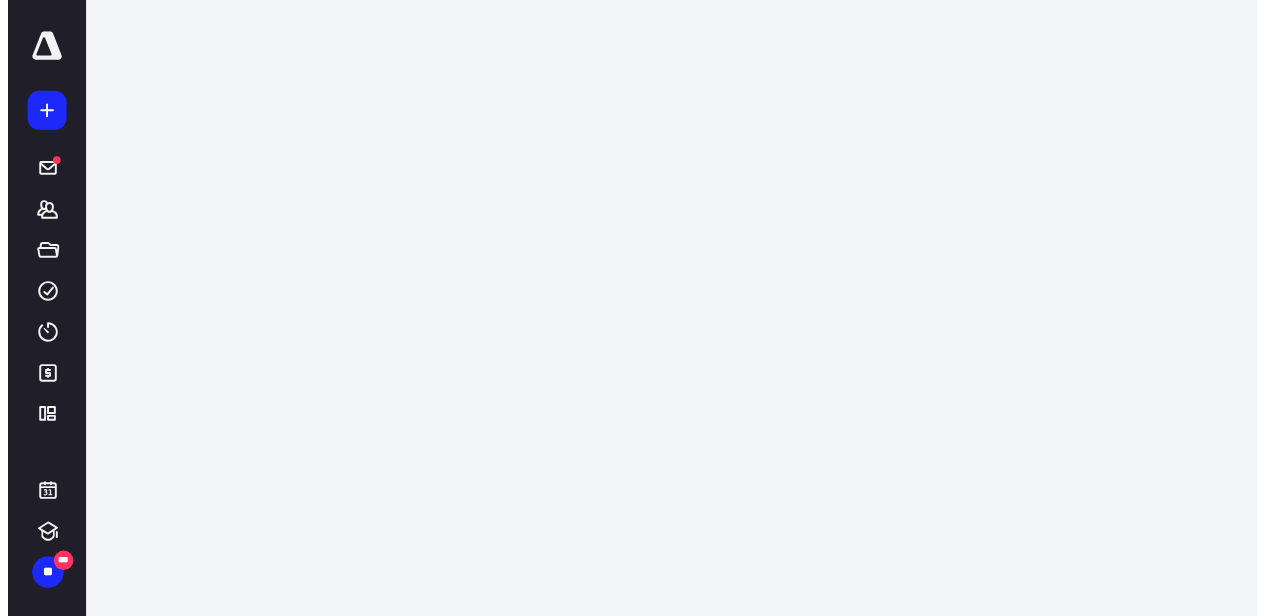 scroll, scrollTop: 0, scrollLeft: 0, axis: both 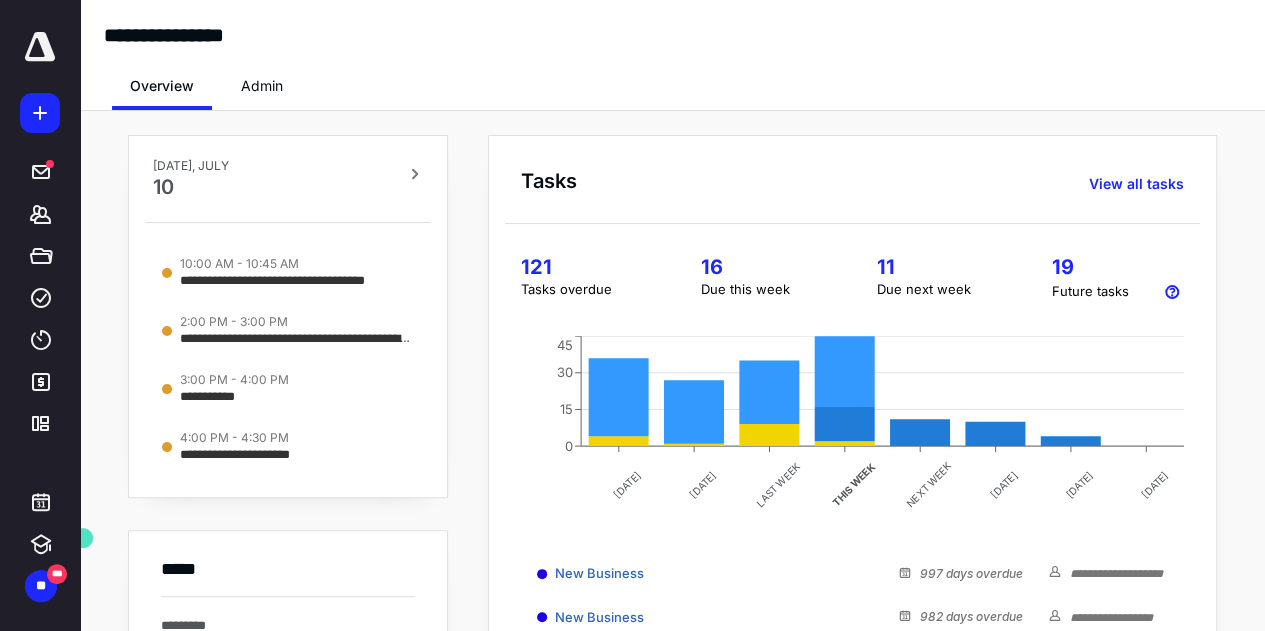 click at bounding box center [40, 47] 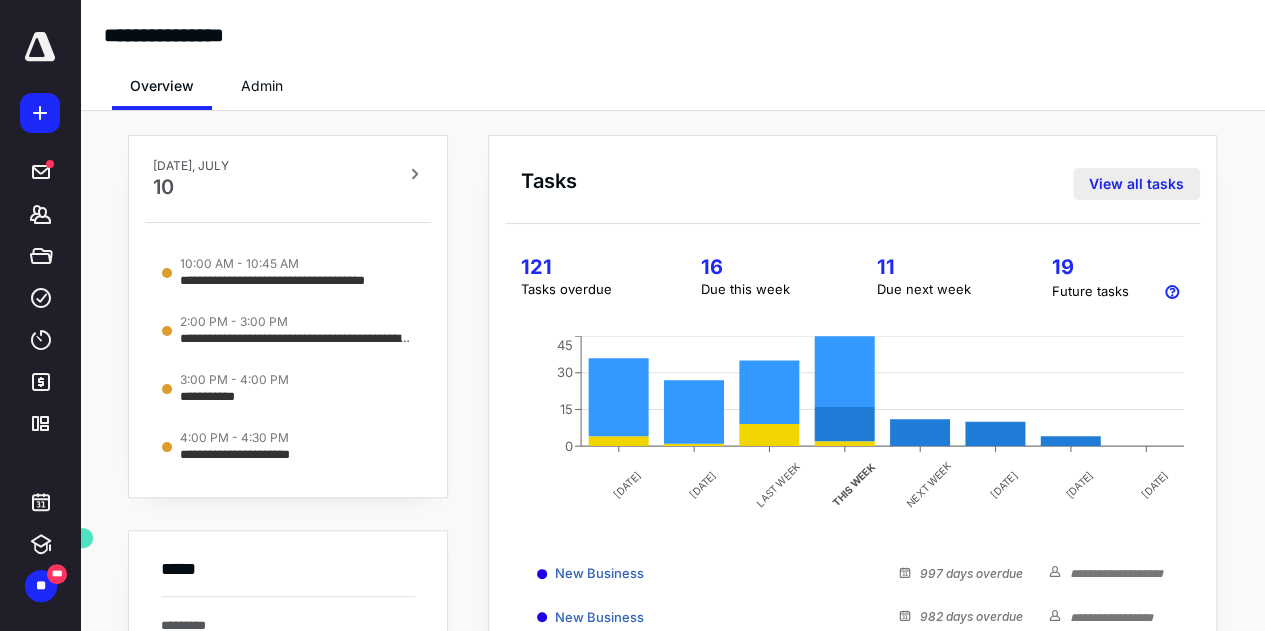 click on "View all tasks" at bounding box center (1136, 184) 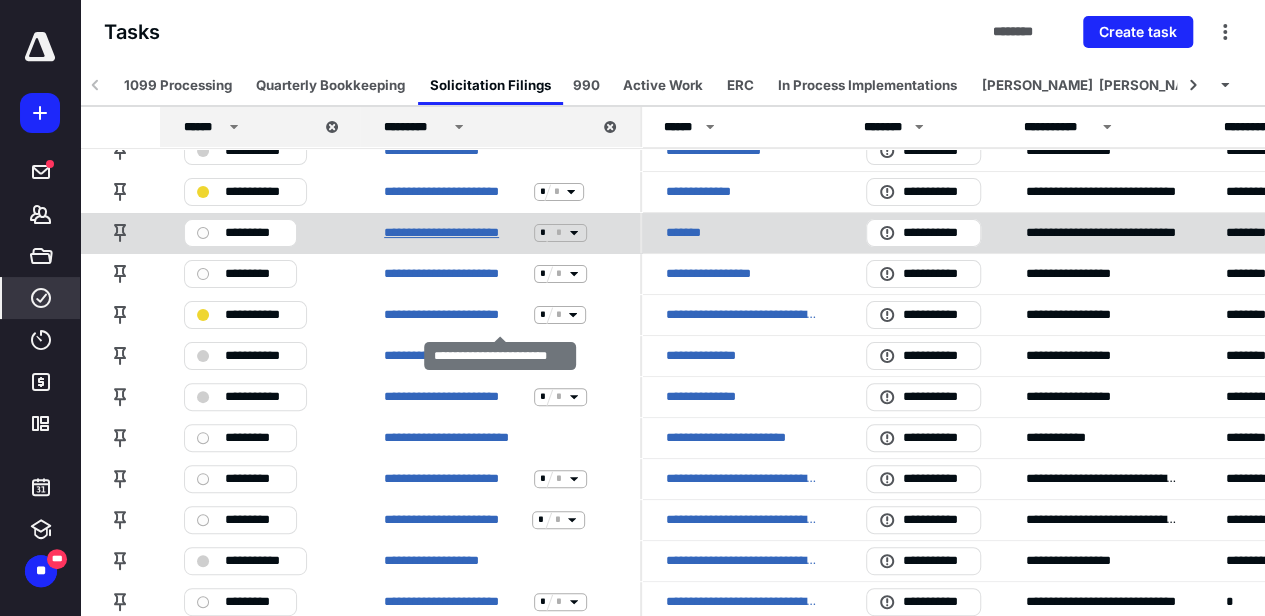 scroll, scrollTop: 0, scrollLeft: 0, axis: both 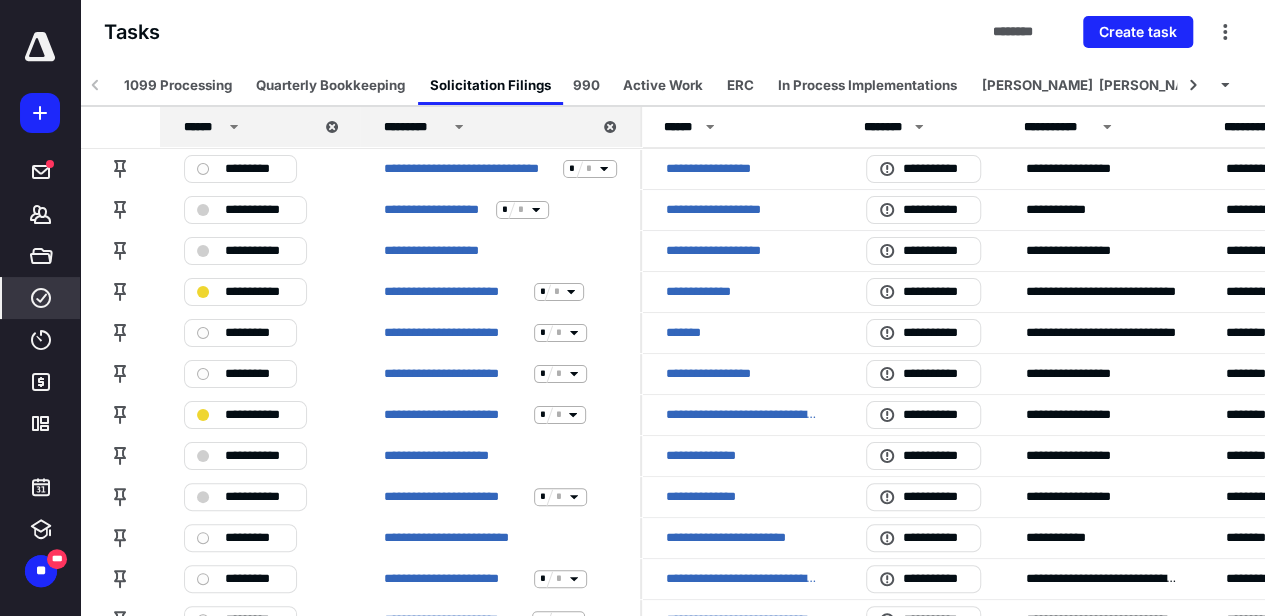 click 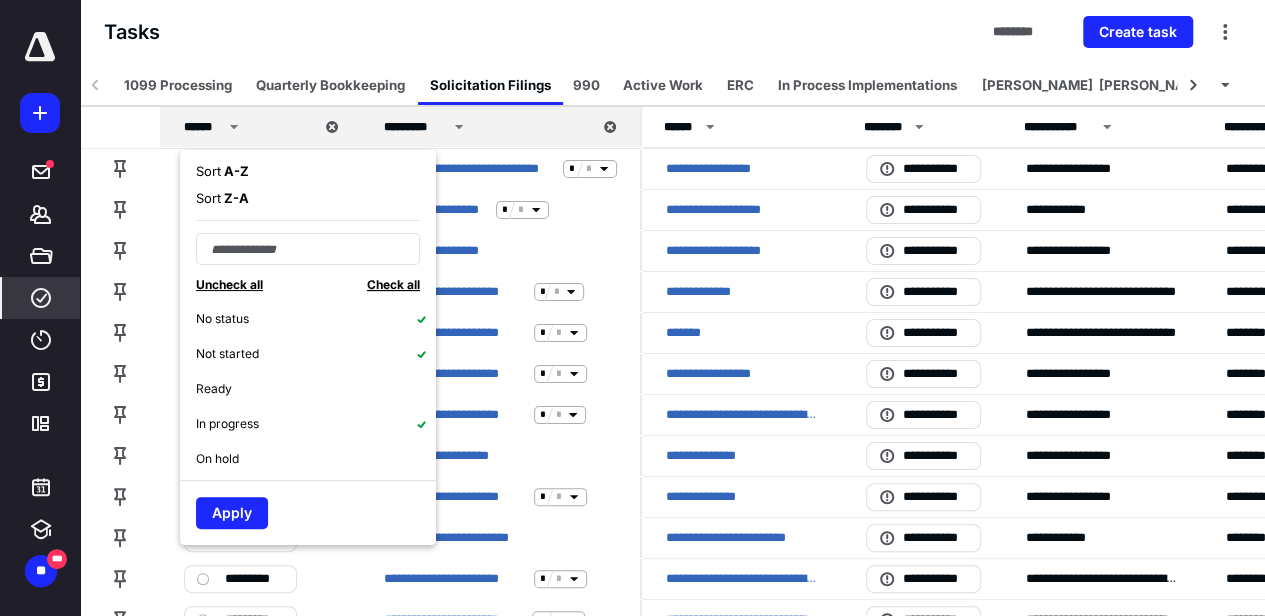 click on "Check all" at bounding box center [393, 284] 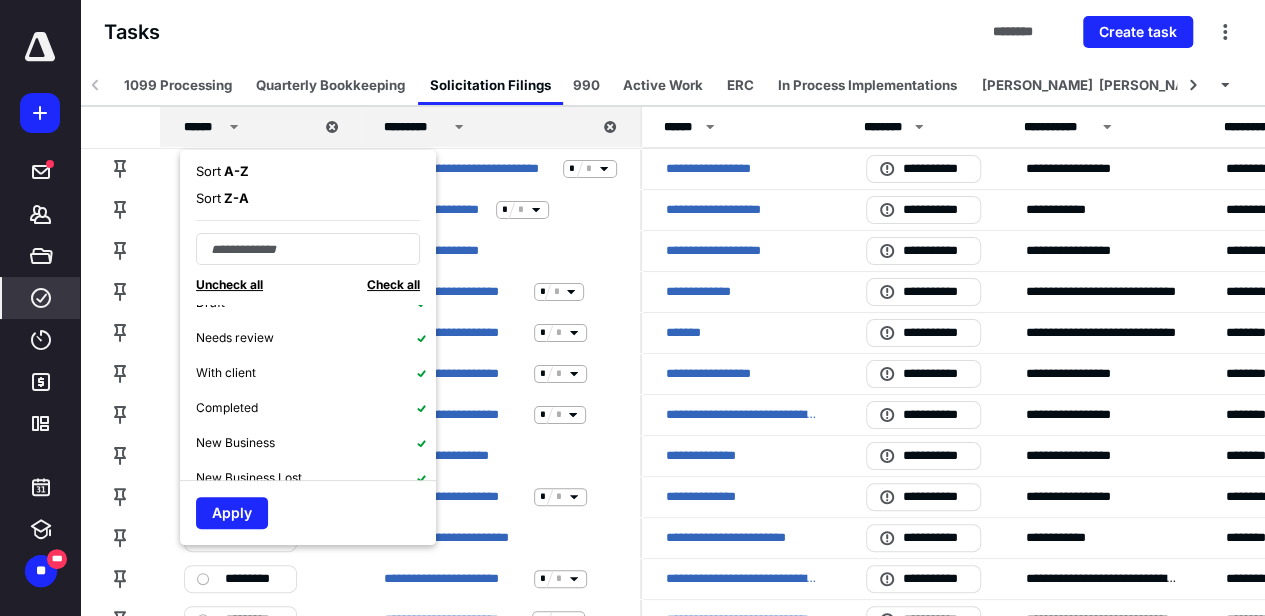 scroll, scrollTop: 200, scrollLeft: 0, axis: vertical 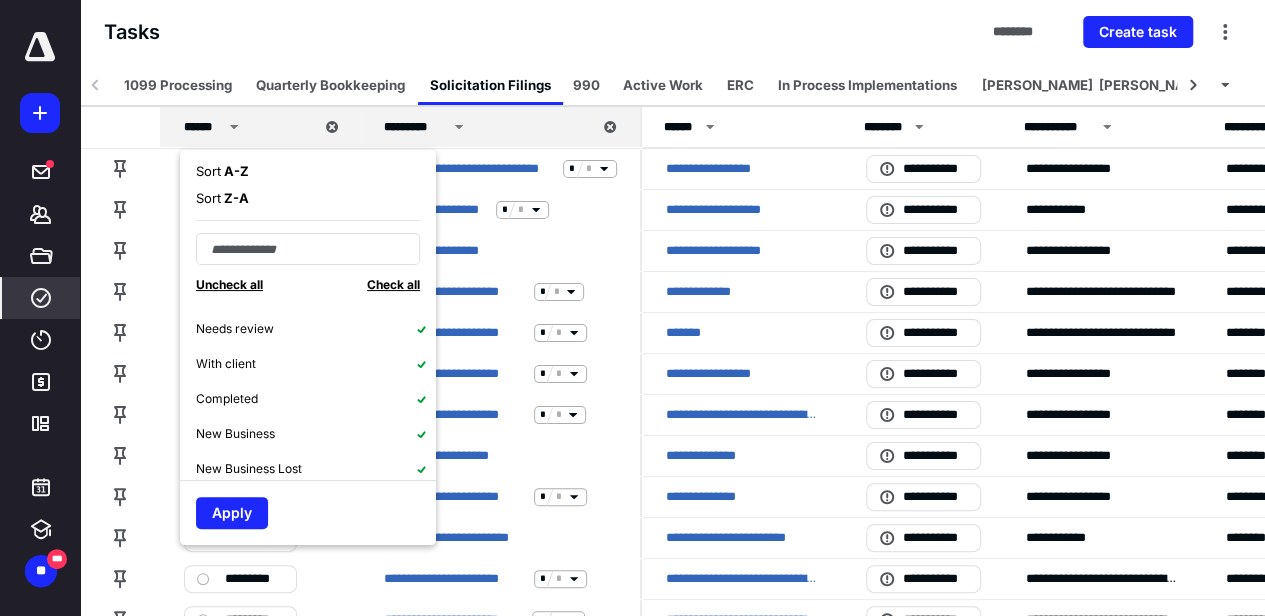 click 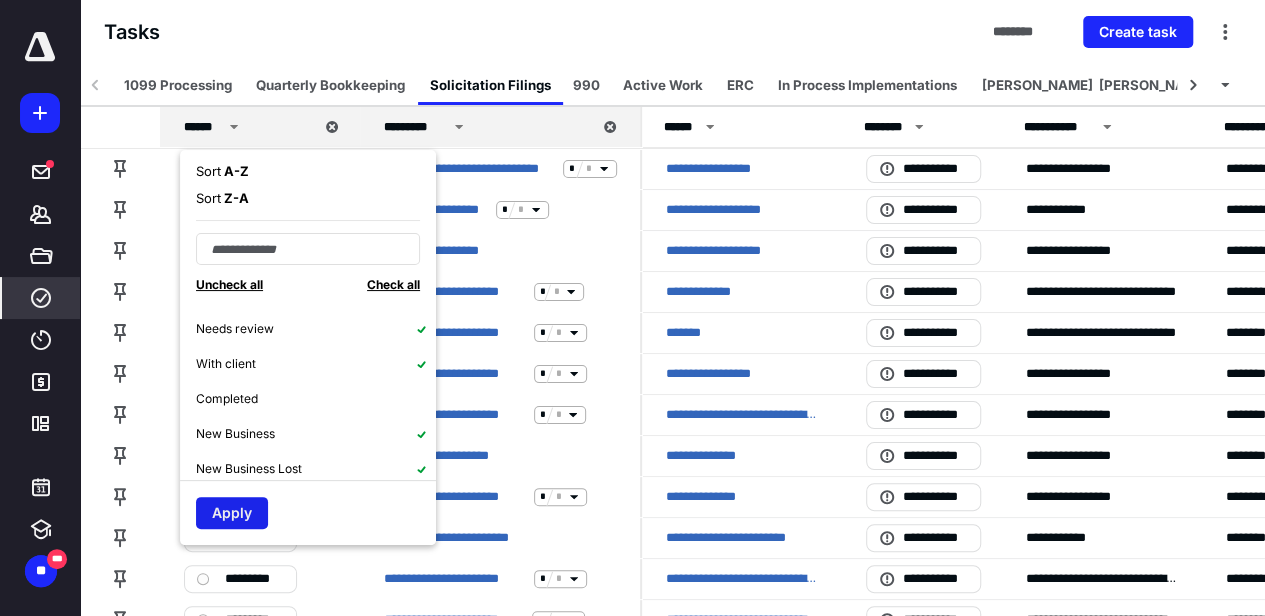 click on "Apply" at bounding box center (232, 513) 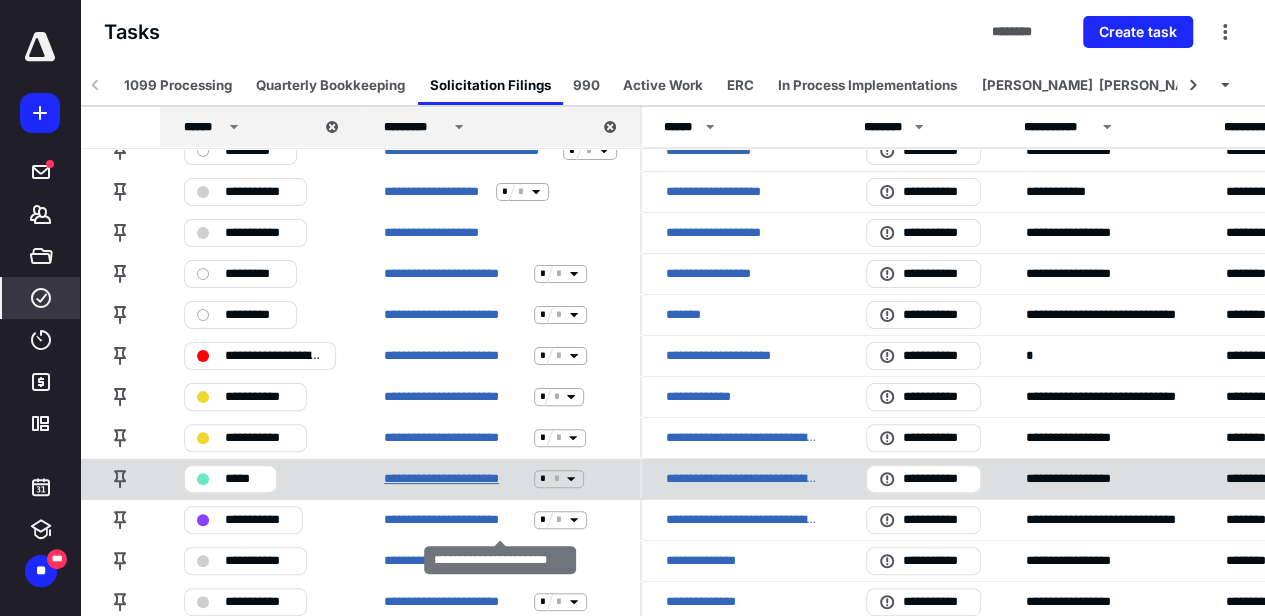 scroll, scrollTop: 41, scrollLeft: 0, axis: vertical 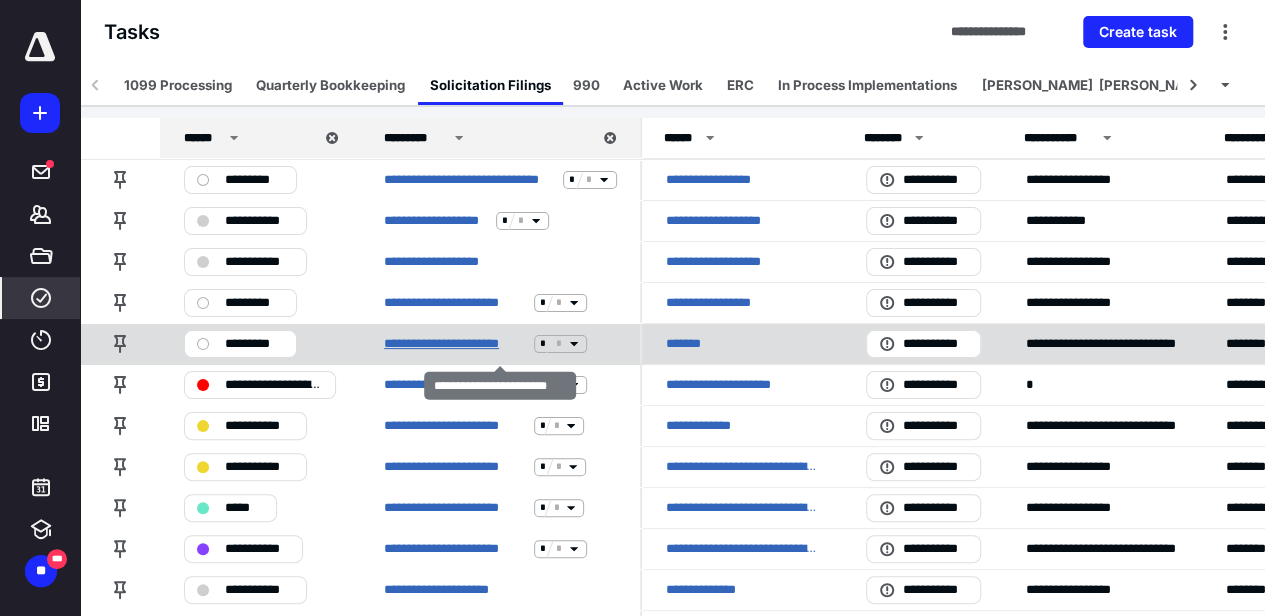 click on "**********" at bounding box center [455, 344] 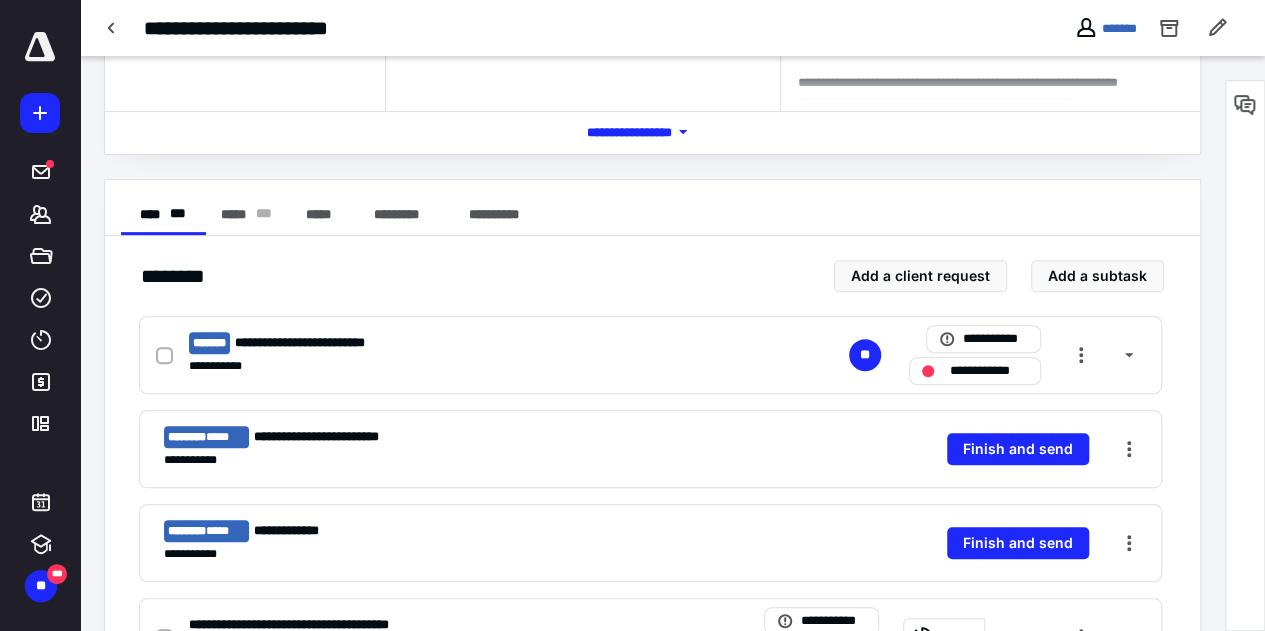 scroll, scrollTop: 231, scrollLeft: 0, axis: vertical 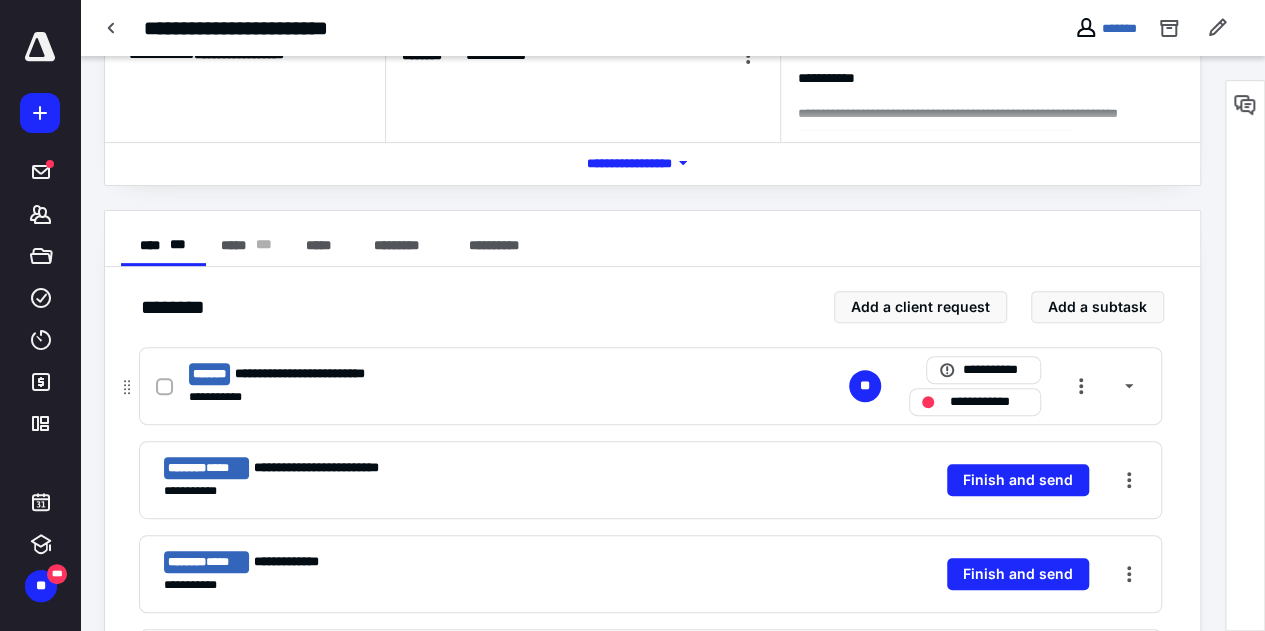 click on "**********" at bounding box center [388, 374] 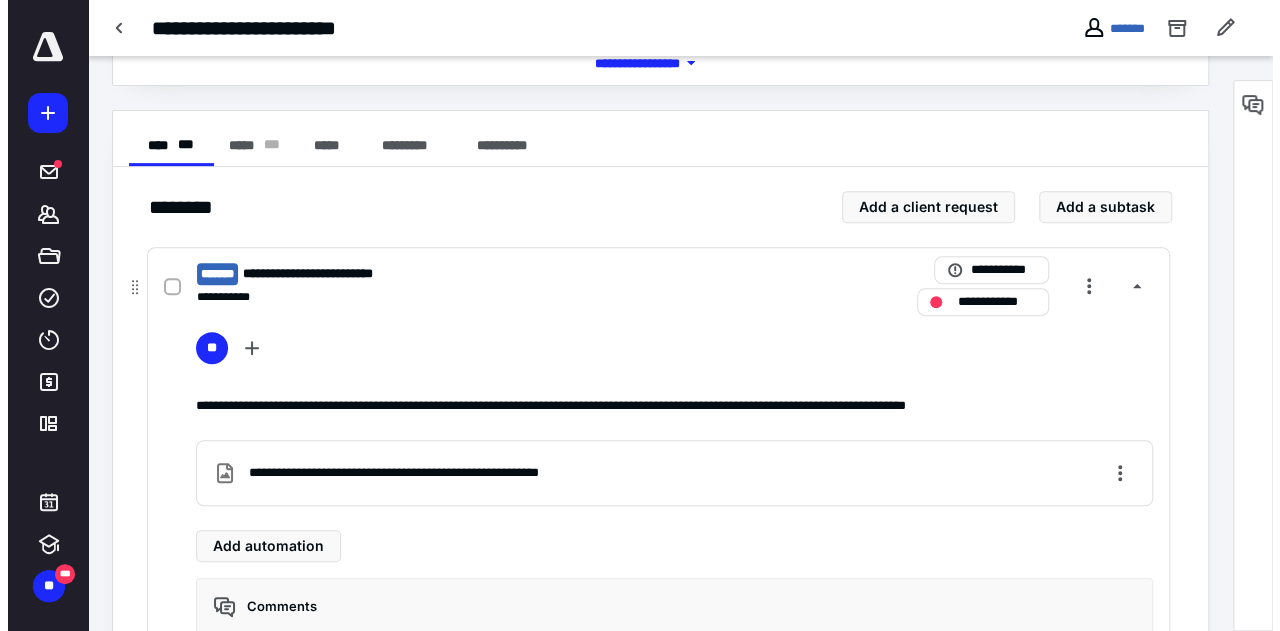 scroll, scrollTop: 431, scrollLeft: 0, axis: vertical 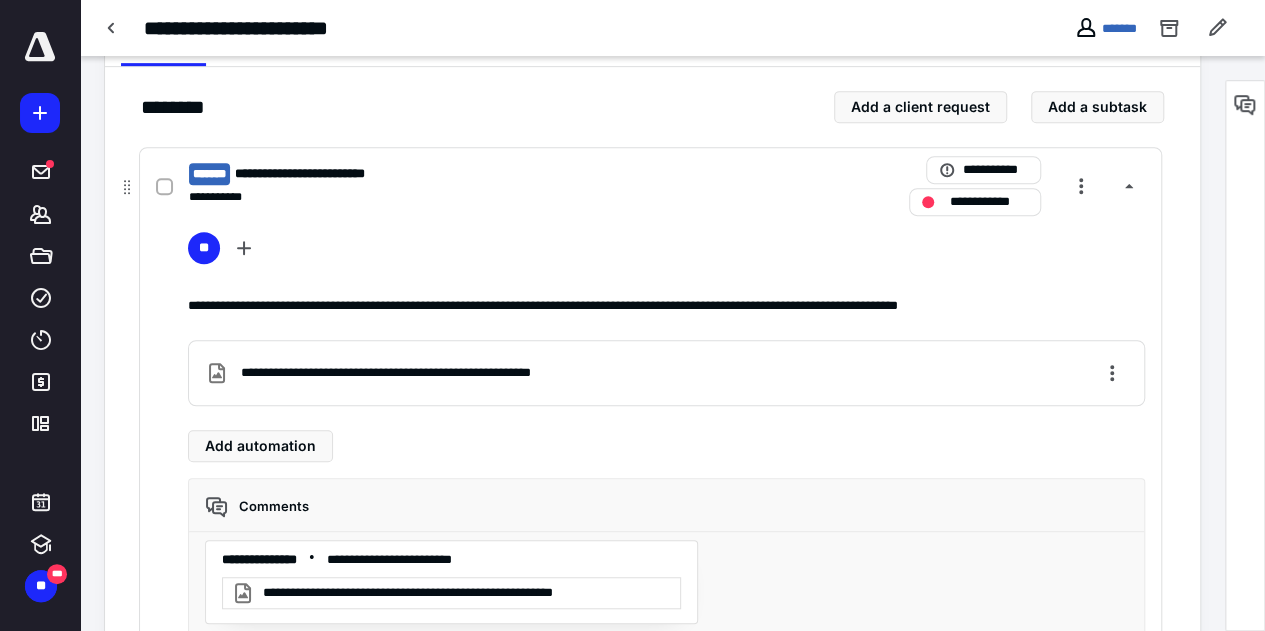 click on "**********" at bounding box center (465, 593) 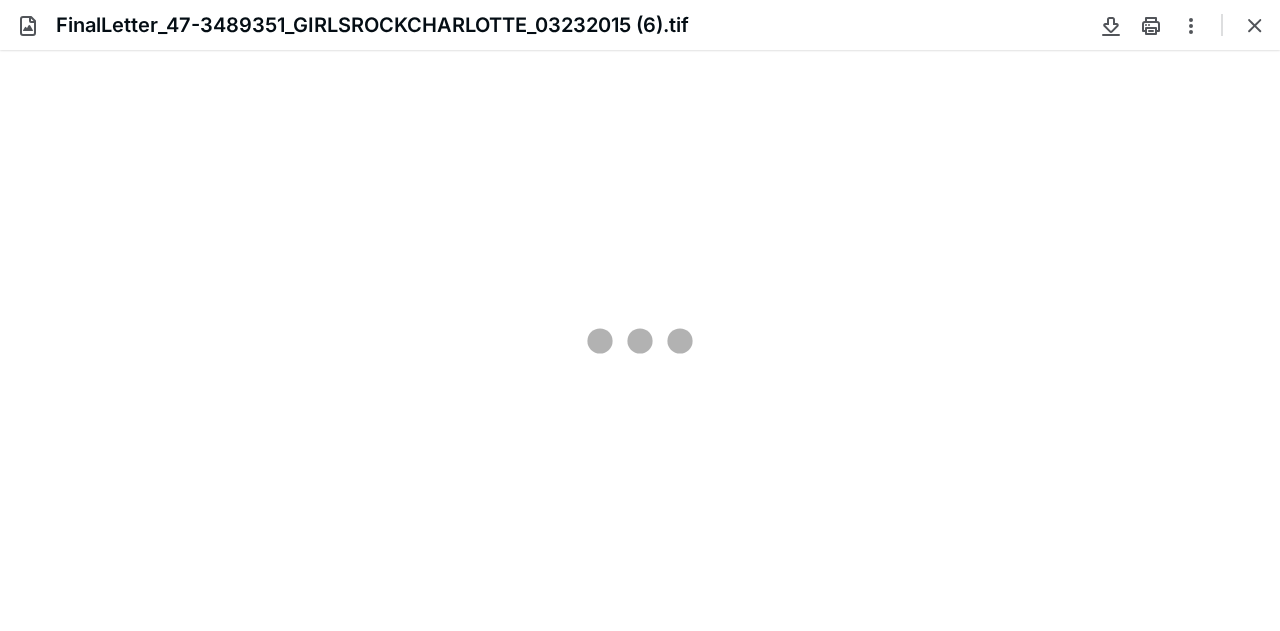 scroll, scrollTop: 0, scrollLeft: 0, axis: both 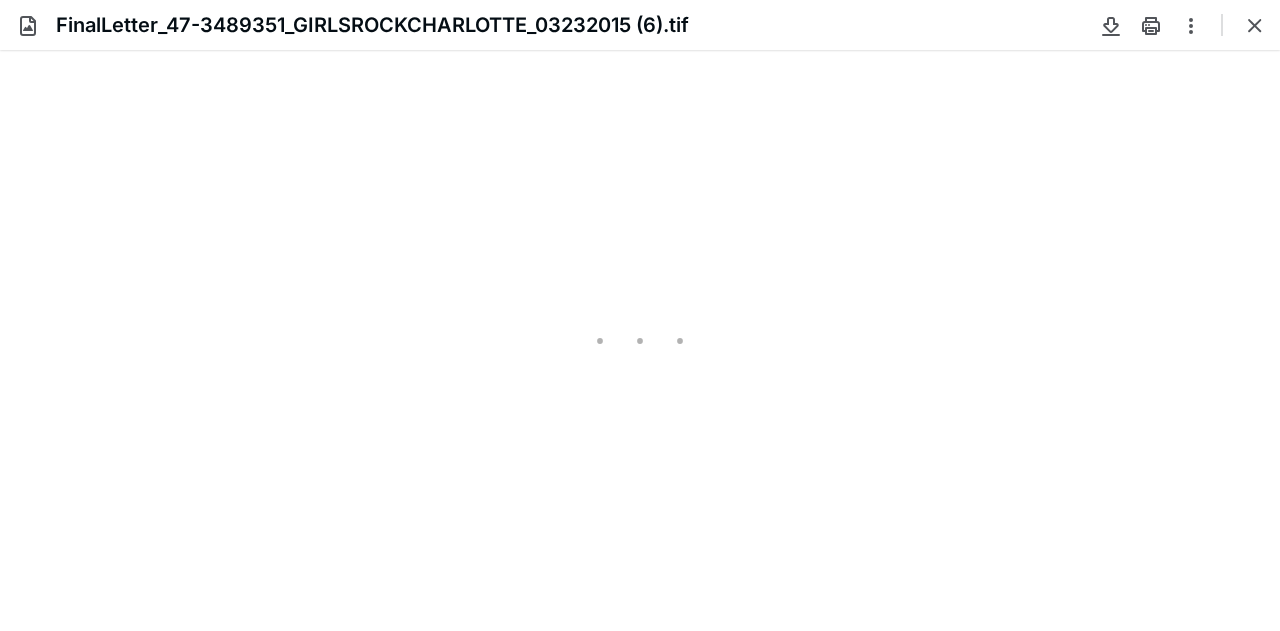 type on "64" 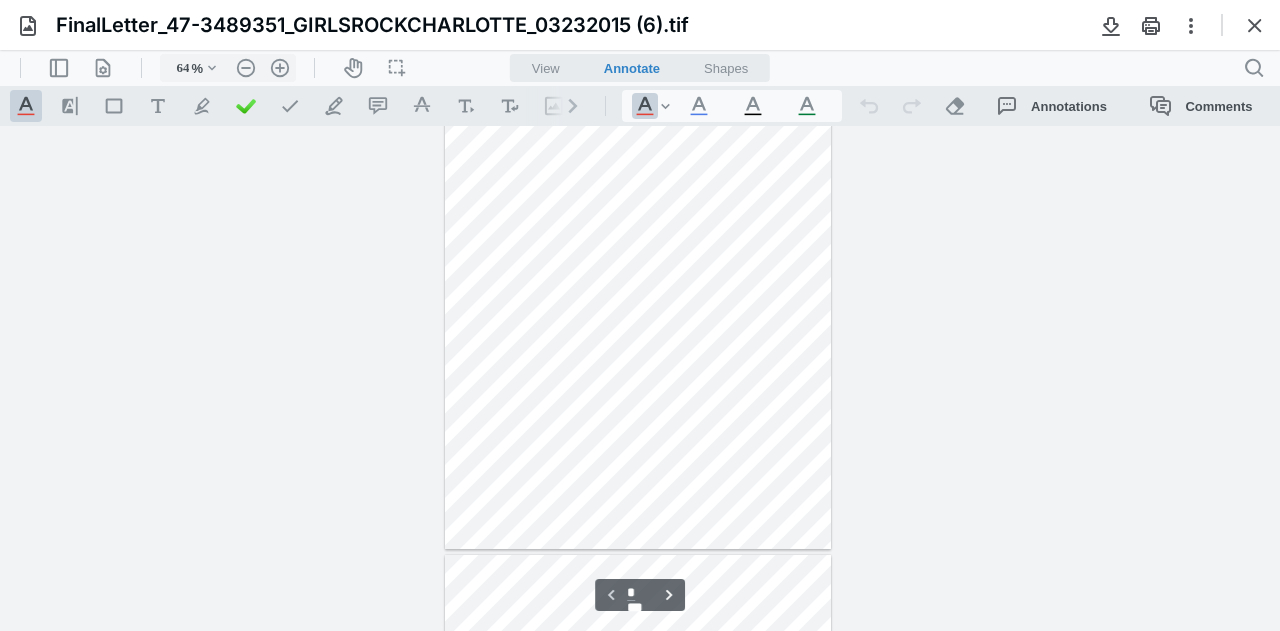 scroll, scrollTop: 0, scrollLeft: 0, axis: both 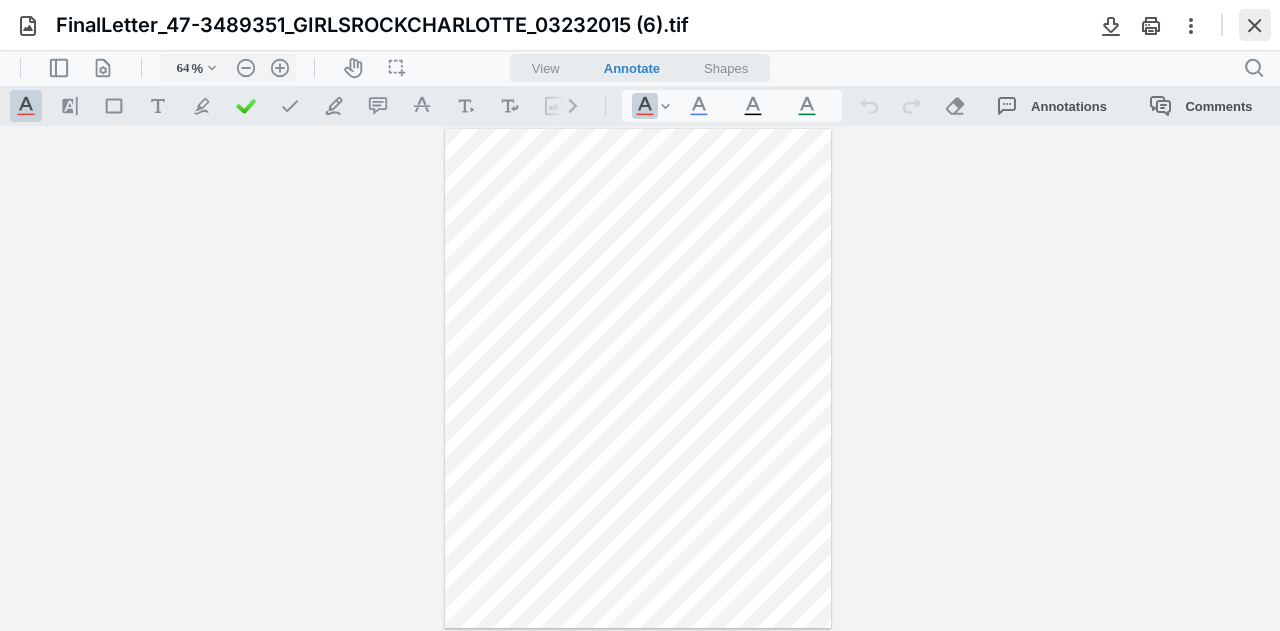 click at bounding box center (1255, 25) 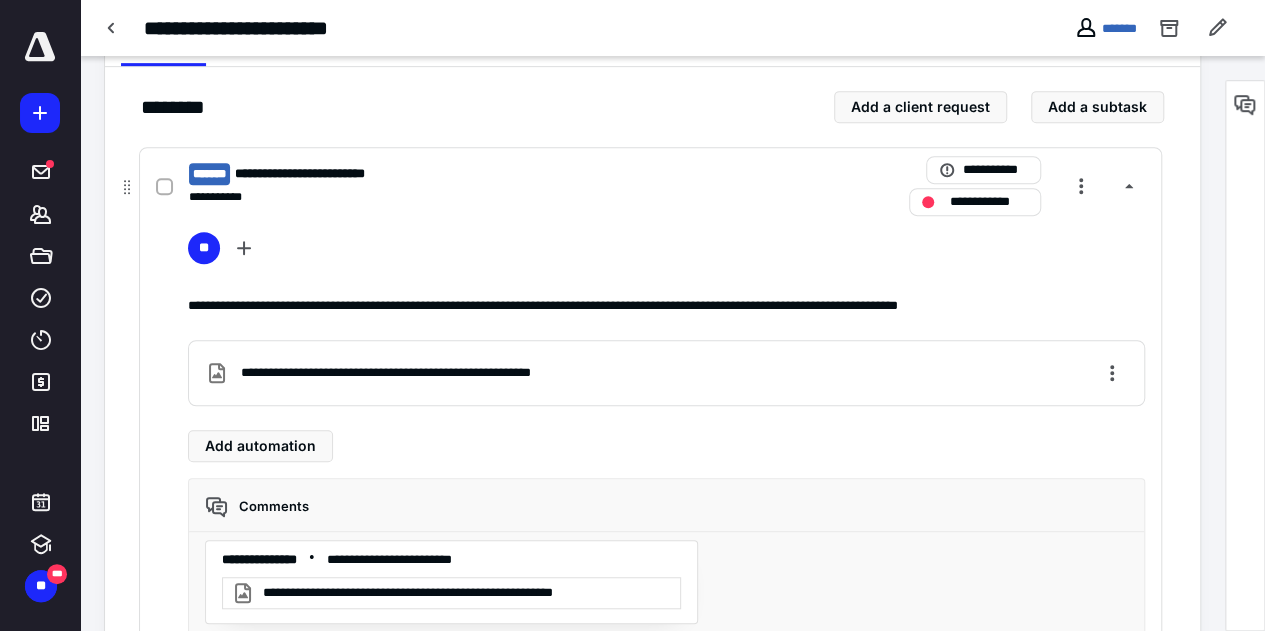 click on "**********" at bounding box center [443, 373] 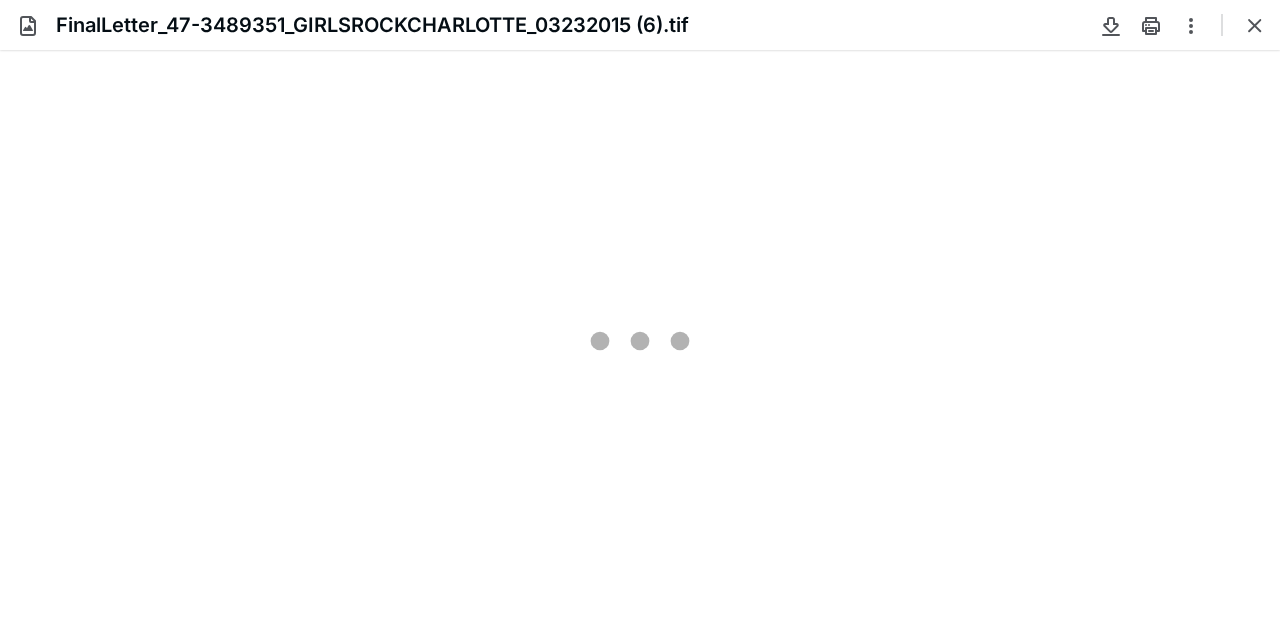 scroll, scrollTop: 0, scrollLeft: 0, axis: both 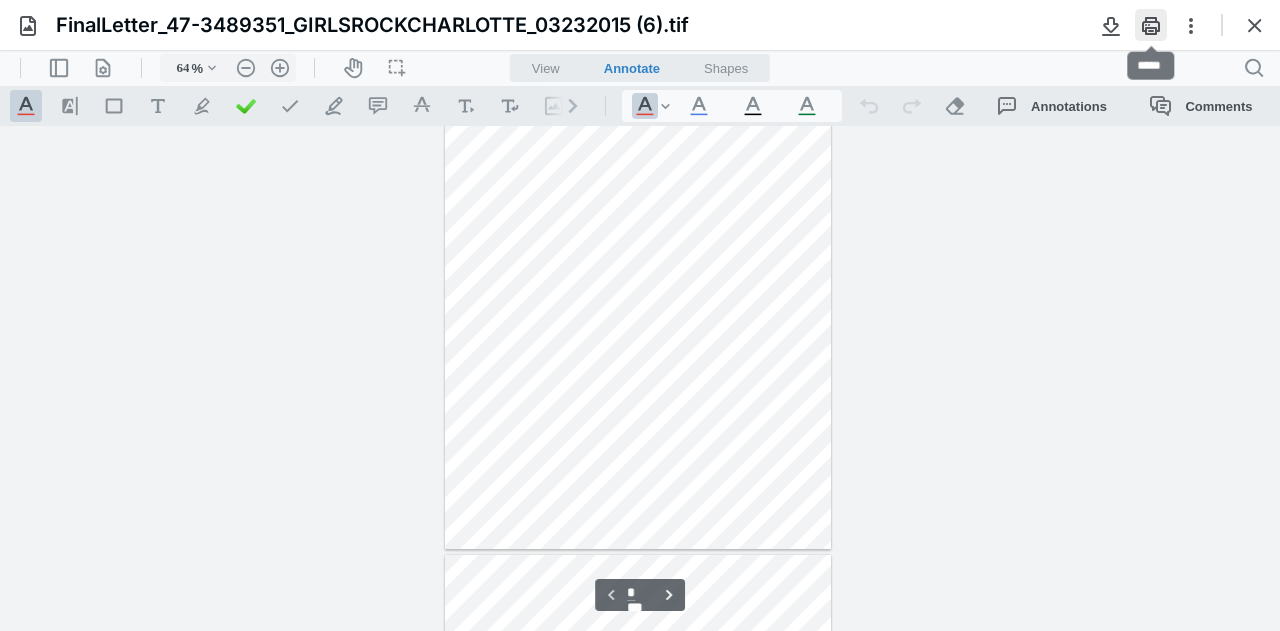 click at bounding box center (1151, 25) 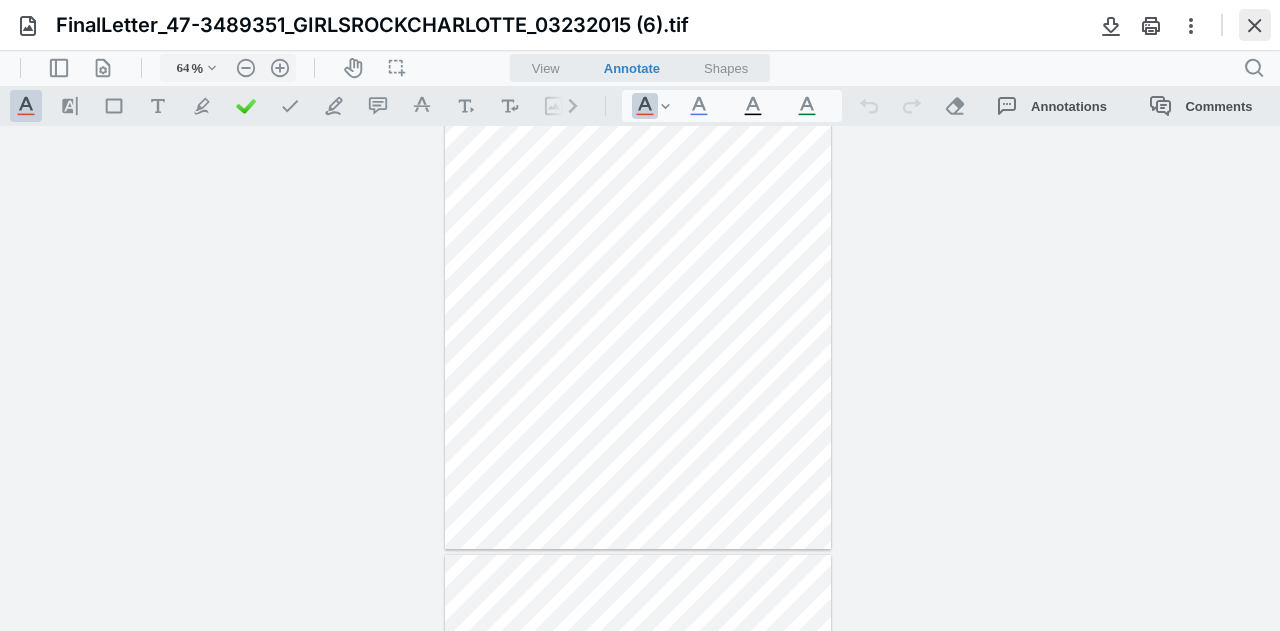 click at bounding box center [1255, 25] 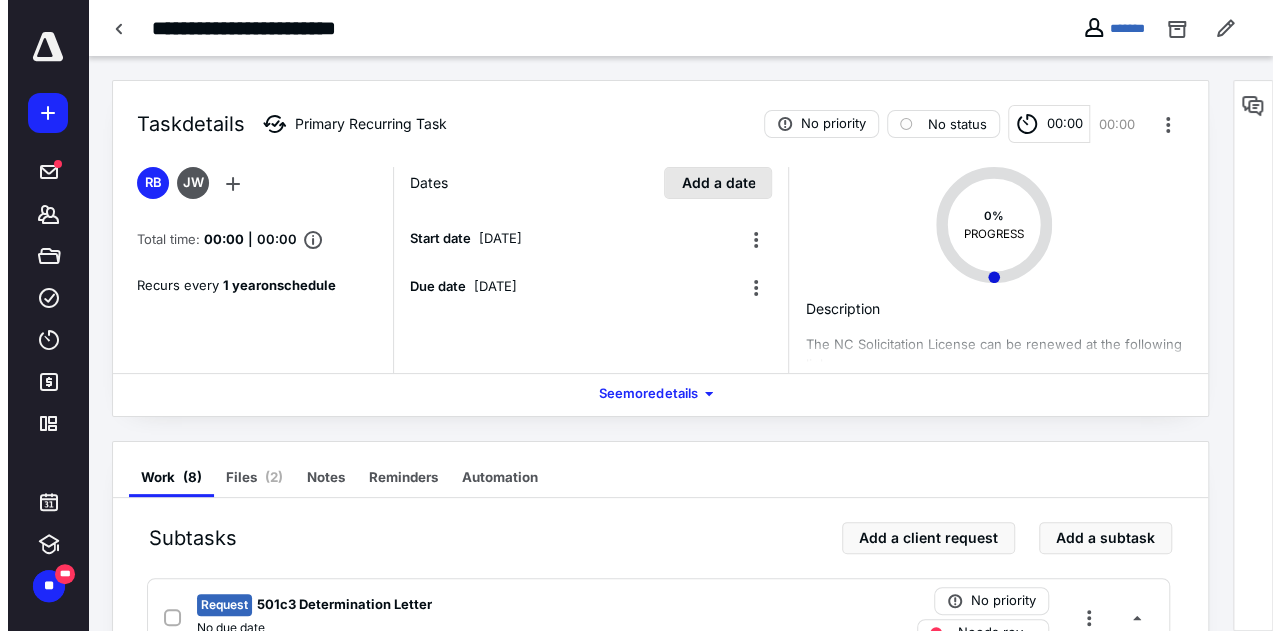 scroll, scrollTop: 0, scrollLeft: 0, axis: both 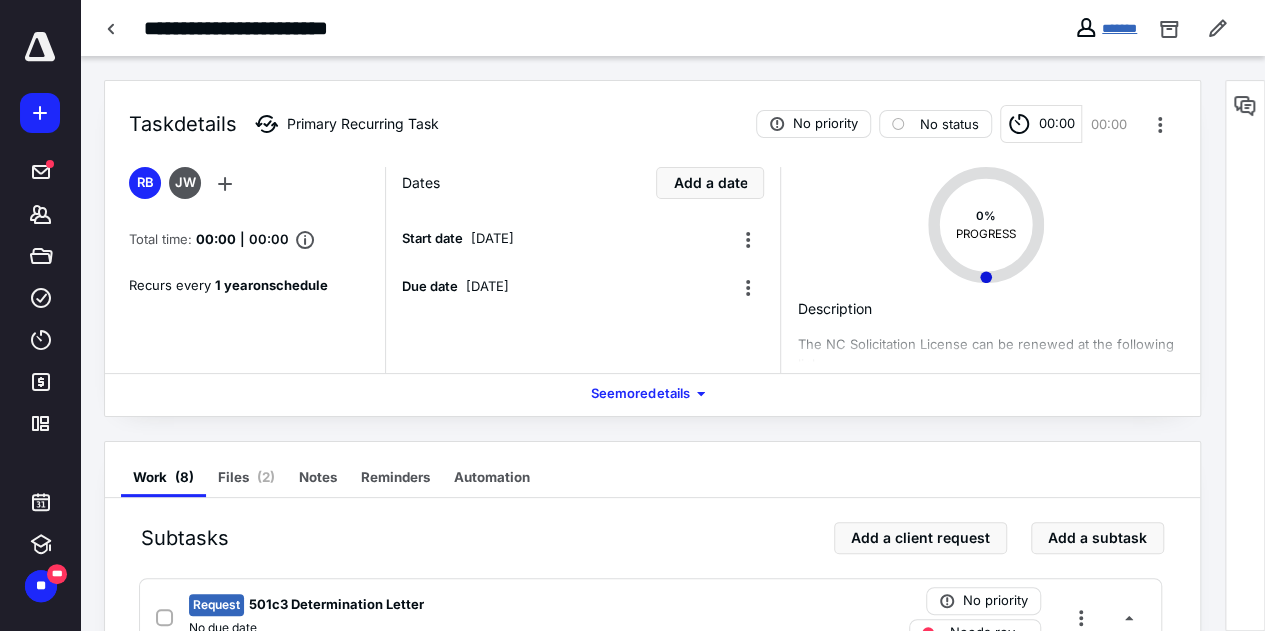 click on "*******" at bounding box center (1119, 28) 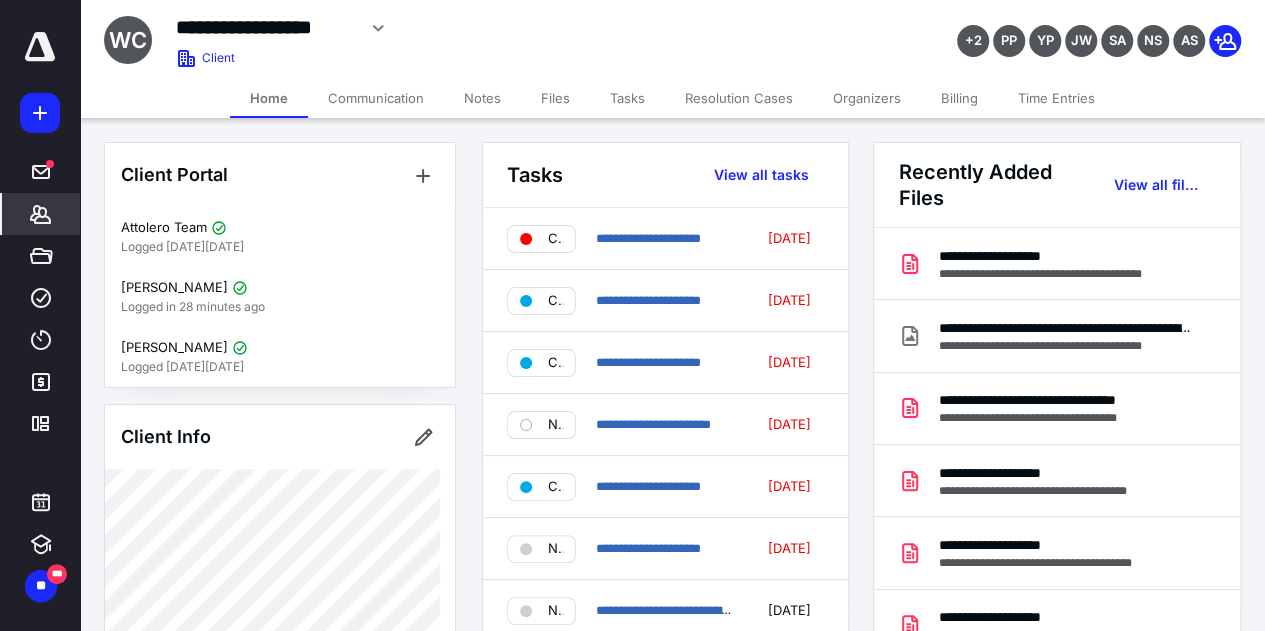 click on "Files" at bounding box center (555, 98) 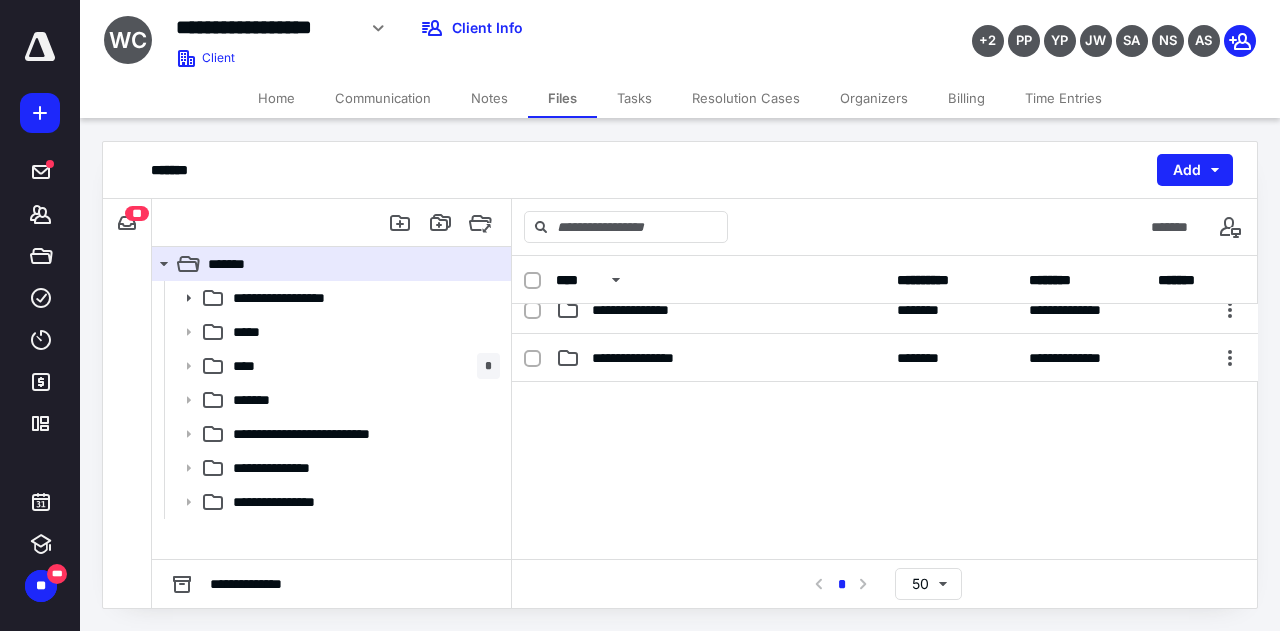 scroll, scrollTop: 300, scrollLeft: 0, axis: vertical 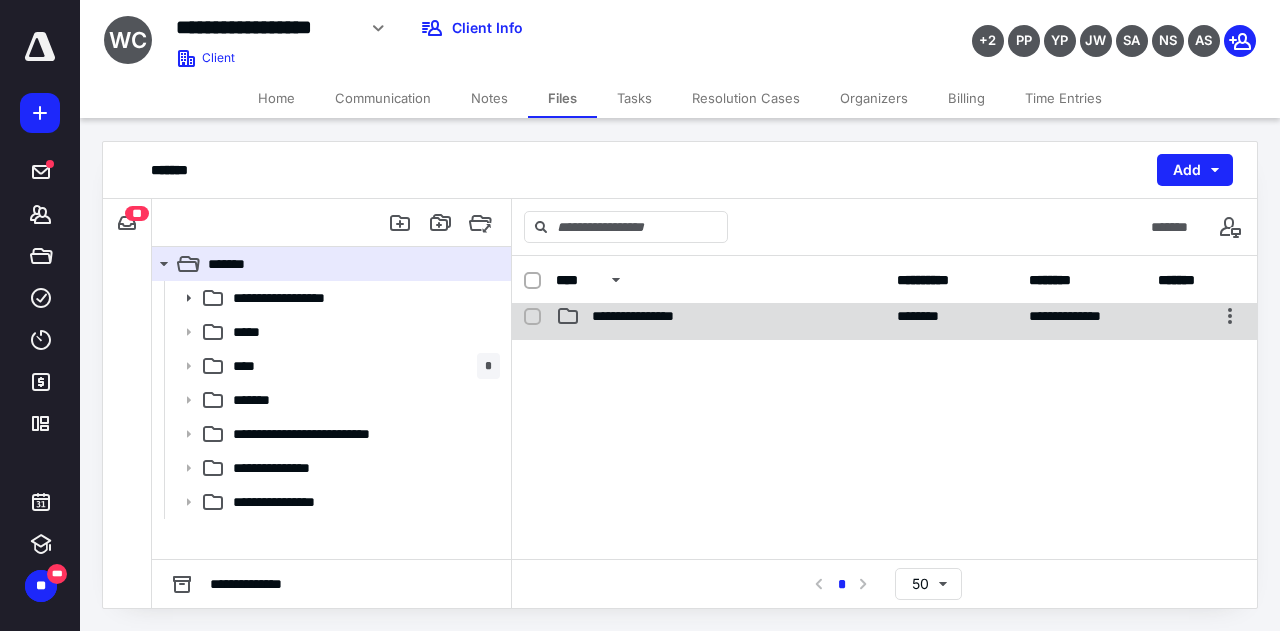 click on "**********" at bounding box center [650, 316] 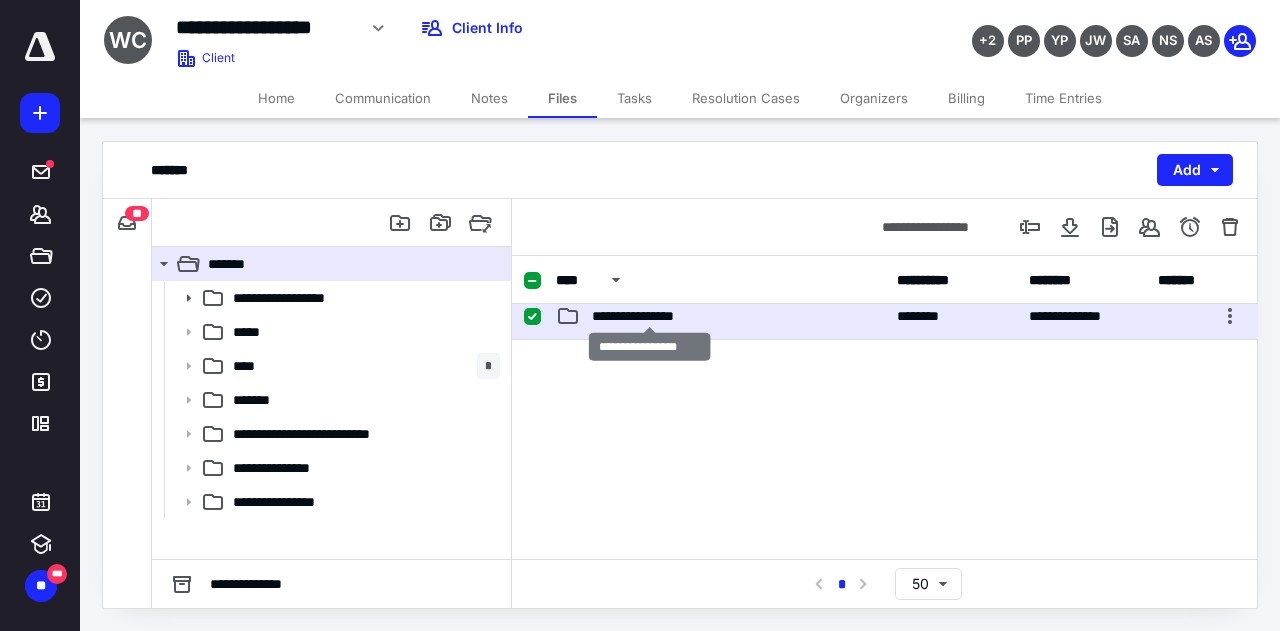 click on "**********" at bounding box center [650, 316] 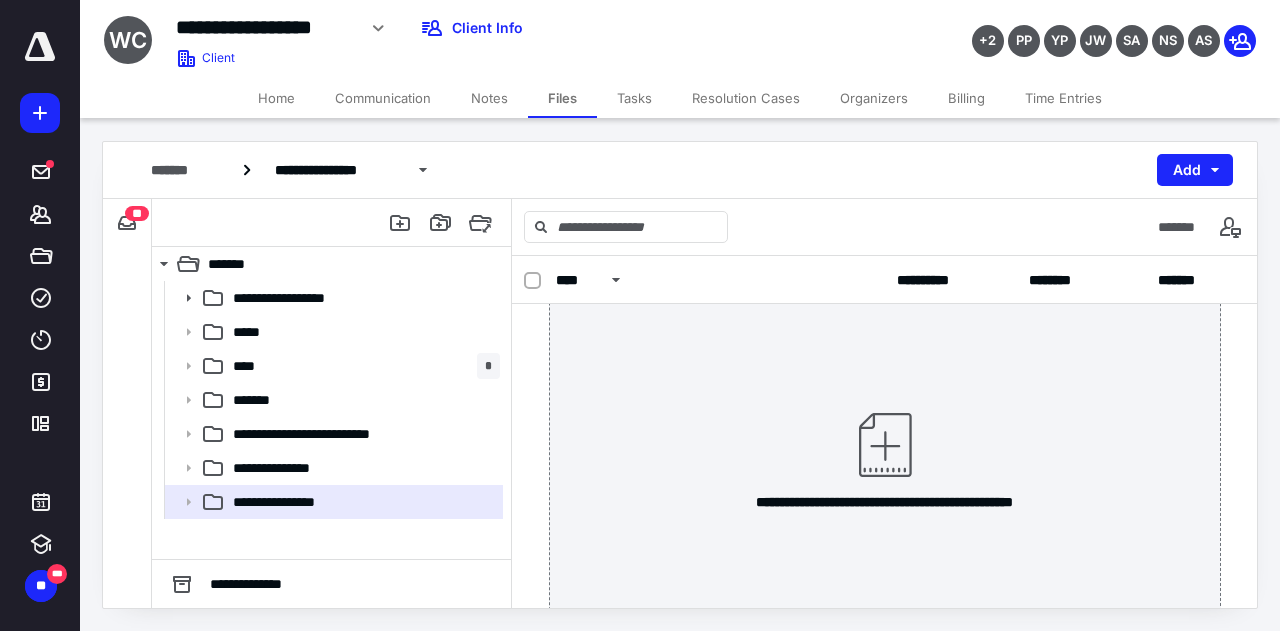 scroll, scrollTop: 144, scrollLeft: 0, axis: vertical 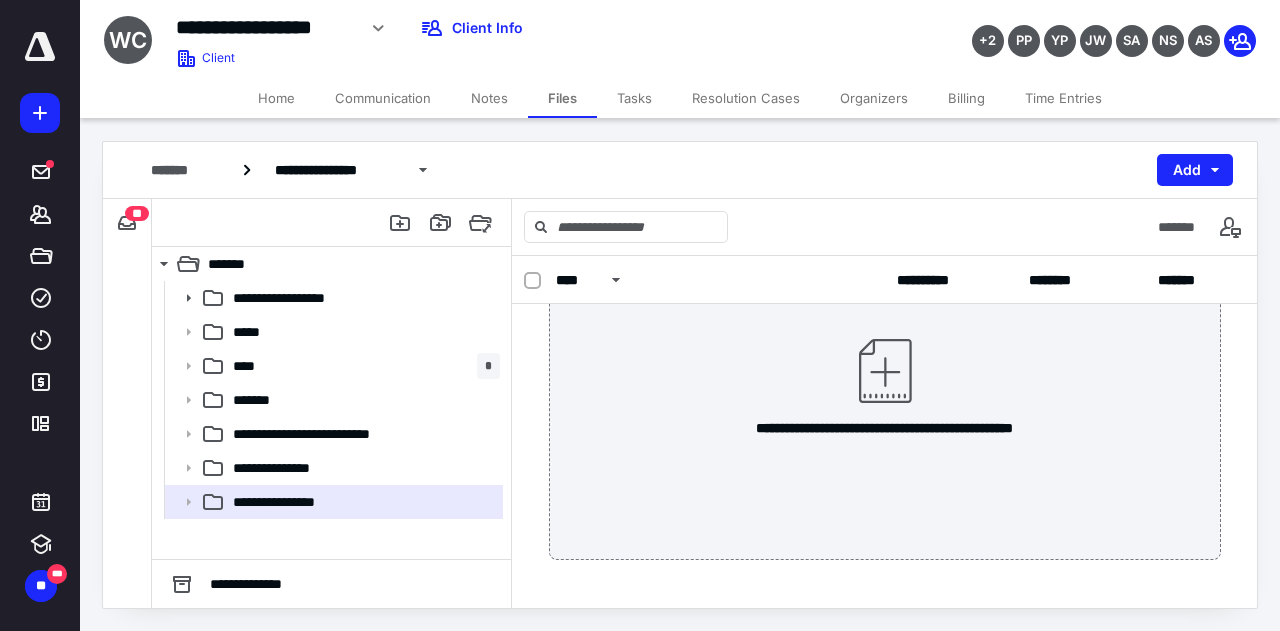 click at bounding box center (885, 371) 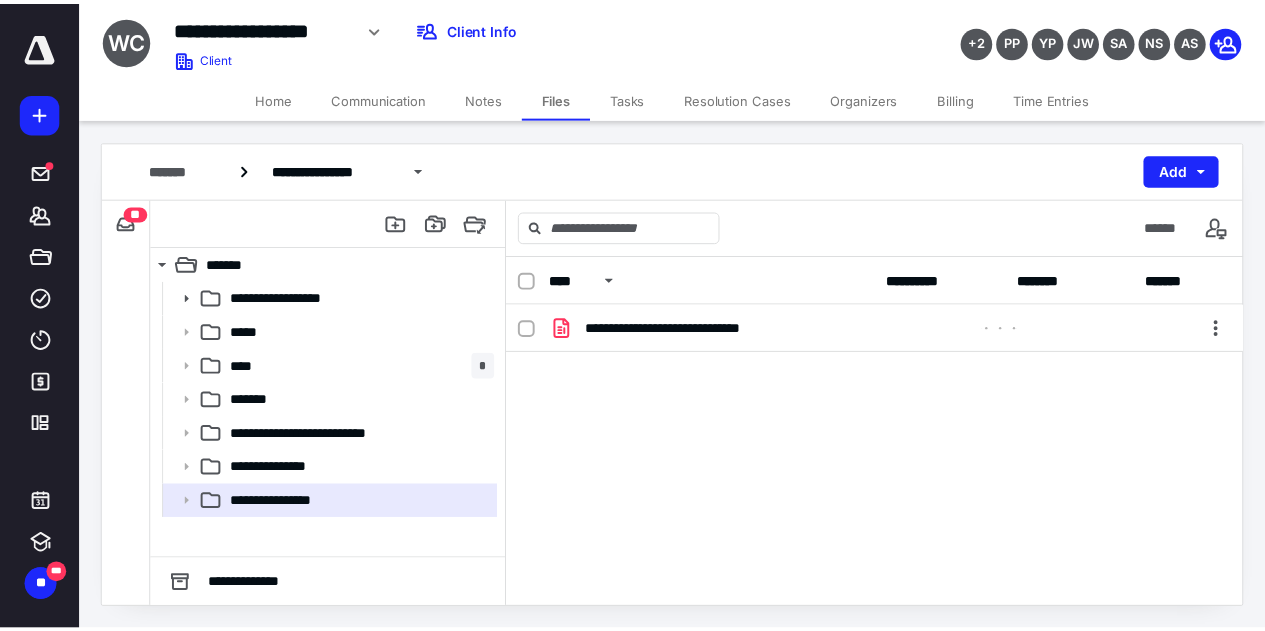 scroll, scrollTop: 0, scrollLeft: 0, axis: both 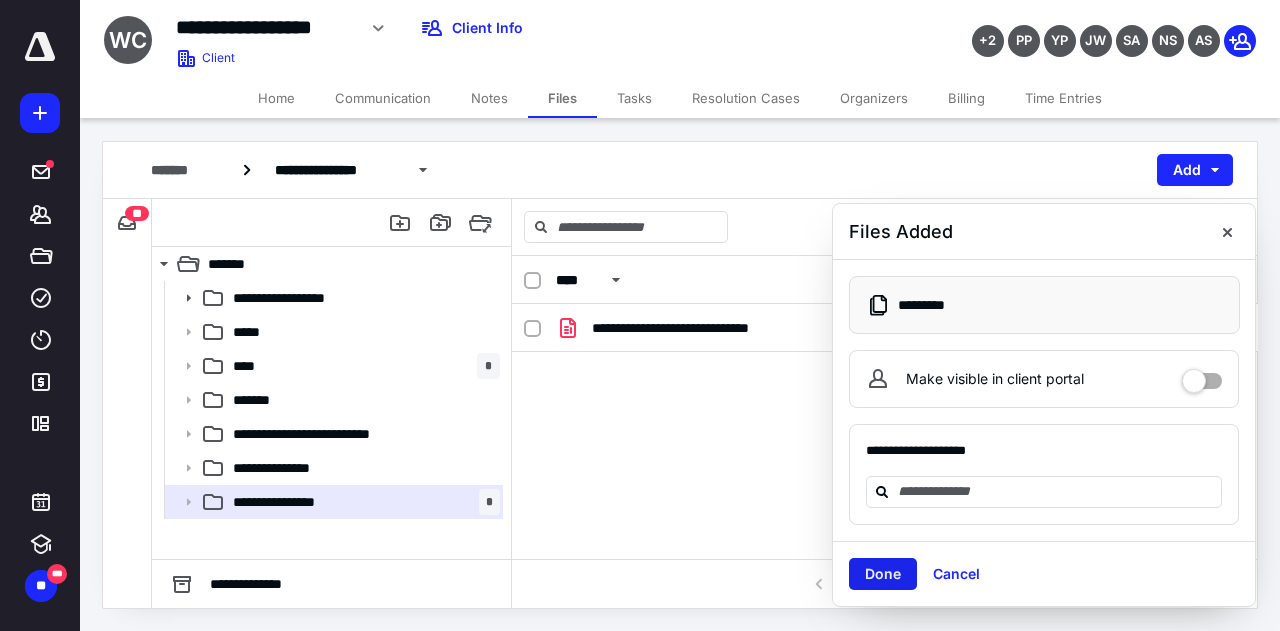 click on "Done" at bounding box center (883, 574) 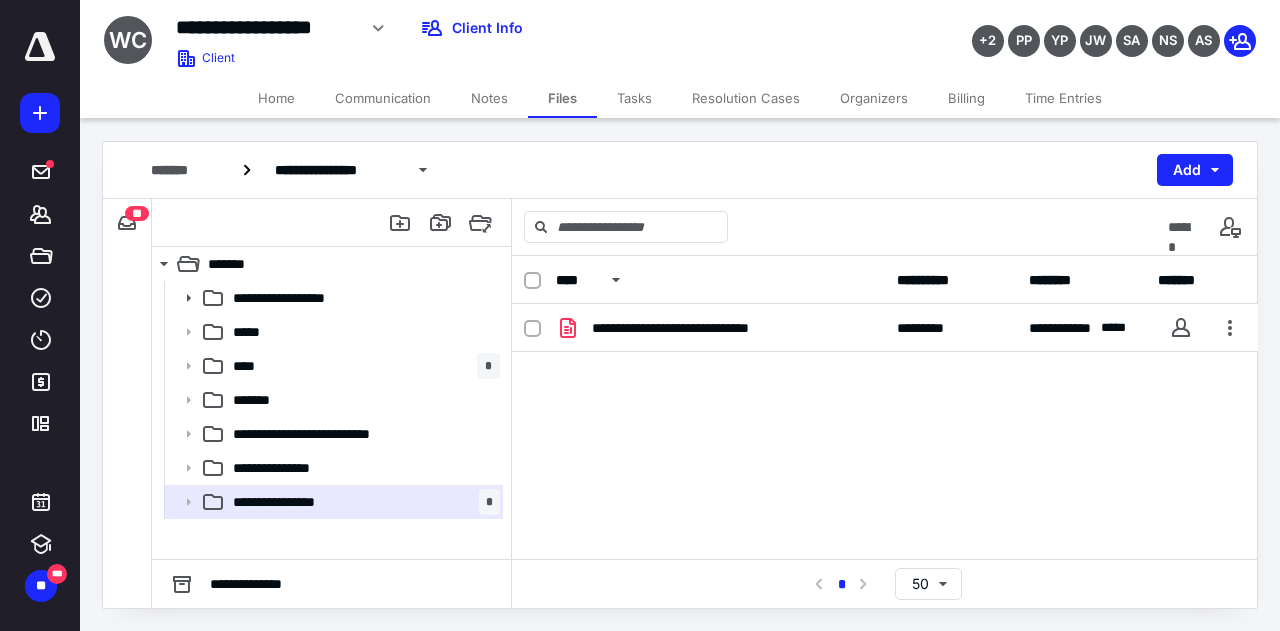 click on "Tasks" at bounding box center [634, 98] 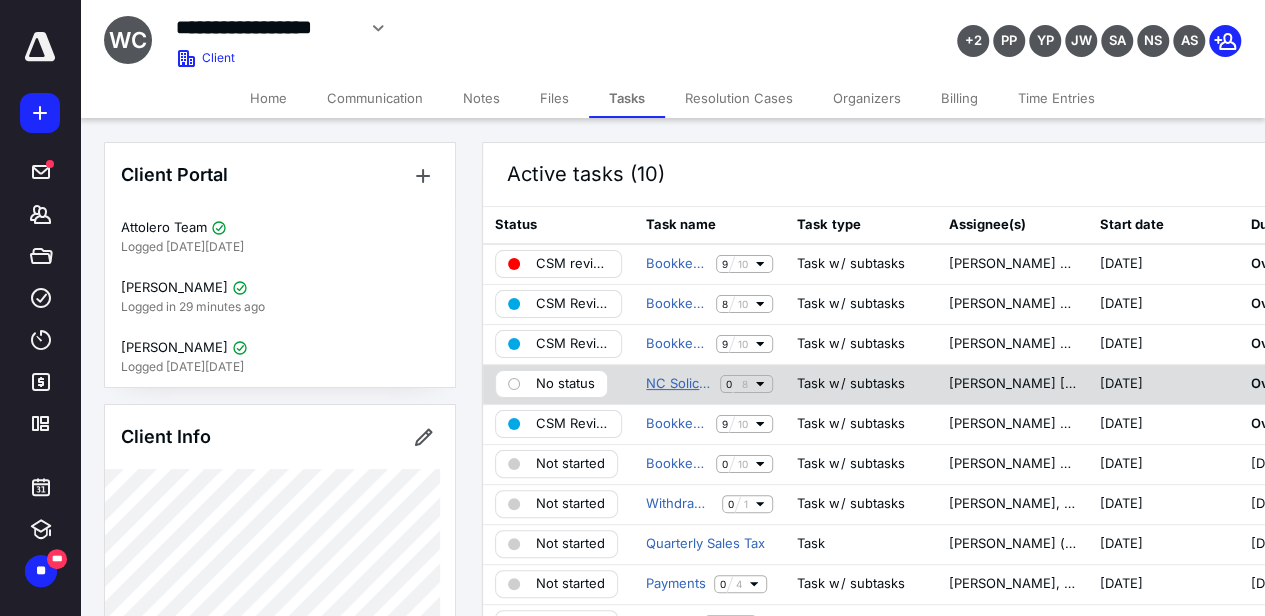 click on "NC Solicitation License" at bounding box center (679, 384) 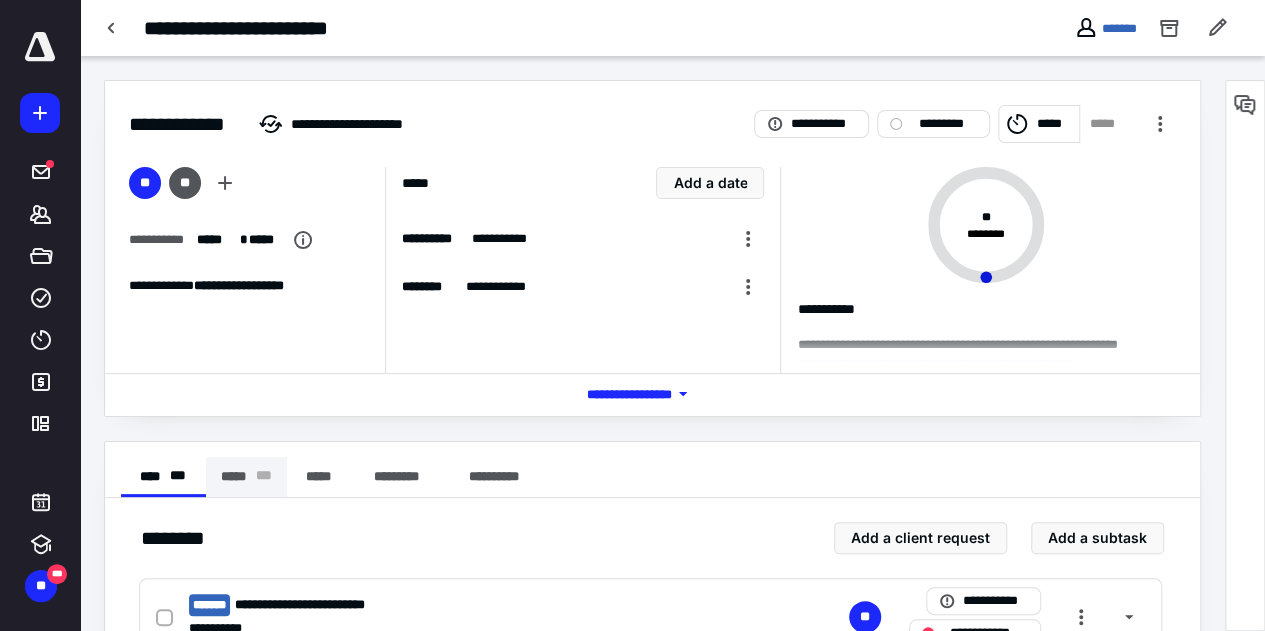click on "***** * * *" at bounding box center [246, 477] 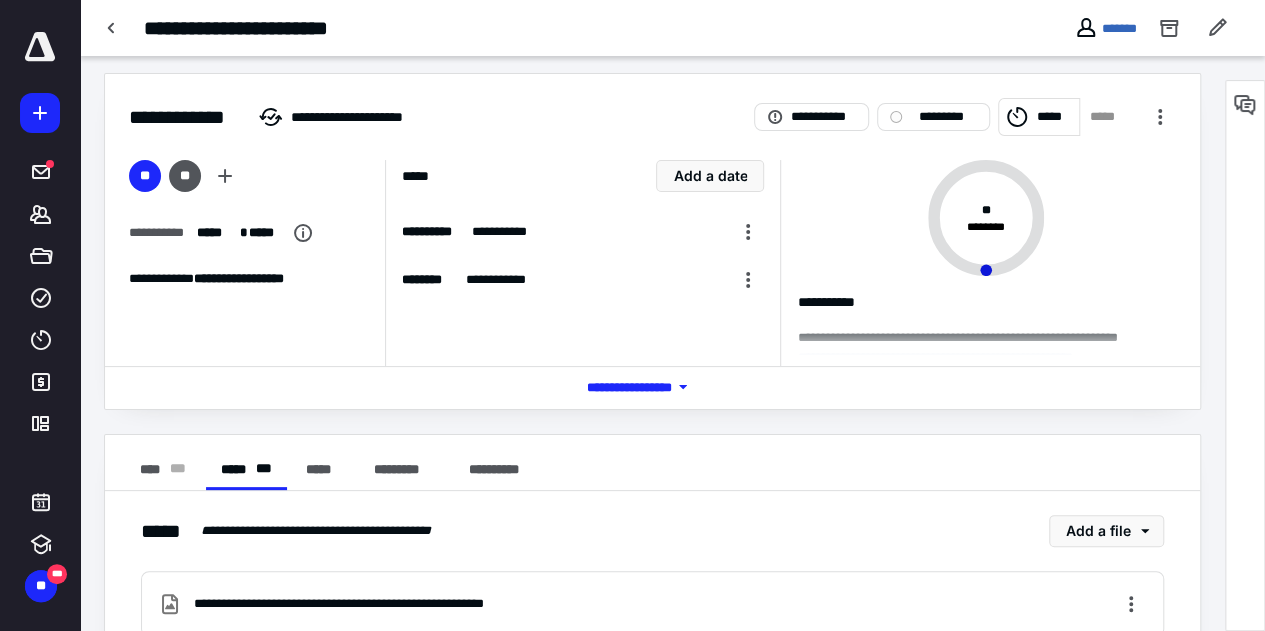 scroll, scrollTop: 0, scrollLeft: 0, axis: both 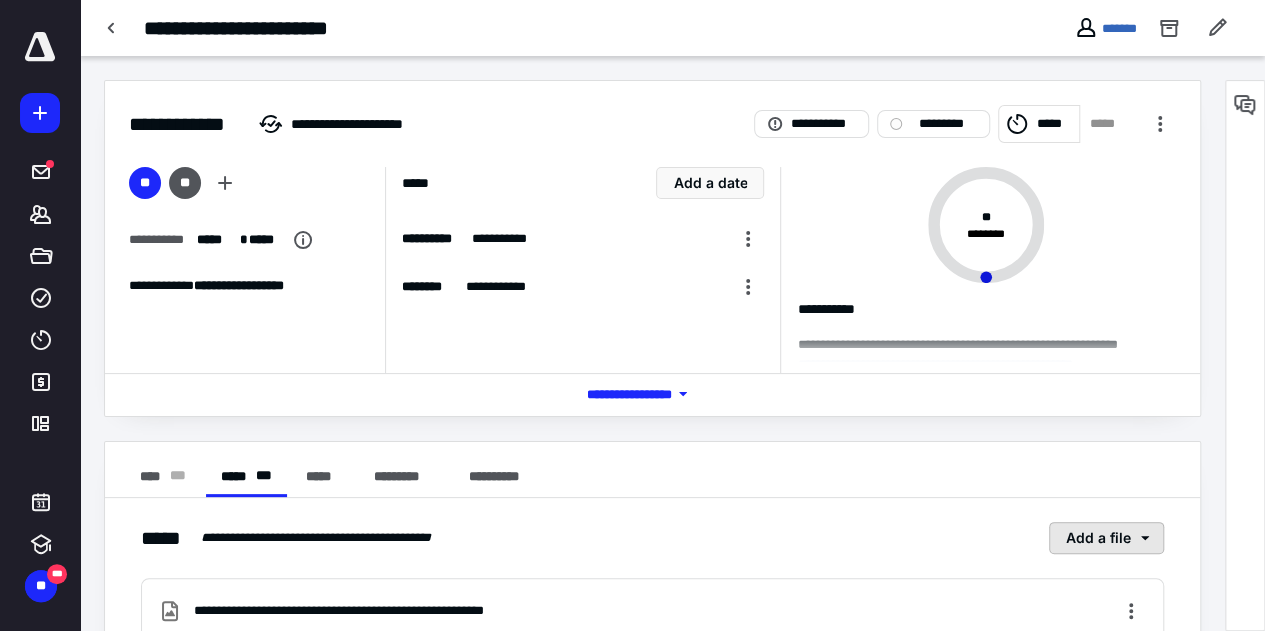 click on "Add a file" at bounding box center [1106, 538] 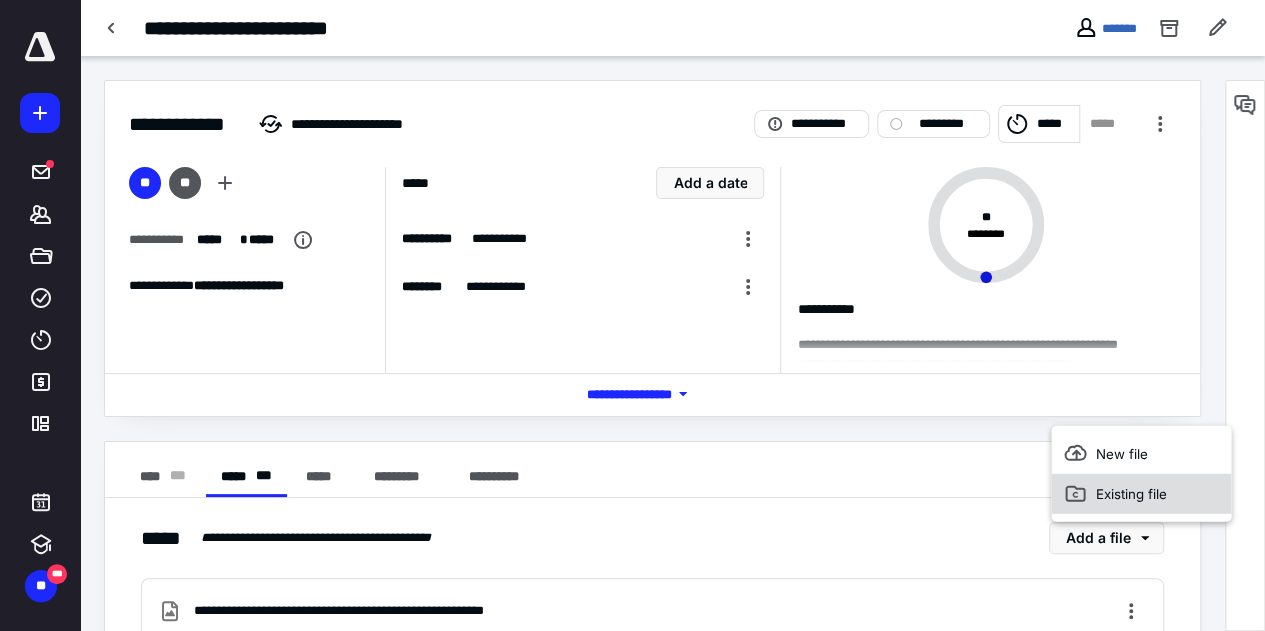 click on "Existing file" at bounding box center [1141, 494] 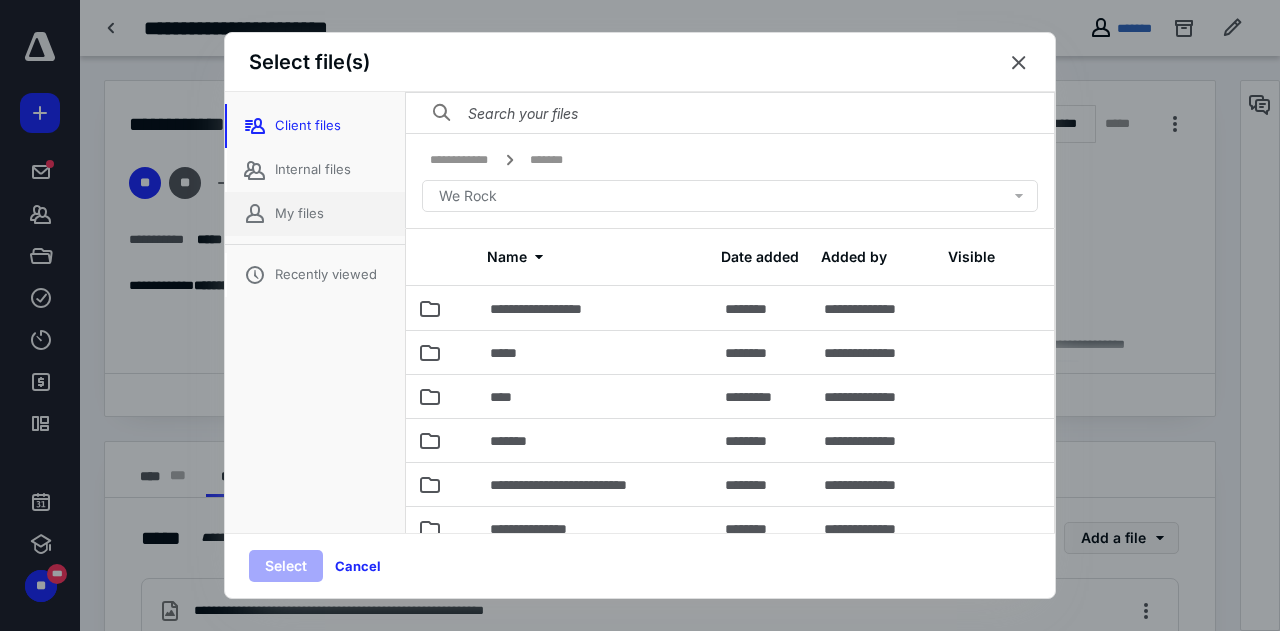 click on "My files" at bounding box center (315, 214) 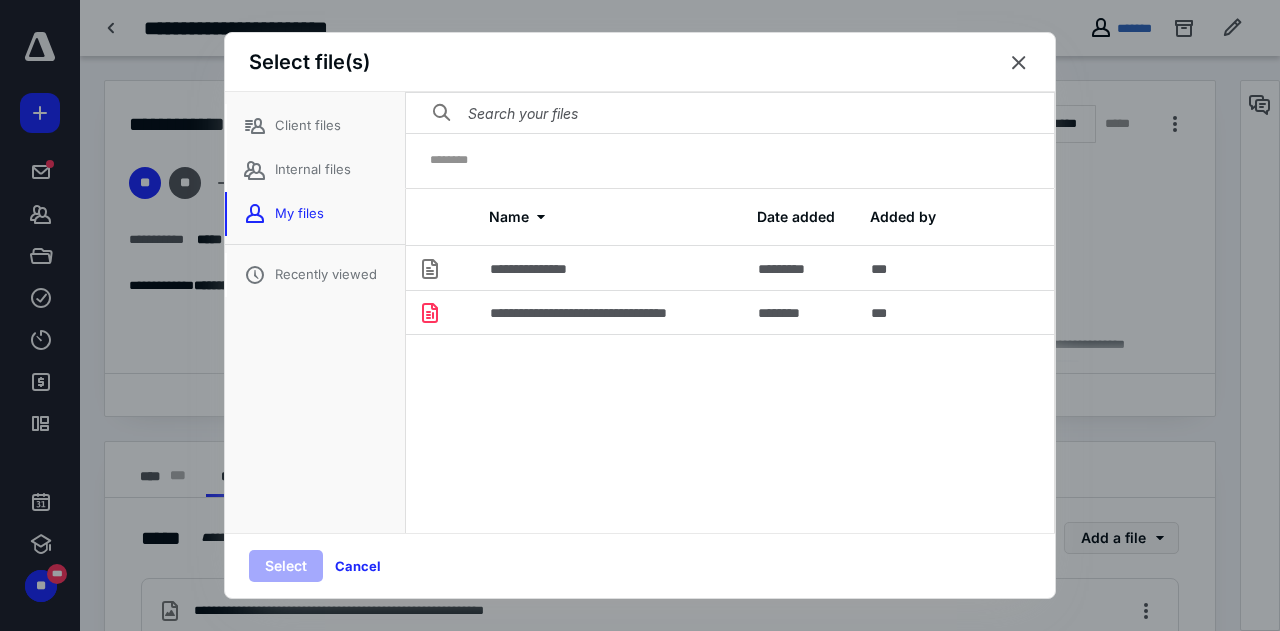 click at bounding box center (730, 113) 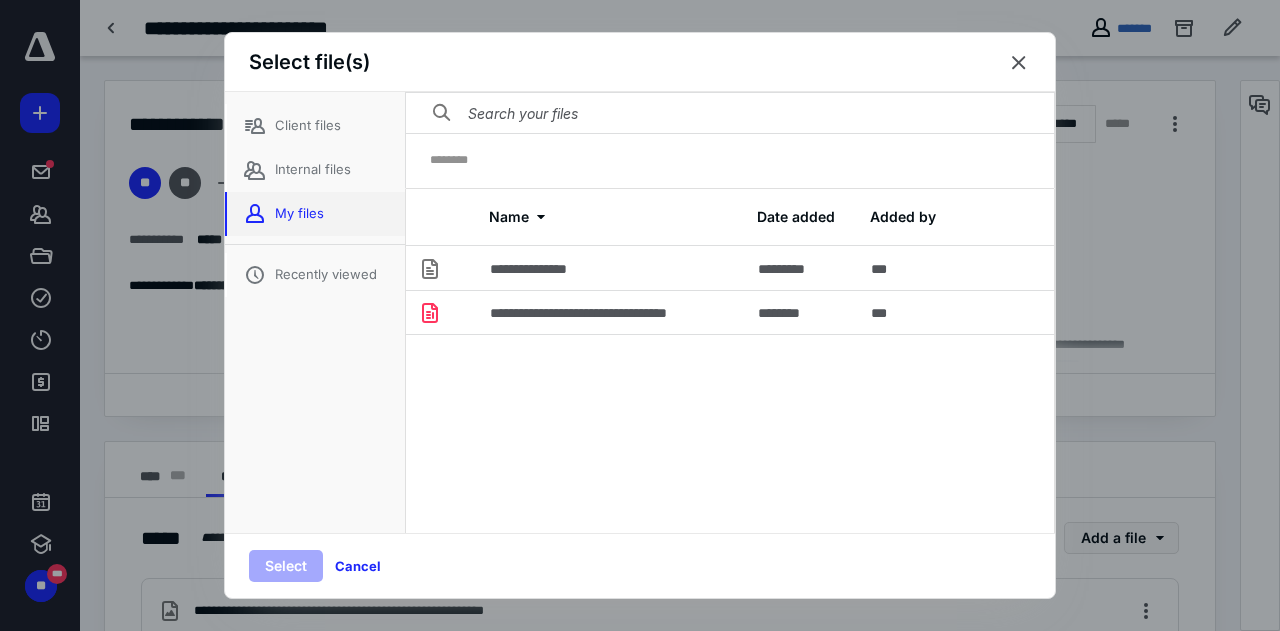 click on "My files" at bounding box center (315, 214) 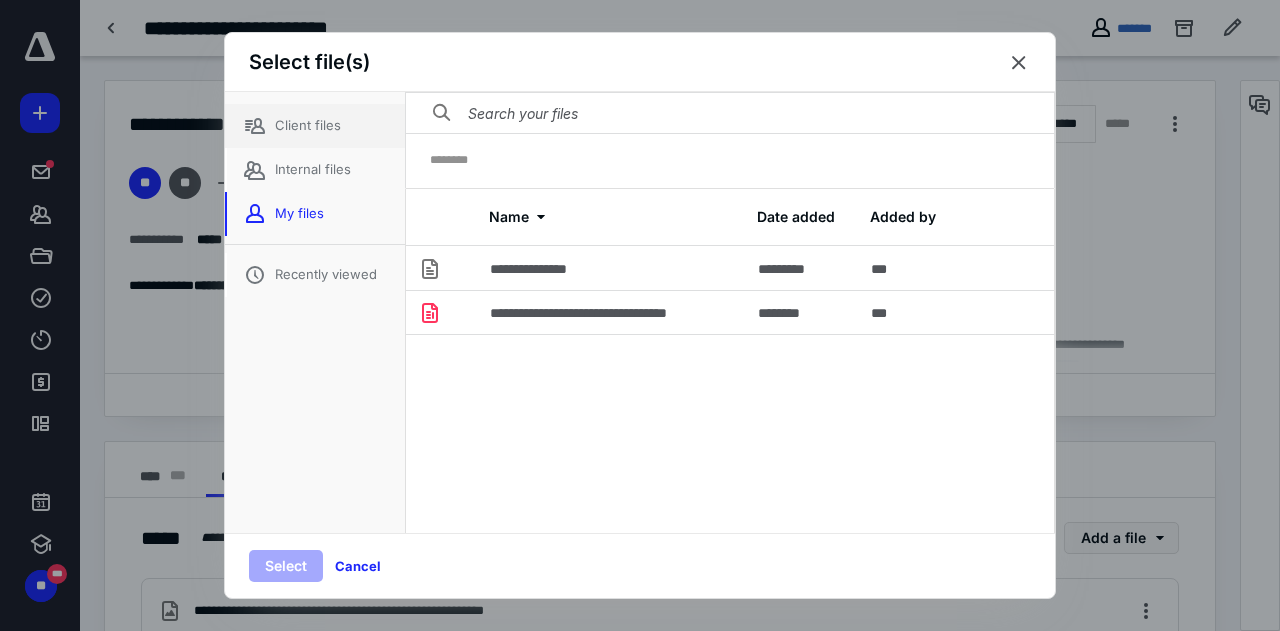 click on "Client files" at bounding box center (315, 126) 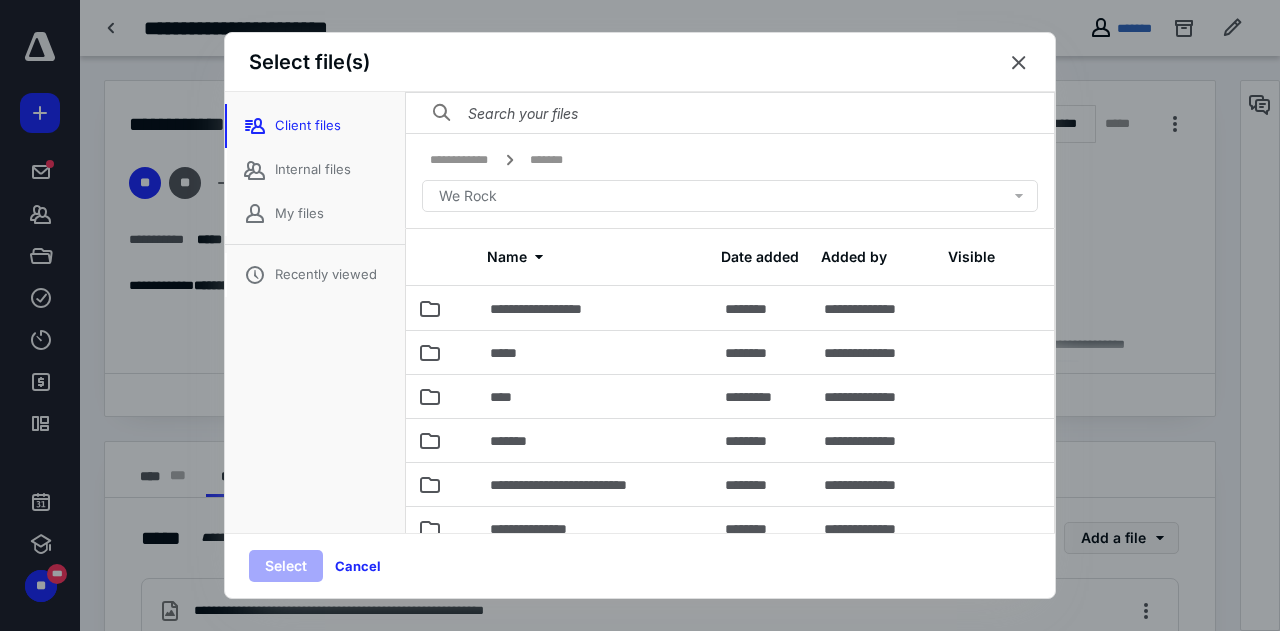 click at bounding box center (1019, 63) 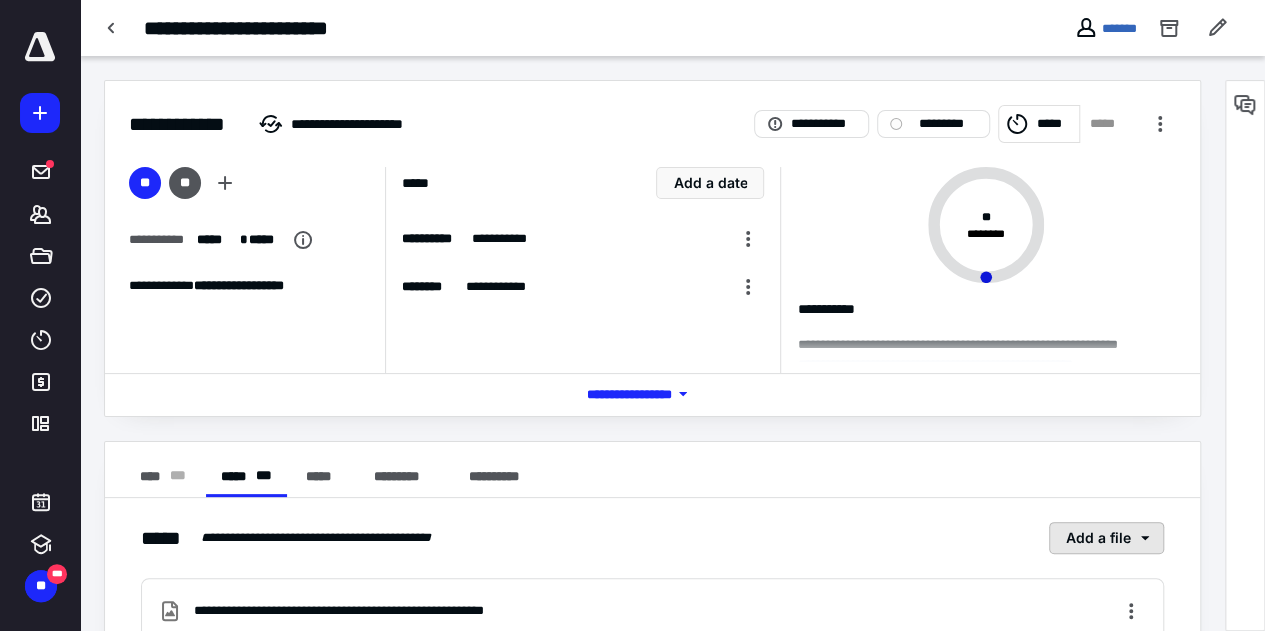click on "Add a file" at bounding box center [1106, 538] 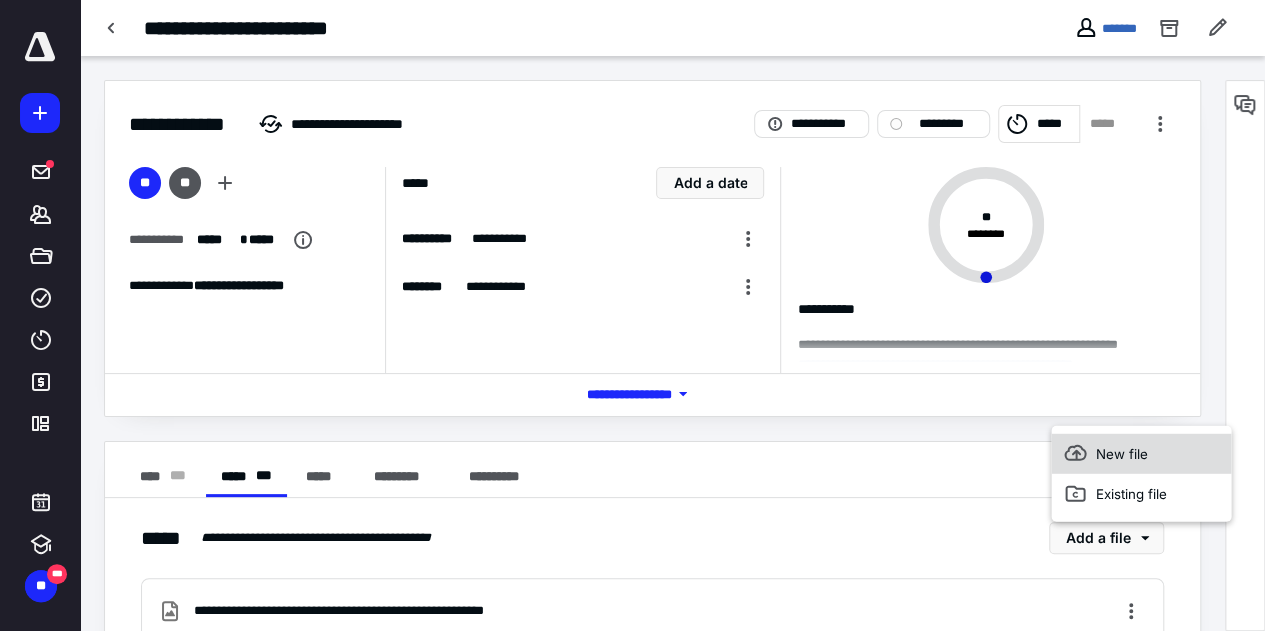 click on "New file" at bounding box center (1141, 454) 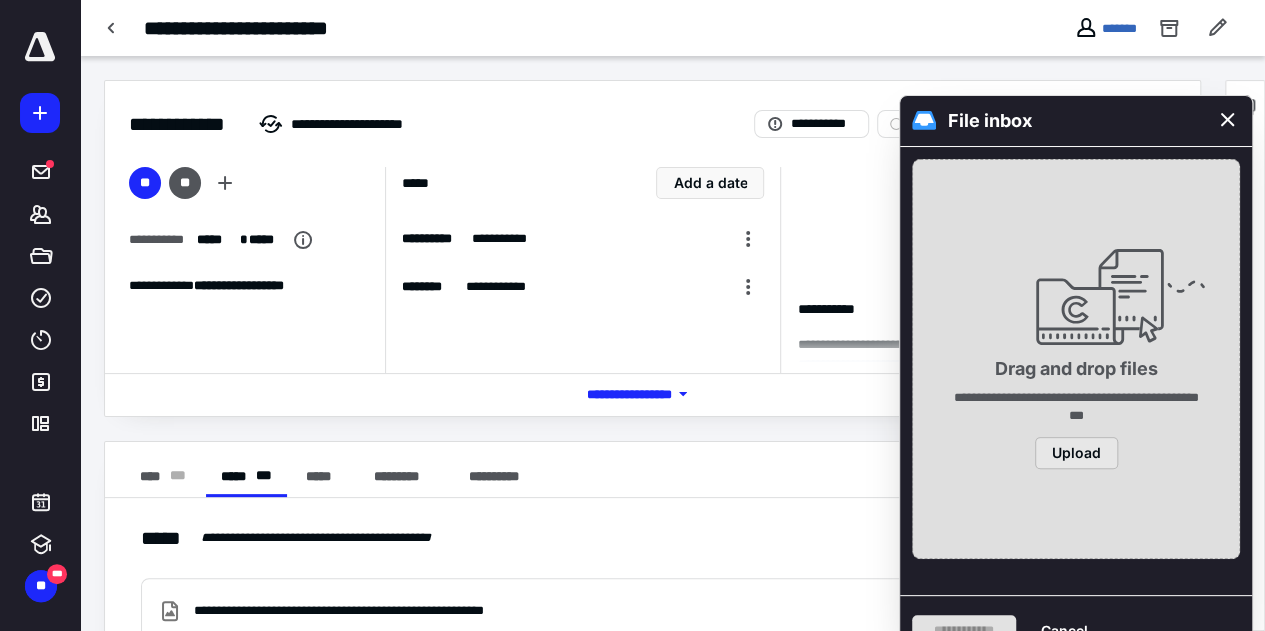 click on "Upload" at bounding box center (1076, 453) 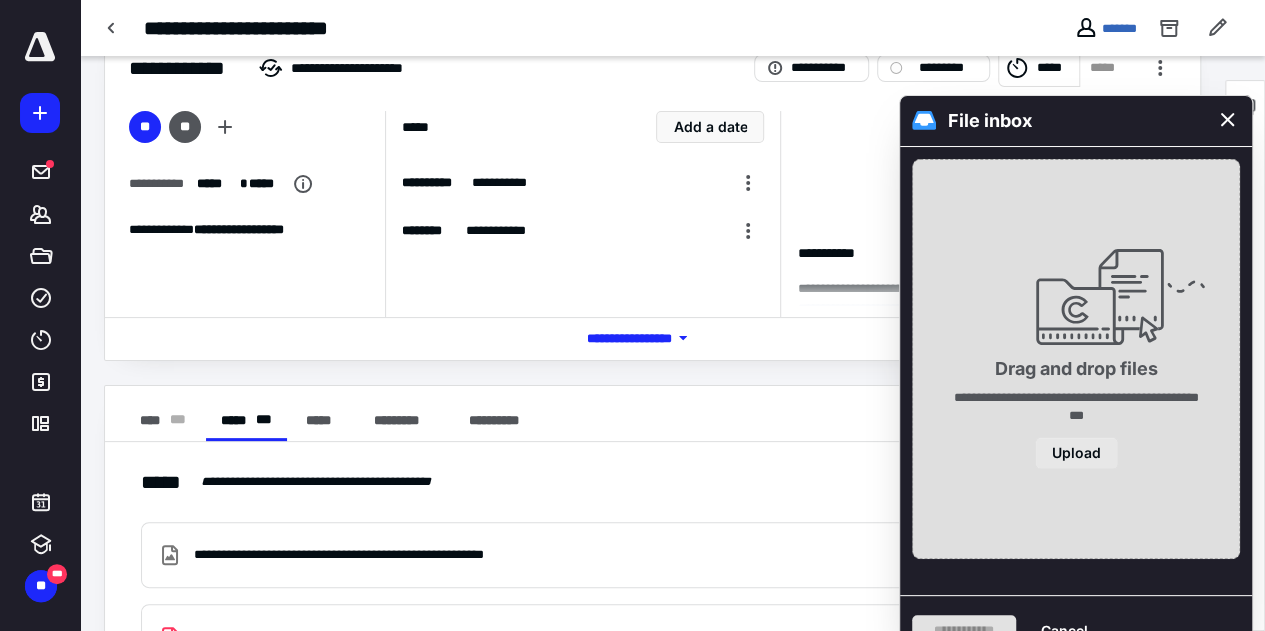 scroll, scrollTop: 100, scrollLeft: 0, axis: vertical 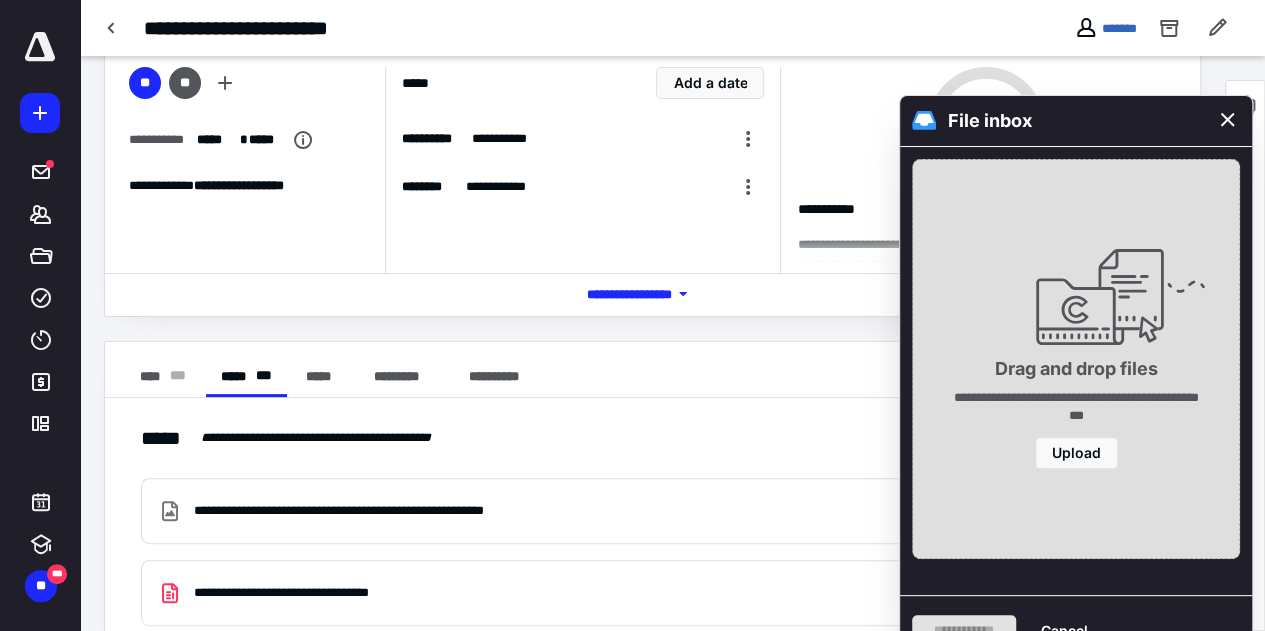 click at bounding box center [1228, 121] 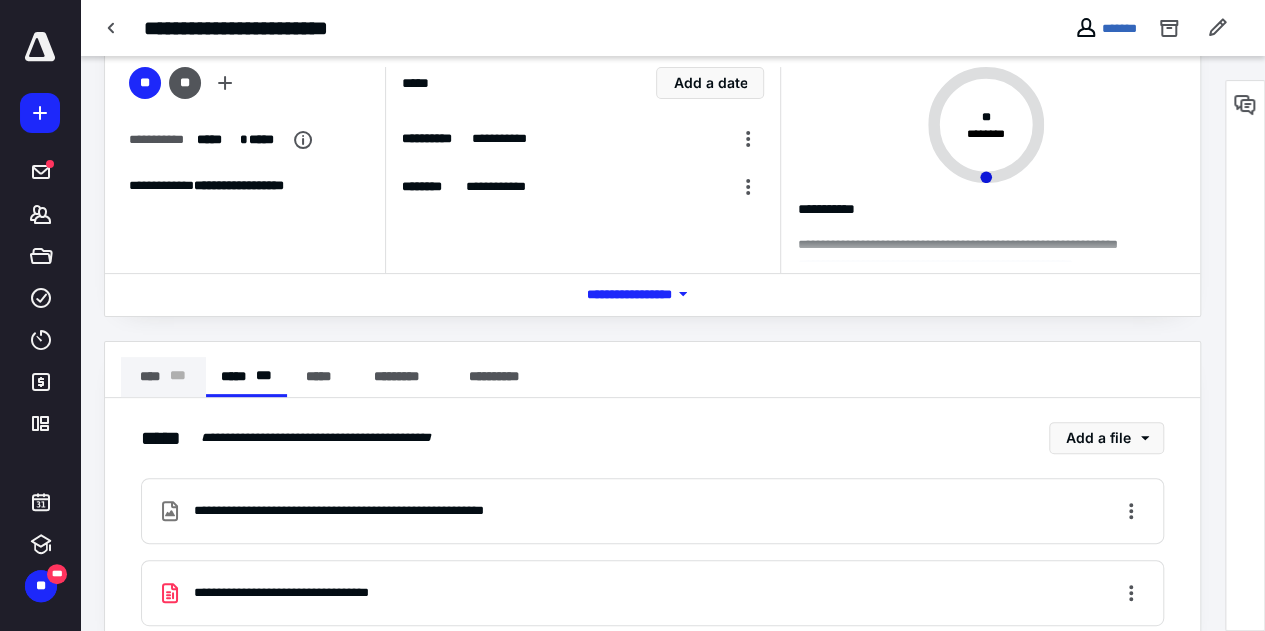 click on "**** * * *" at bounding box center [163, 377] 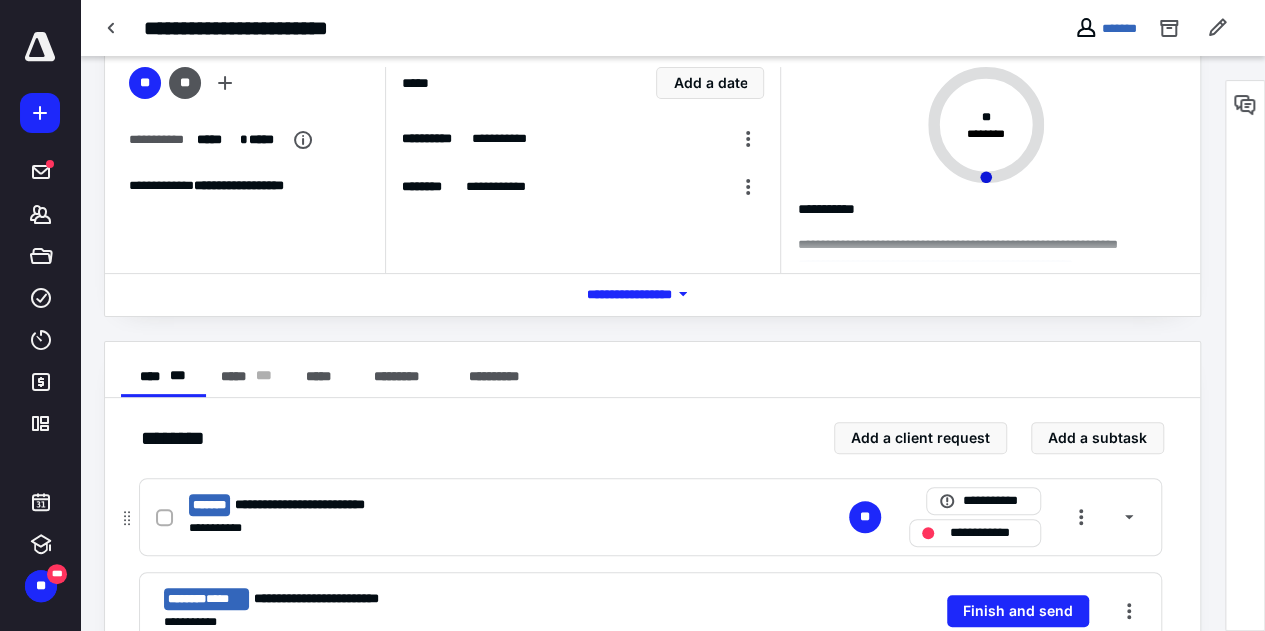 click at bounding box center (164, 518) 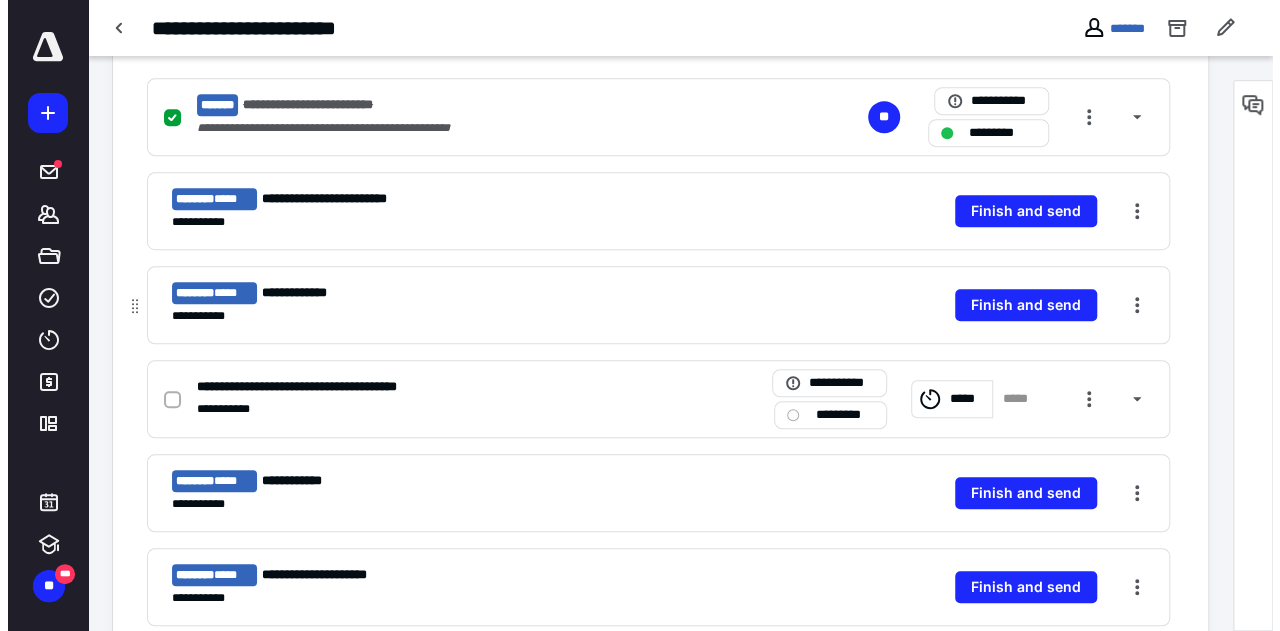 scroll, scrollTop: 600, scrollLeft: 0, axis: vertical 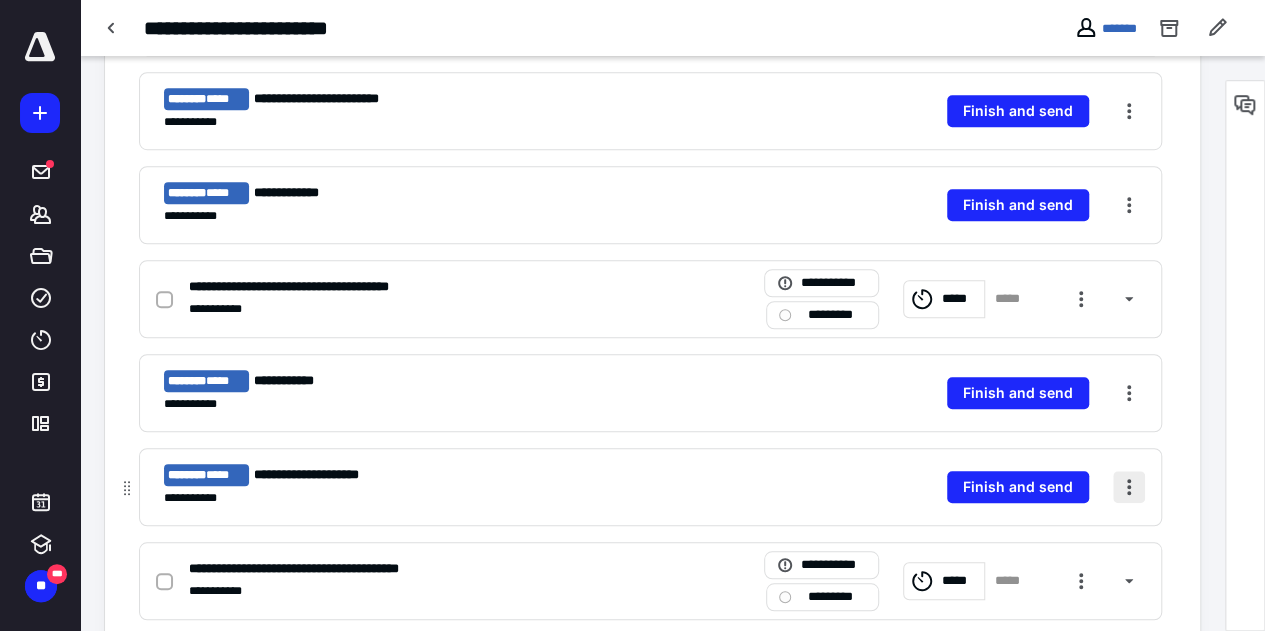 click at bounding box center [1129, 487] 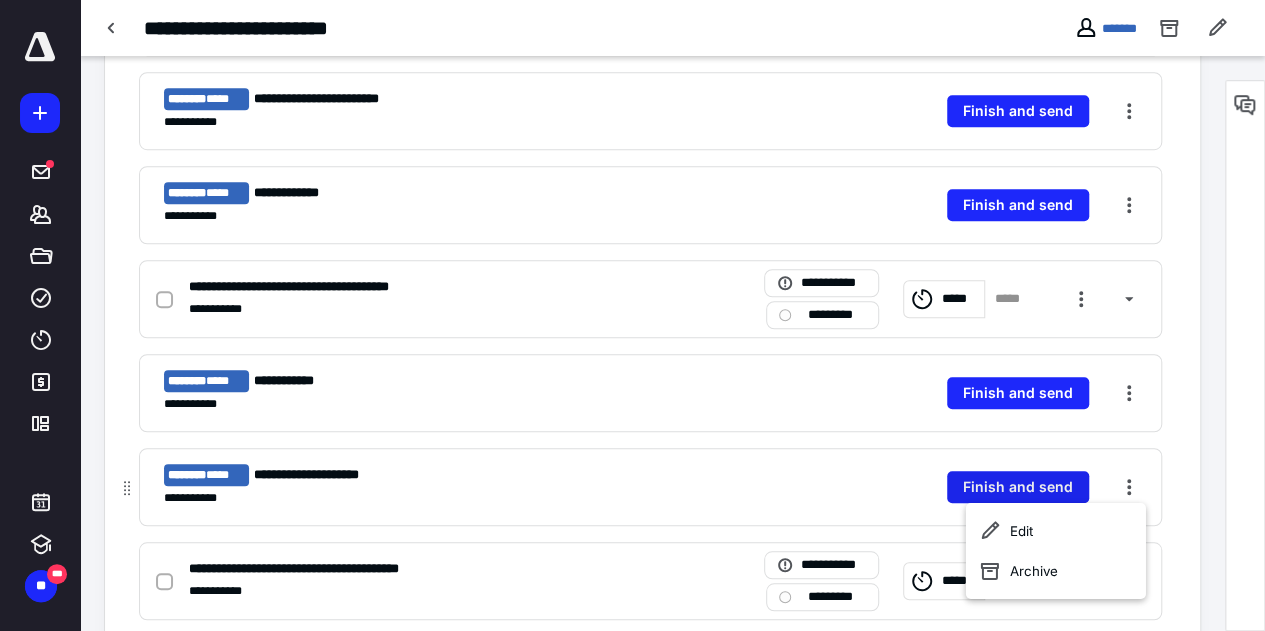 click on "Finish and send" at bounding box center (1018, 487) 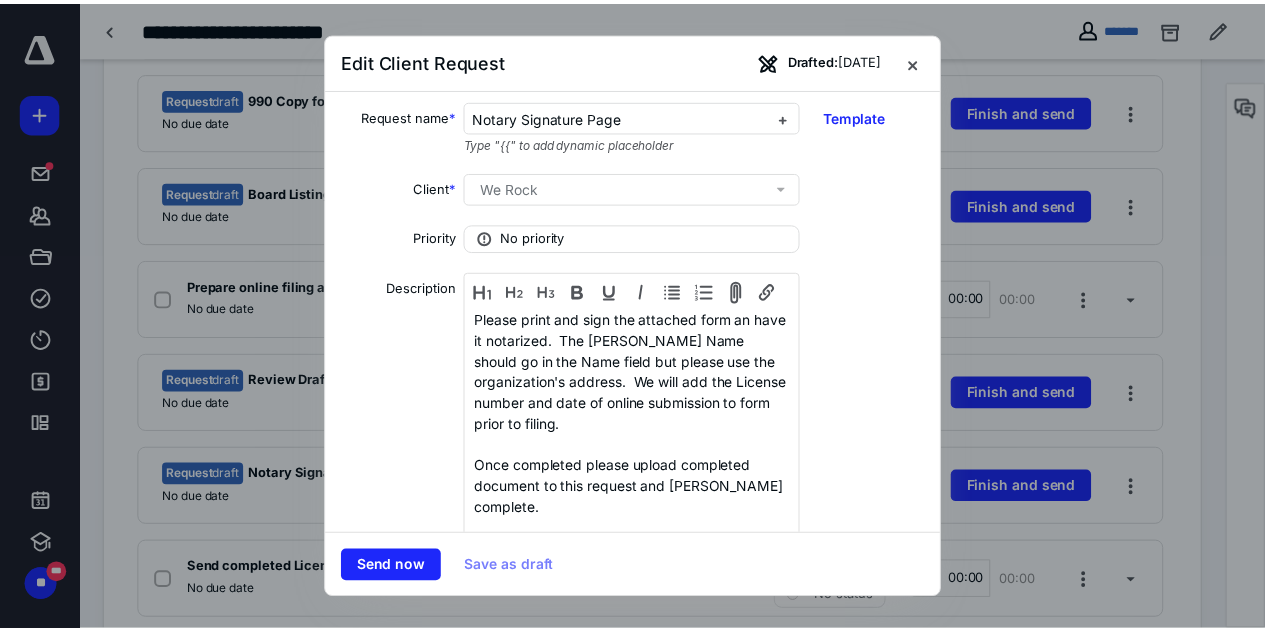 scroll, scrollTop: 0, scrollLeft: 0, axis: both 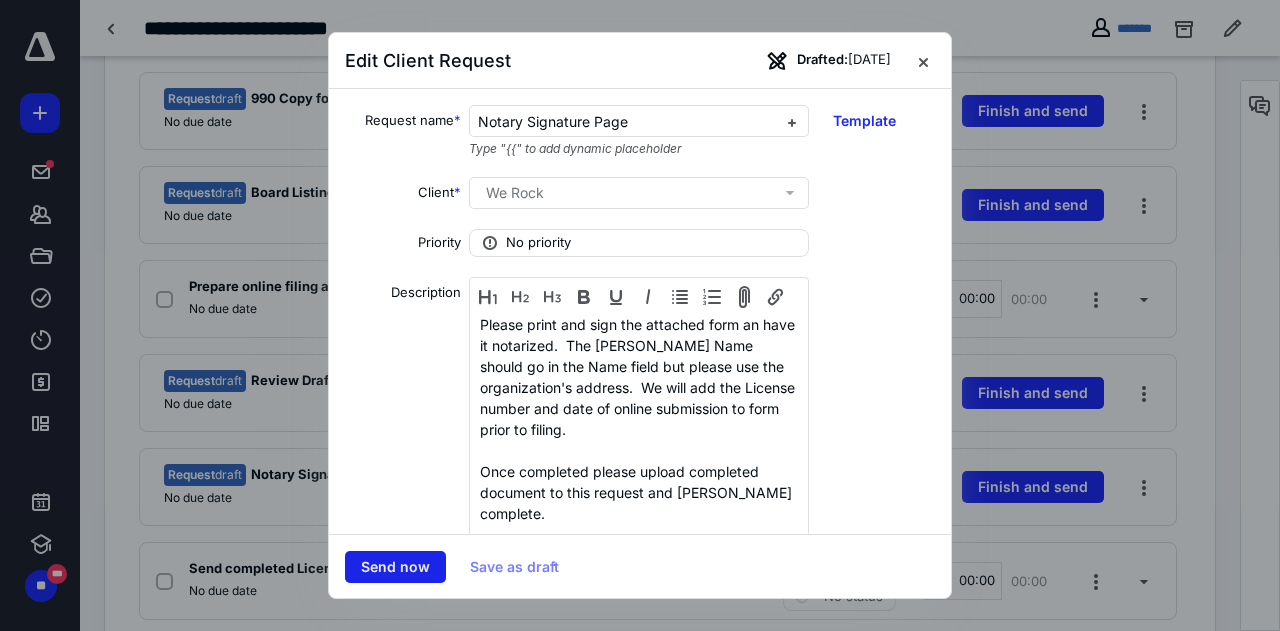 click on "Send now" at bounding box center (395, 567) 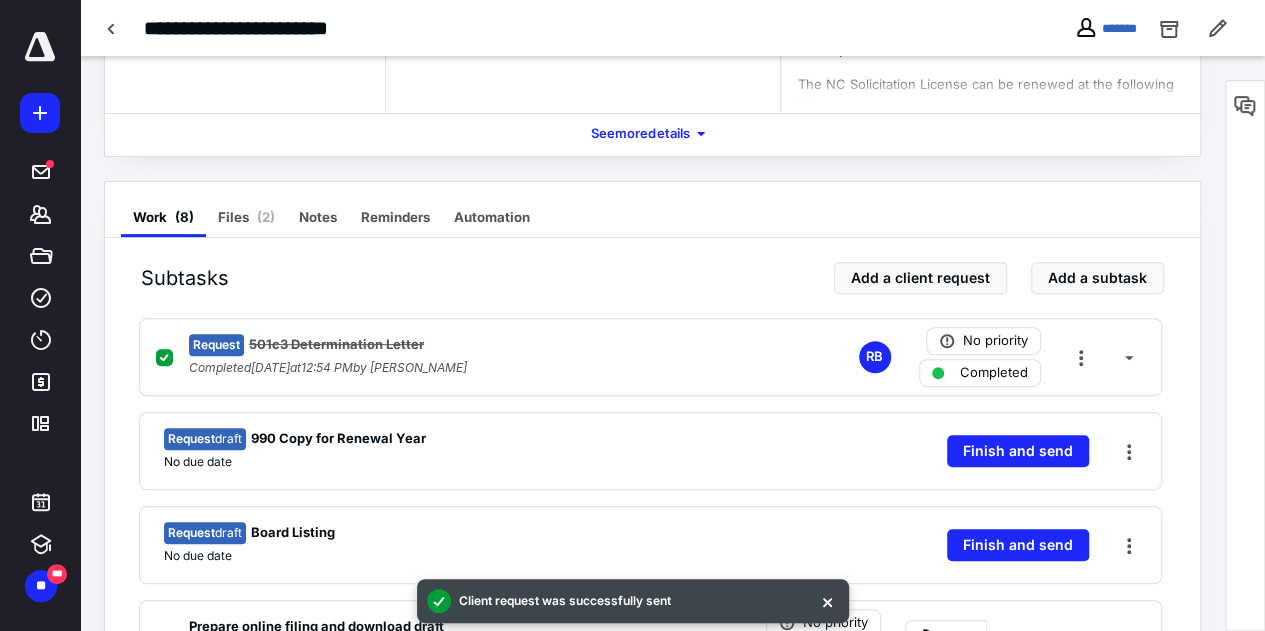 scroll, scrollTop: 231, scrollLeft: 0, axis: vertical 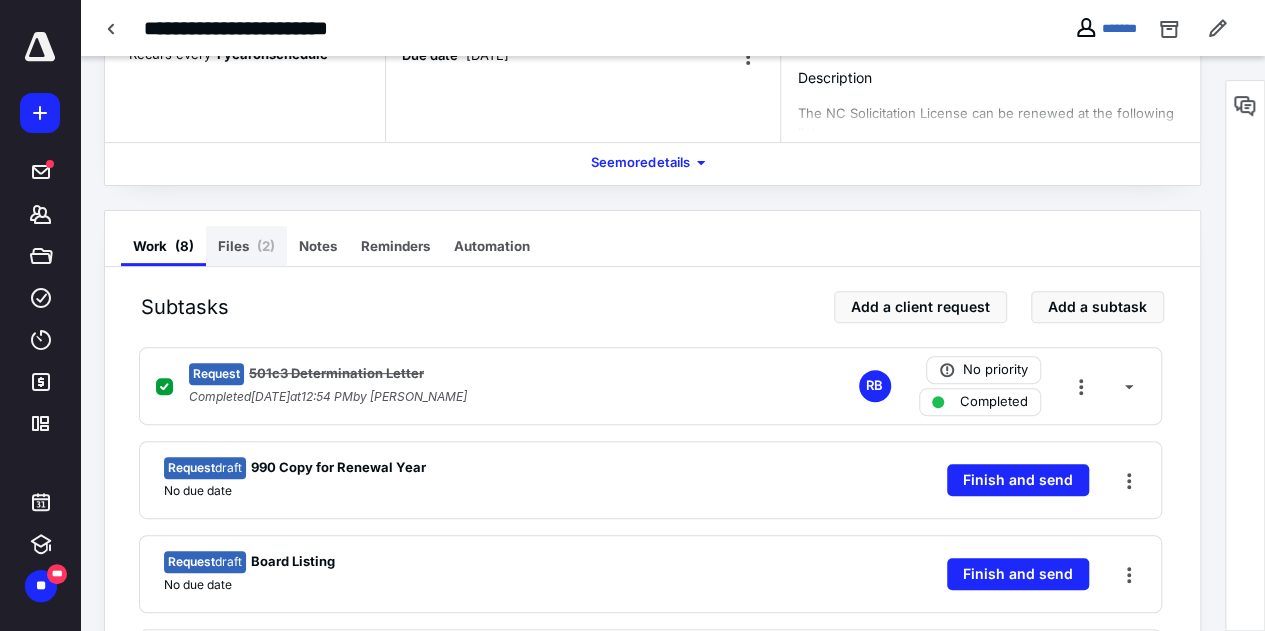click on "( 2 )" at bounding box center [266, 246] 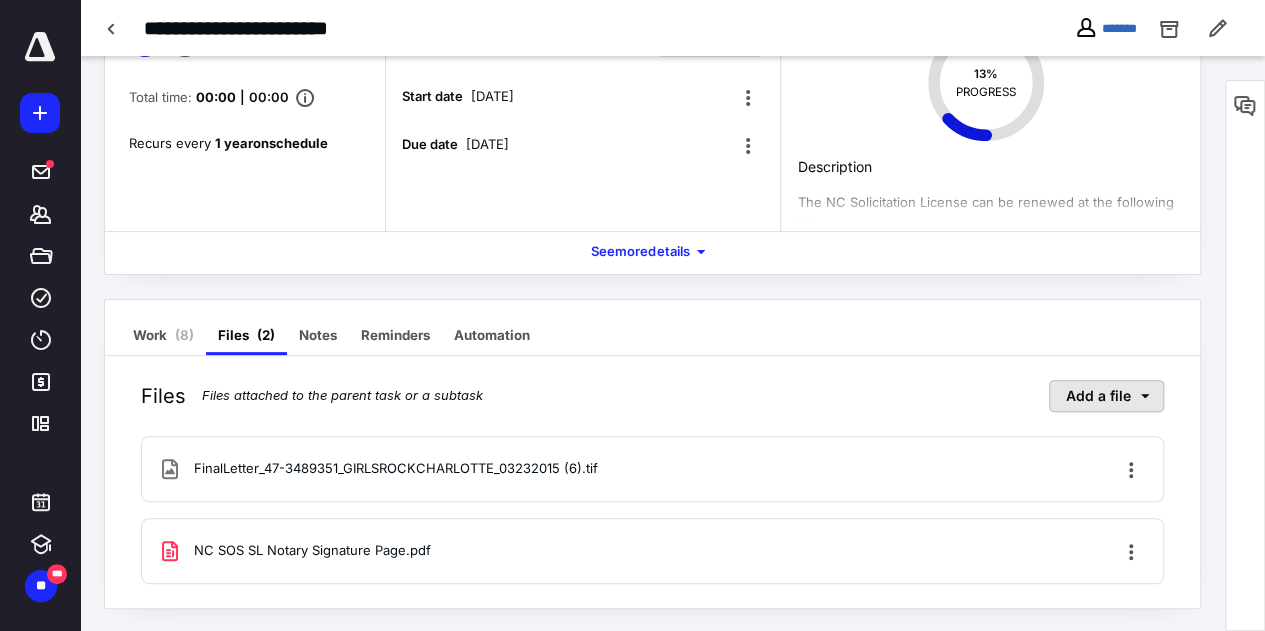 click on "Add a file" at bounding box center [1106, 396] 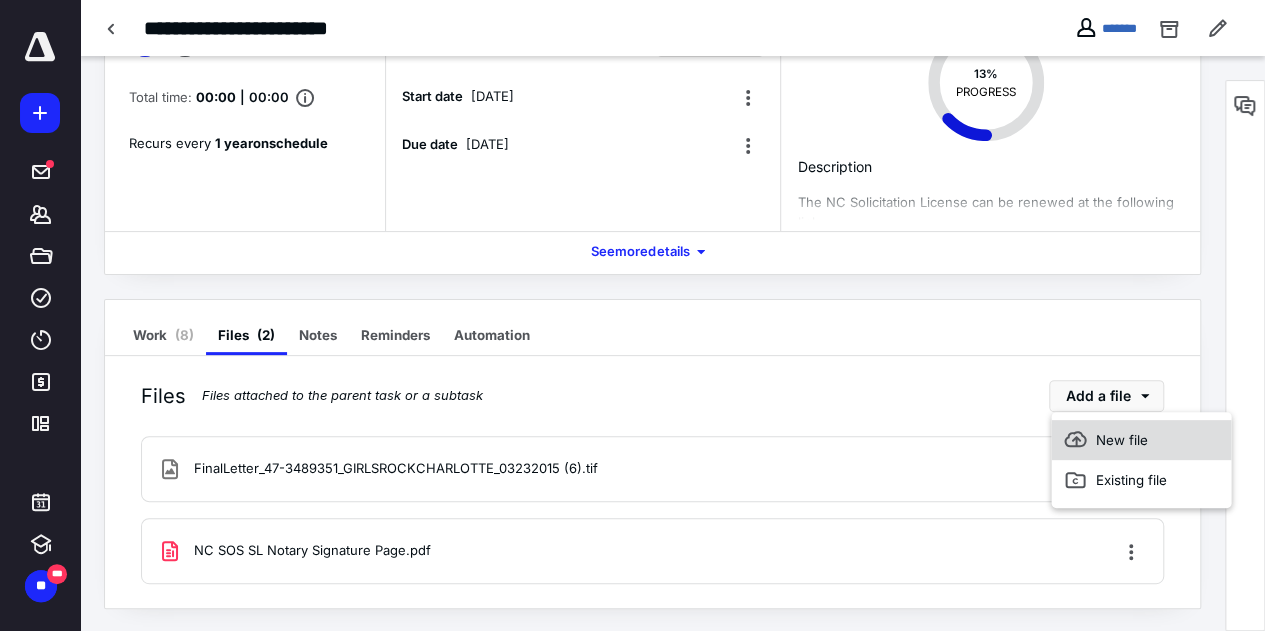 click on "New file" at bounding box center [1141, 440] 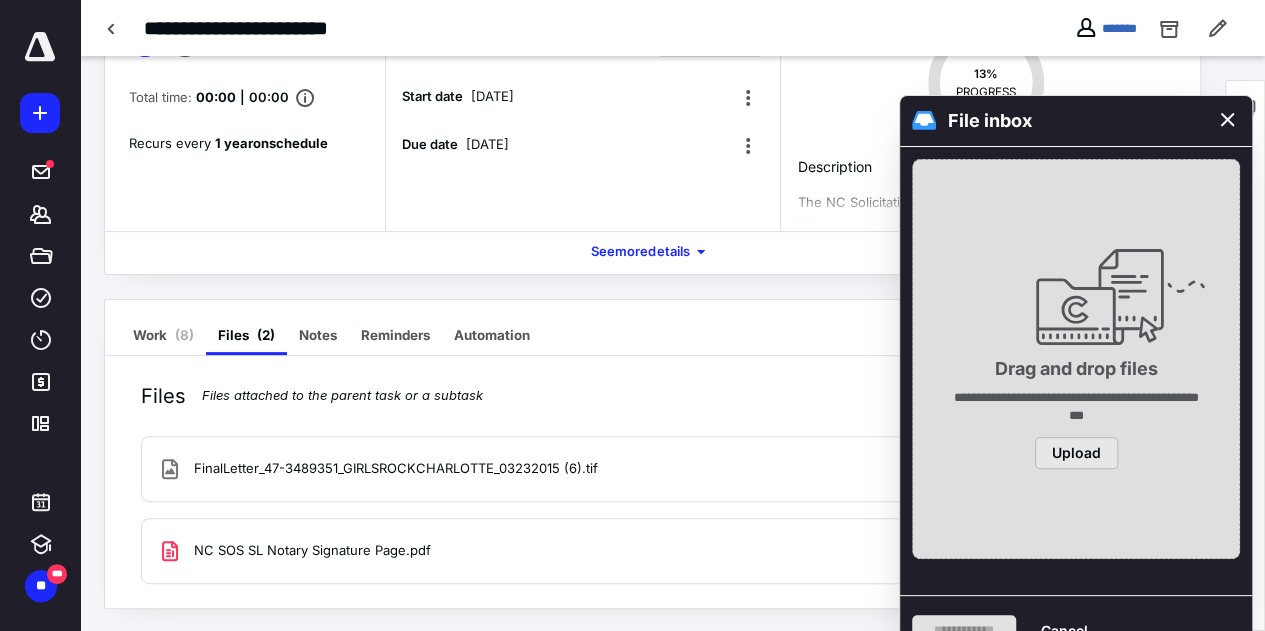 click on "Upload" at bounding box center (1076, 453) 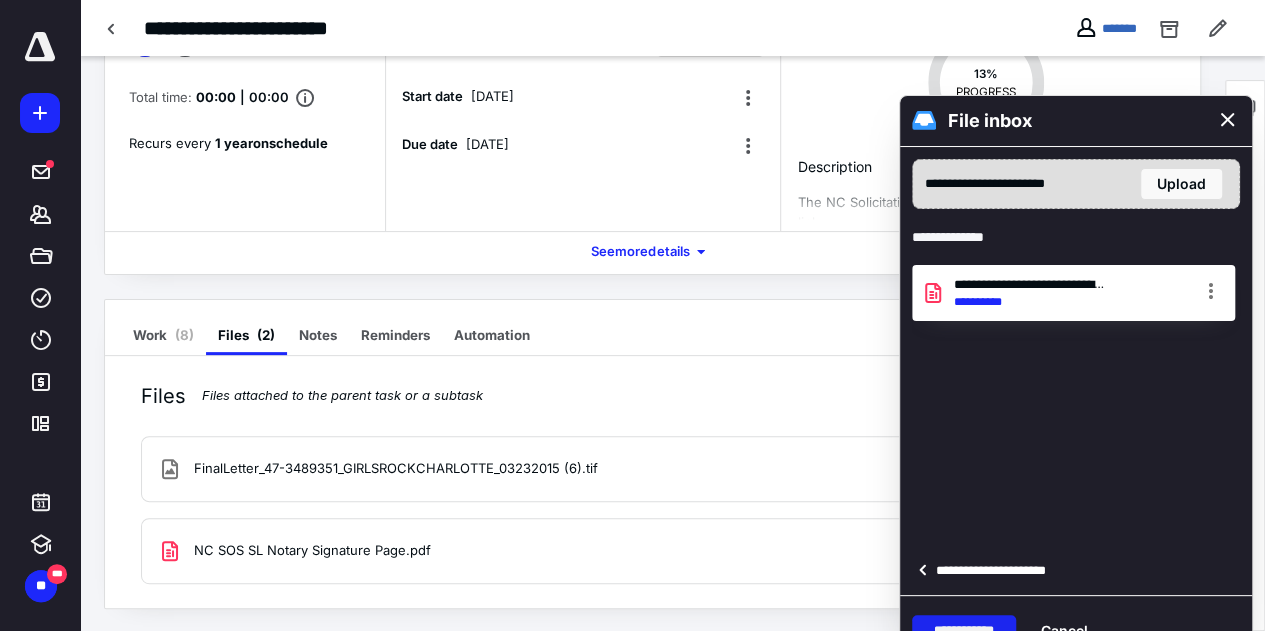click on "**********" at bounding box center [964, 631] 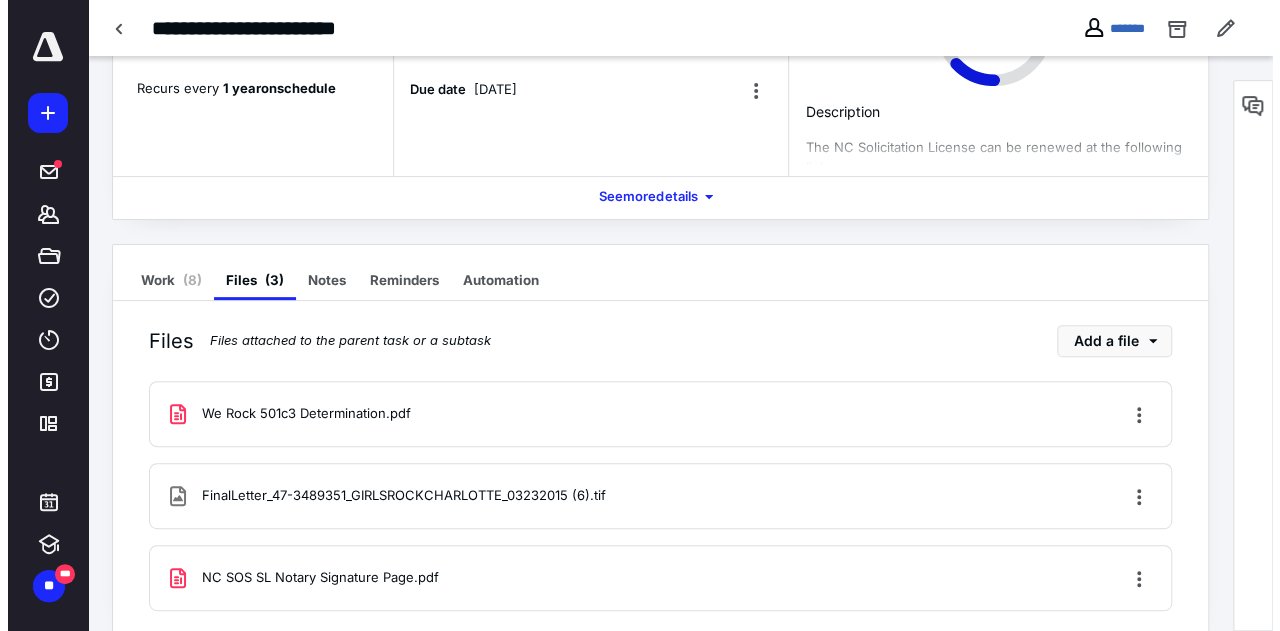 scroll, scrollTop: 223, scrollLeft: 0, axis: vertical 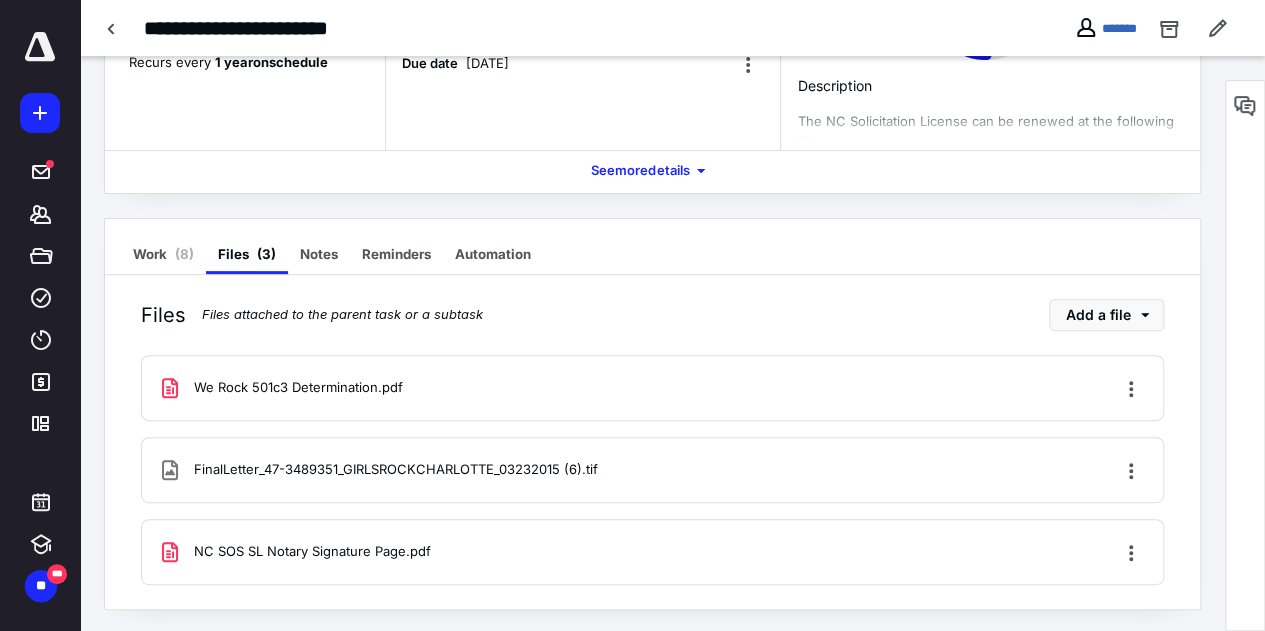 click on "We Rock 501c3 Determination.pdf" at bounding box center [298, 388] 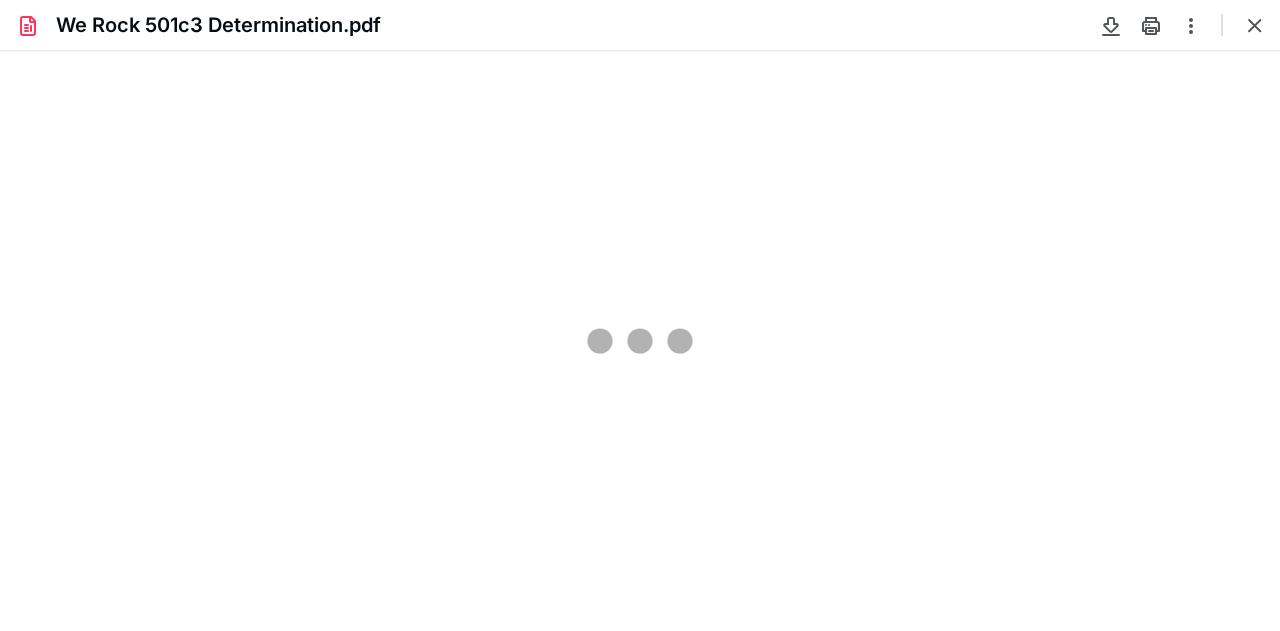 scroll, scrollTop: 0, scrollLeft: 0, axis: both 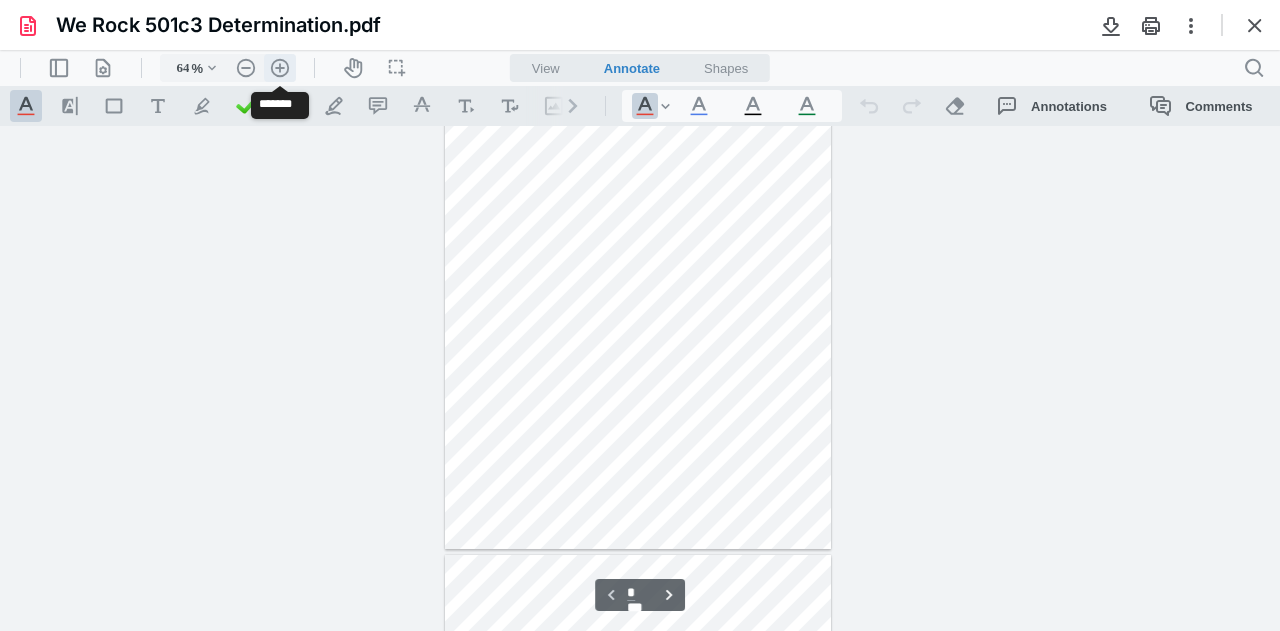 click on ".cls-1{fill:#abb0c4;} icon - header - zoom - in - line" at bounding box center (280, 68) 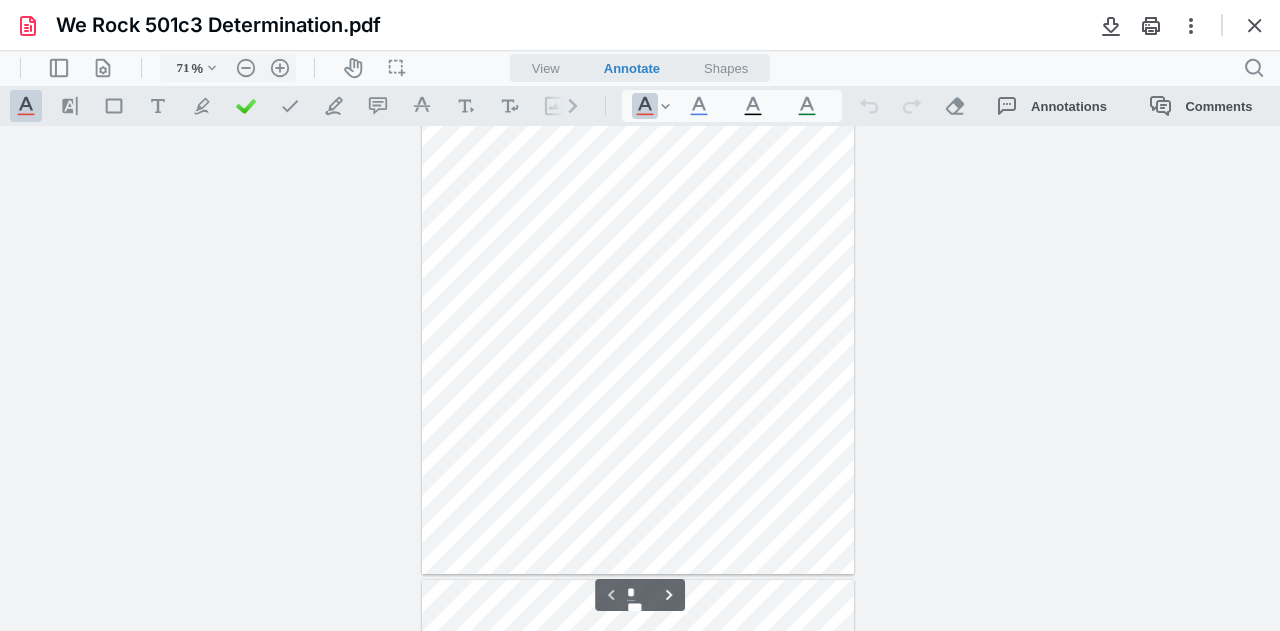 scroll, scrollTop: 0, scrollLeft: 0, axis: both 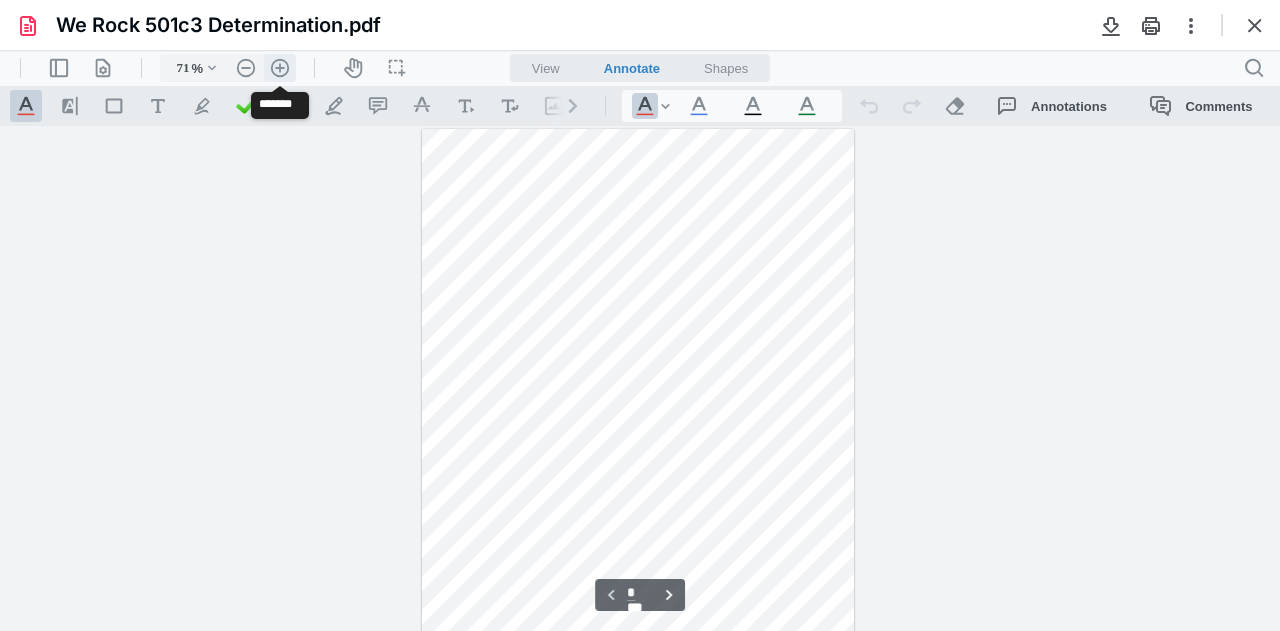click on ".cls-1{fill:#abb0c4;} icon - header - zoom - in - line" at bounding box center (280, 68) 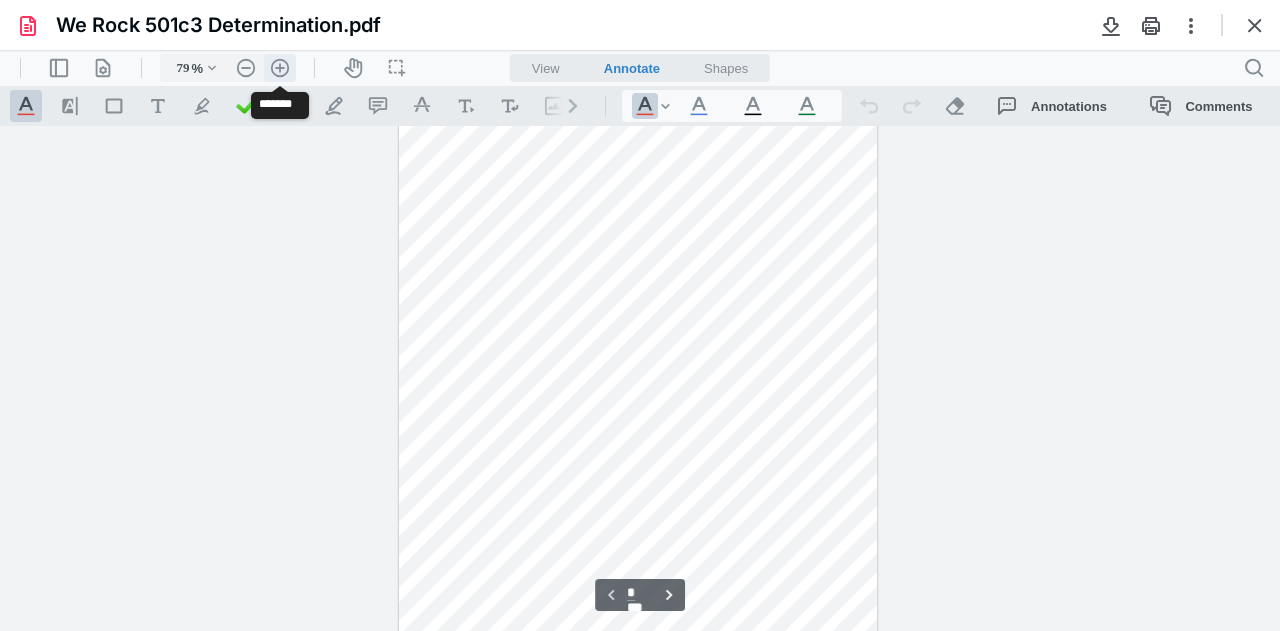 click on ".cls-1{fill:#abb0c4;} icon - header - zoom - in - line" at bounding box center (280, 68) 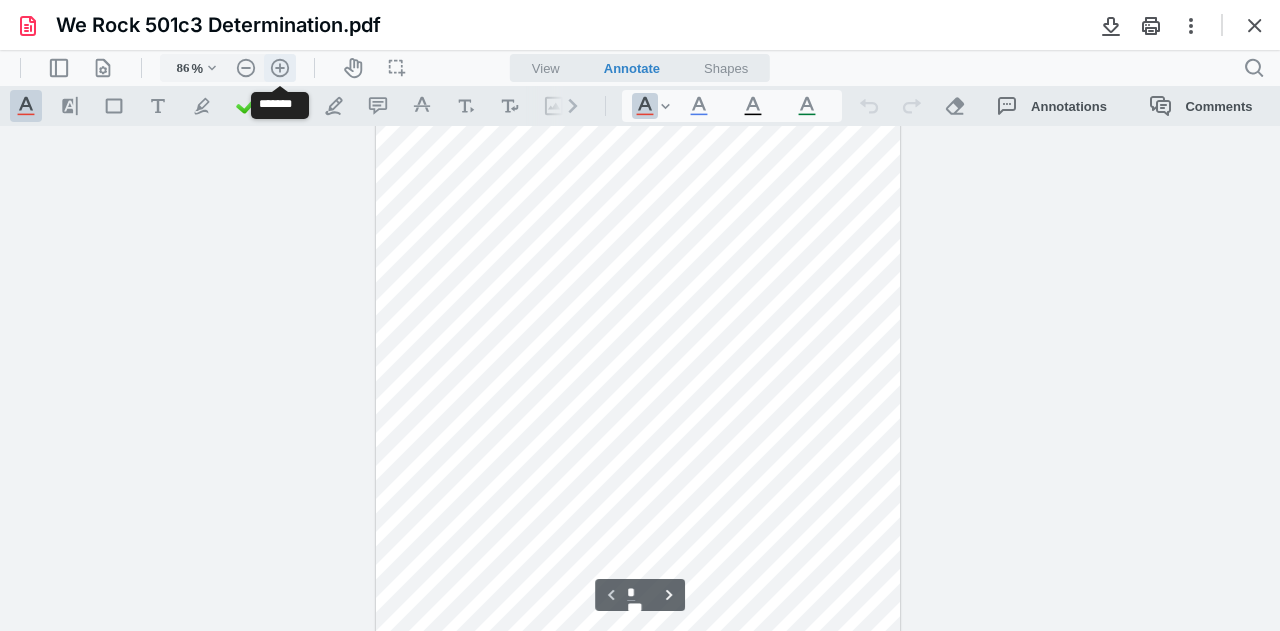 click on ".cls-1{fill:#abb0c4;} icon - header - zoom - in - line" at bounding box center [280, 68] 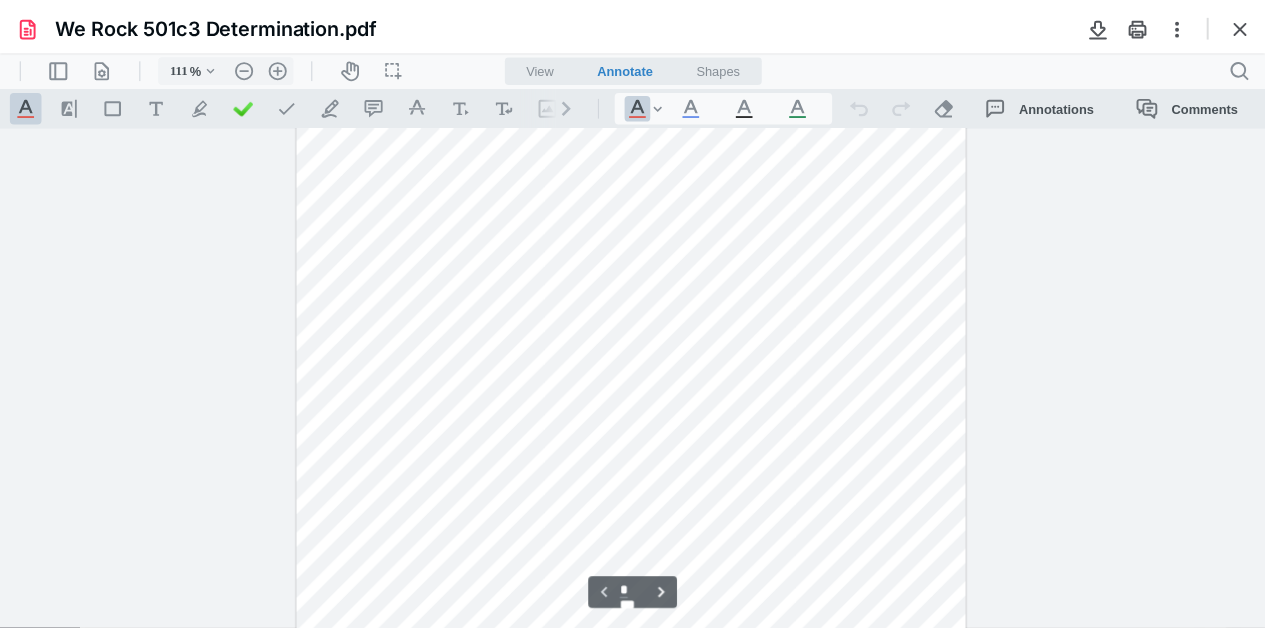 scroll, scrollTop: 21, scrollLeft: 0, axis: vertical 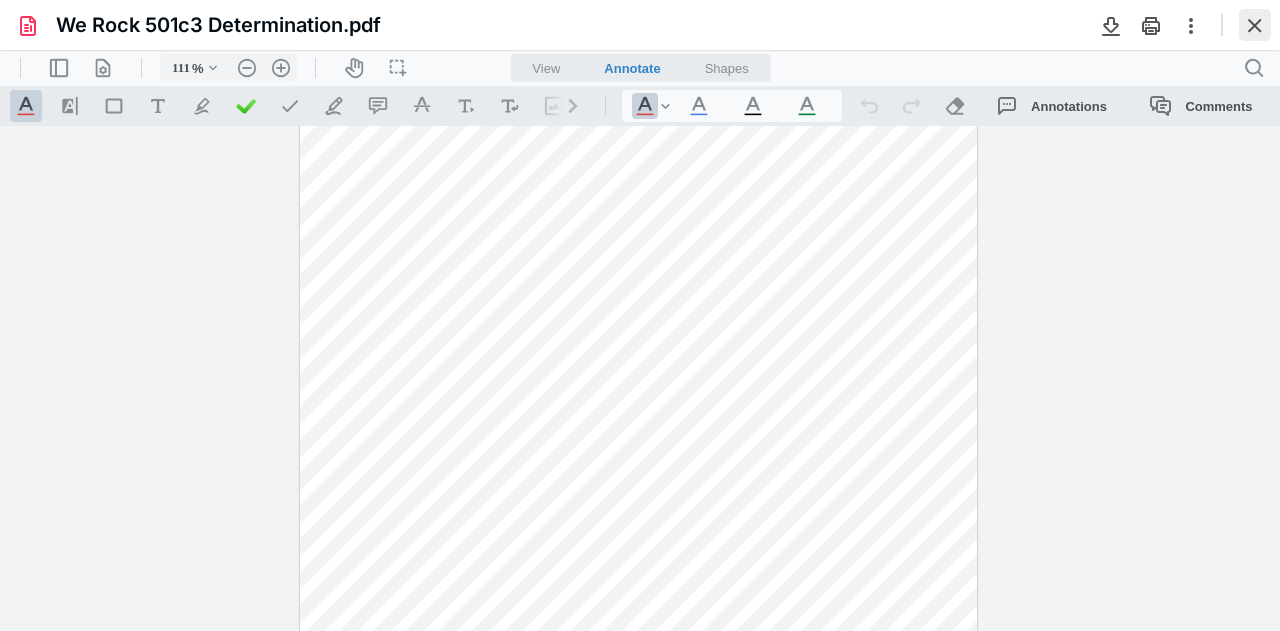 click at bounding box center [1255, 25] 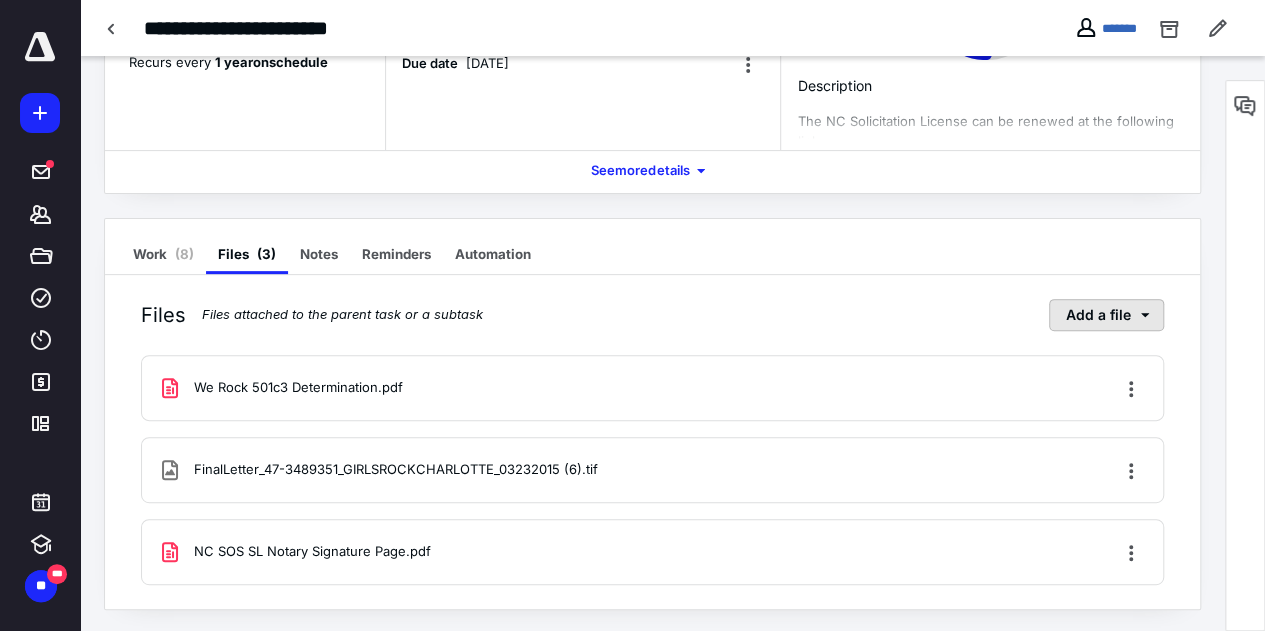 click on "Add a file" at bounding box center (1106, 315) 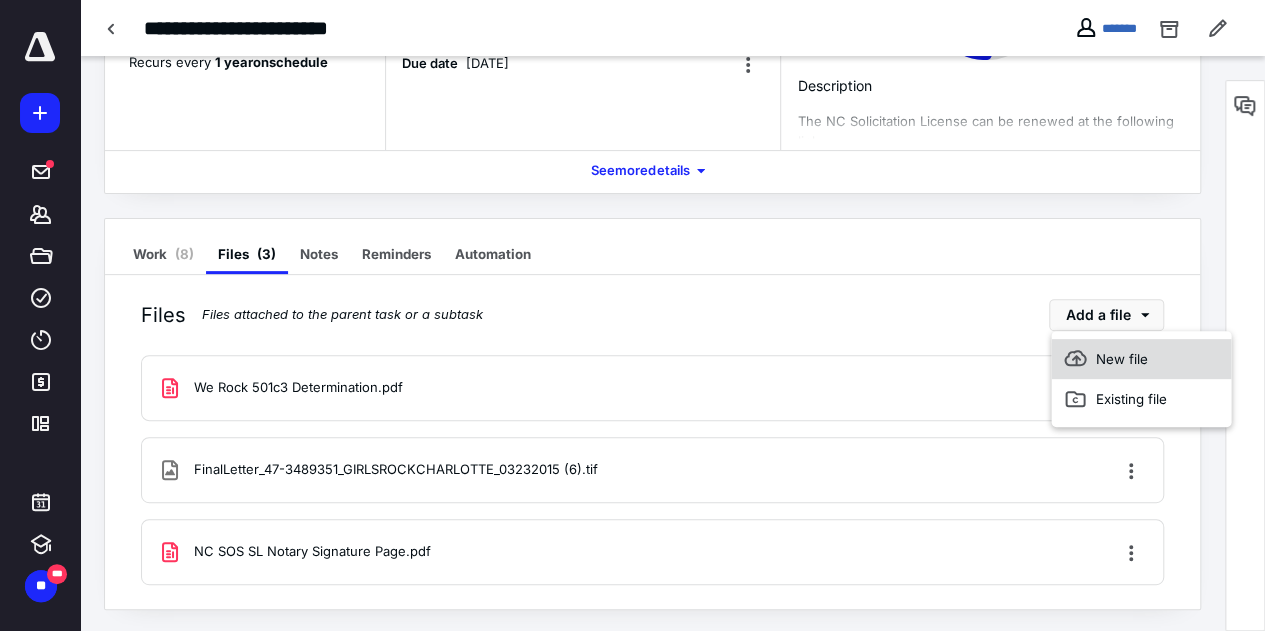 click on "New file" at bounding box center [1141, 359] 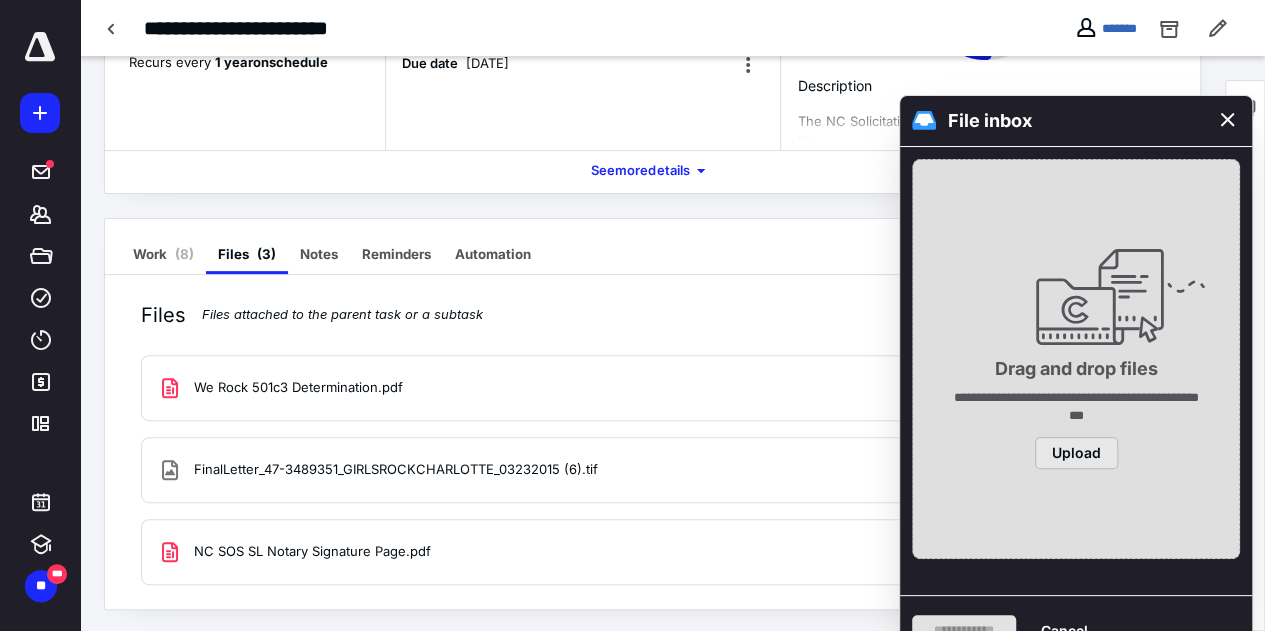 click on "Upload" at bounding box center [1076, 453] 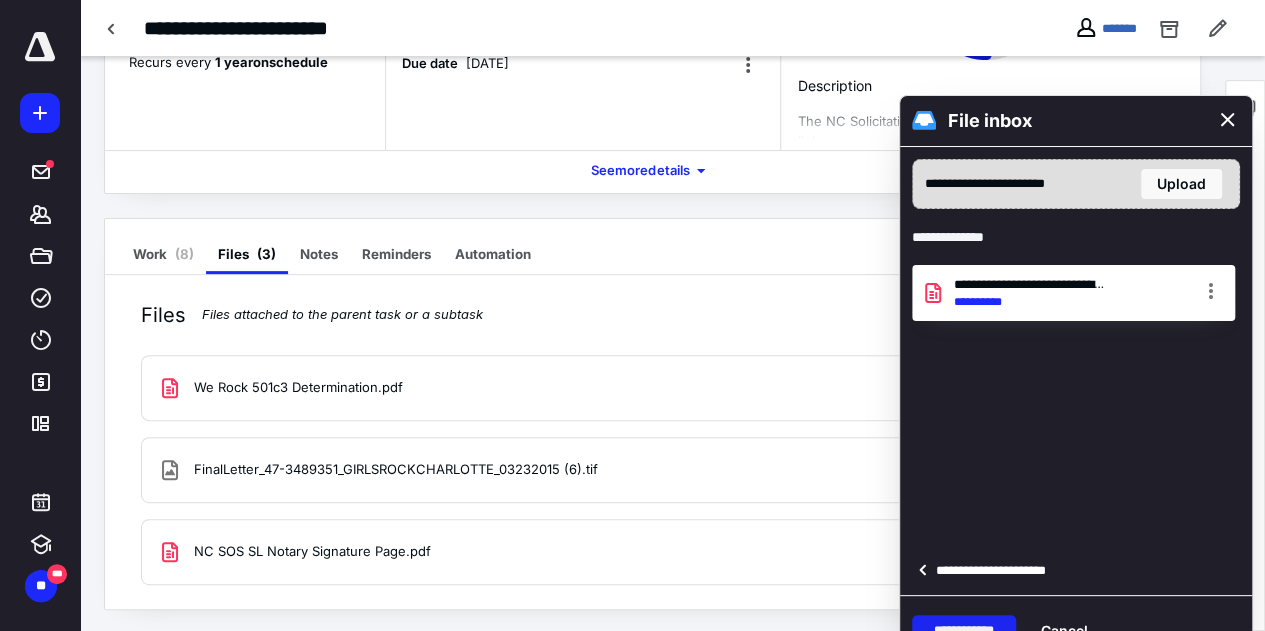 click on "**********" at bounding box center (964, 631) 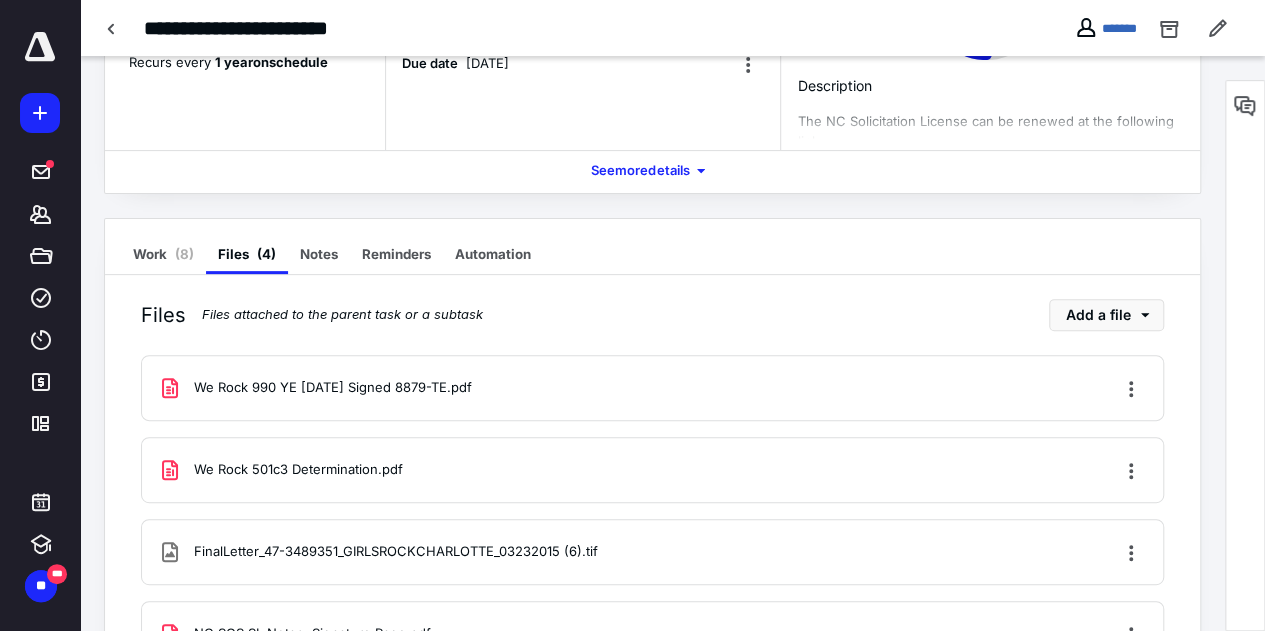 scroll, scrollTop: 304, scrollLeft: 0, axis: vertical 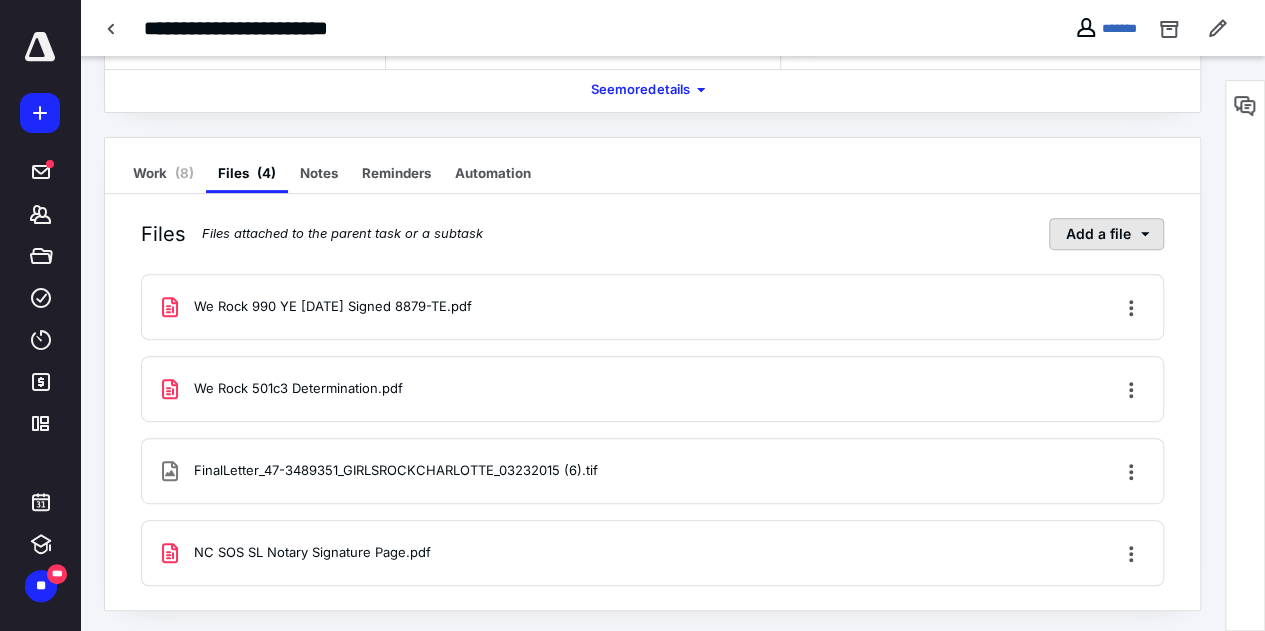 click on "Add a file" at bounding box center (1106, 234) 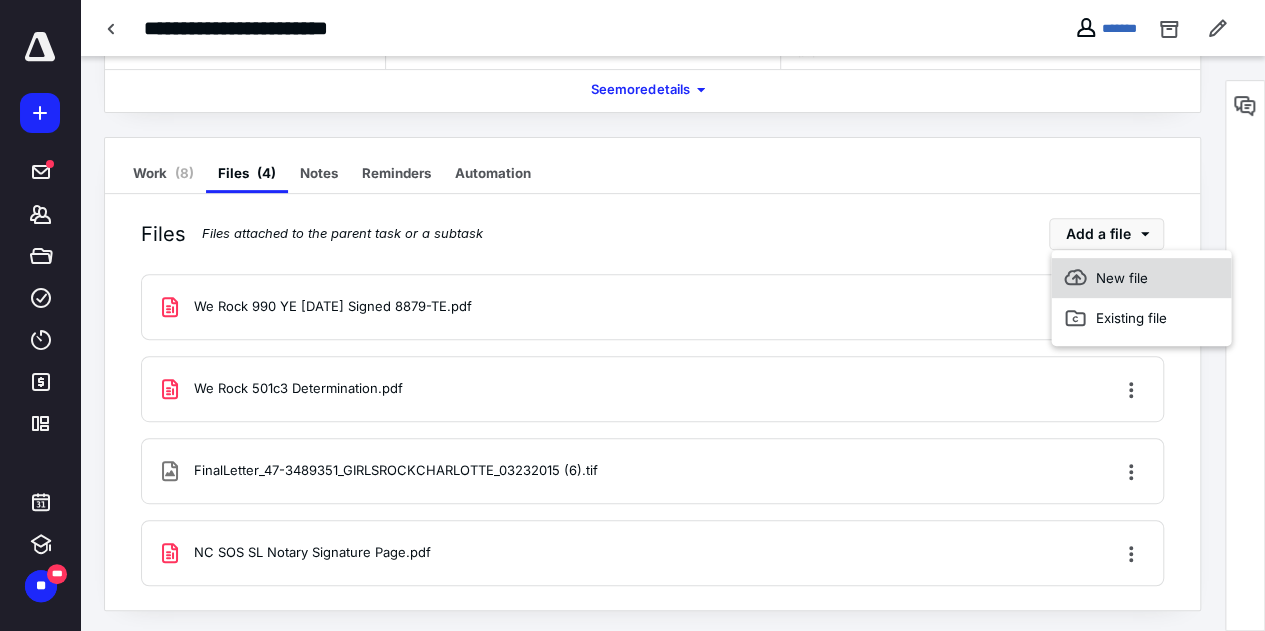 click on "New file" at bounding box center [1141, 278] 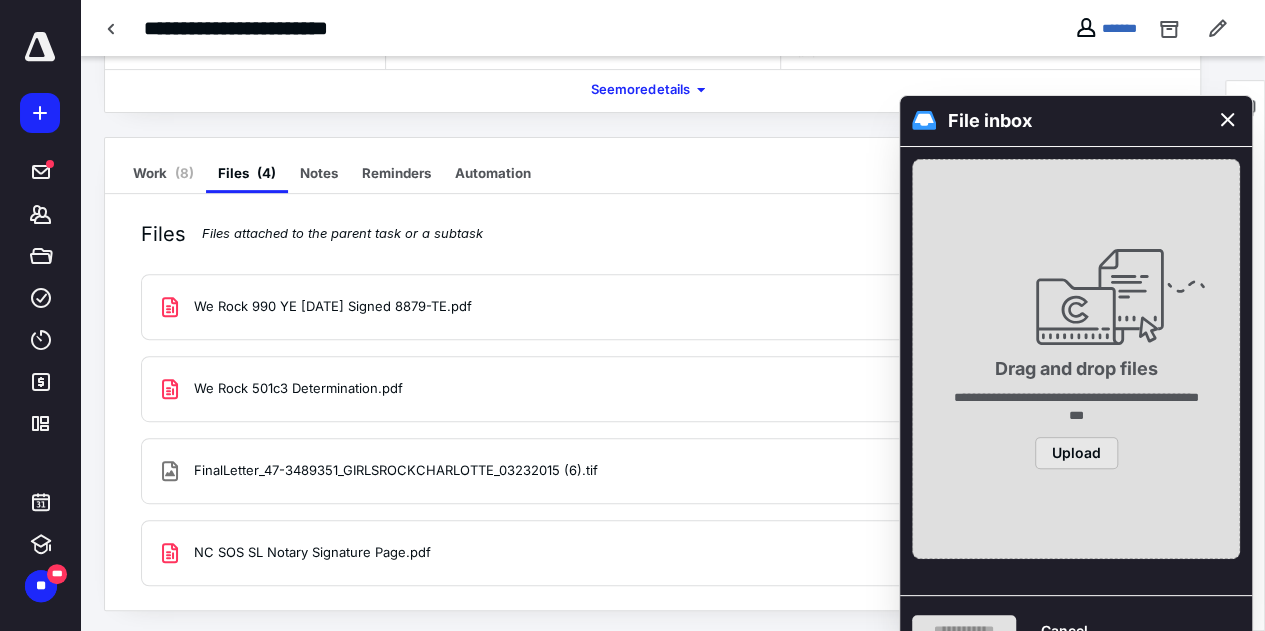 click on "Upload" at bounding box center [1076, 453] 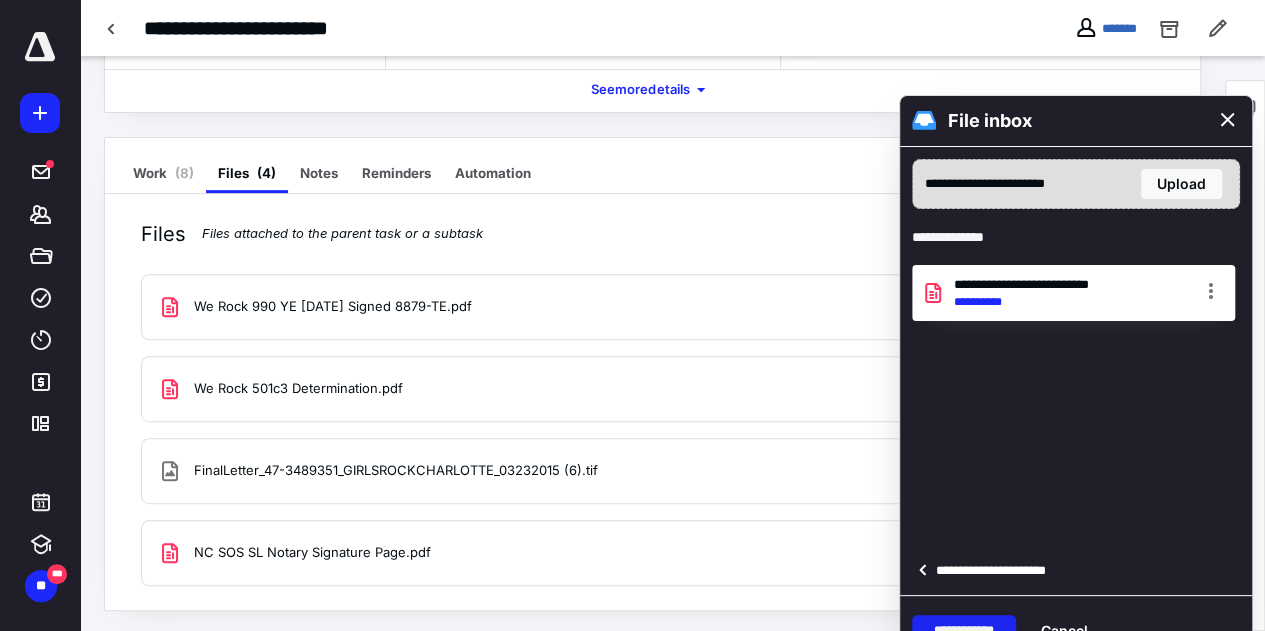 click on "**********" at bounding box center (964, 631) 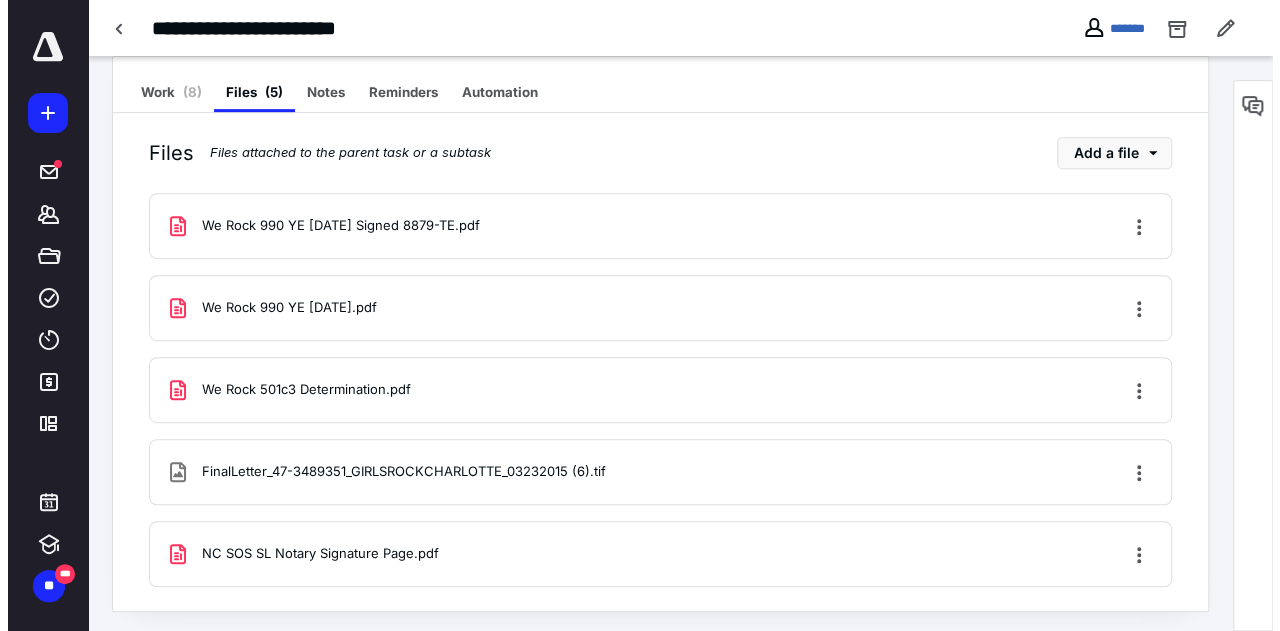 scroll, scrollTop: 386, scrollLeft: 0, axis: vertical 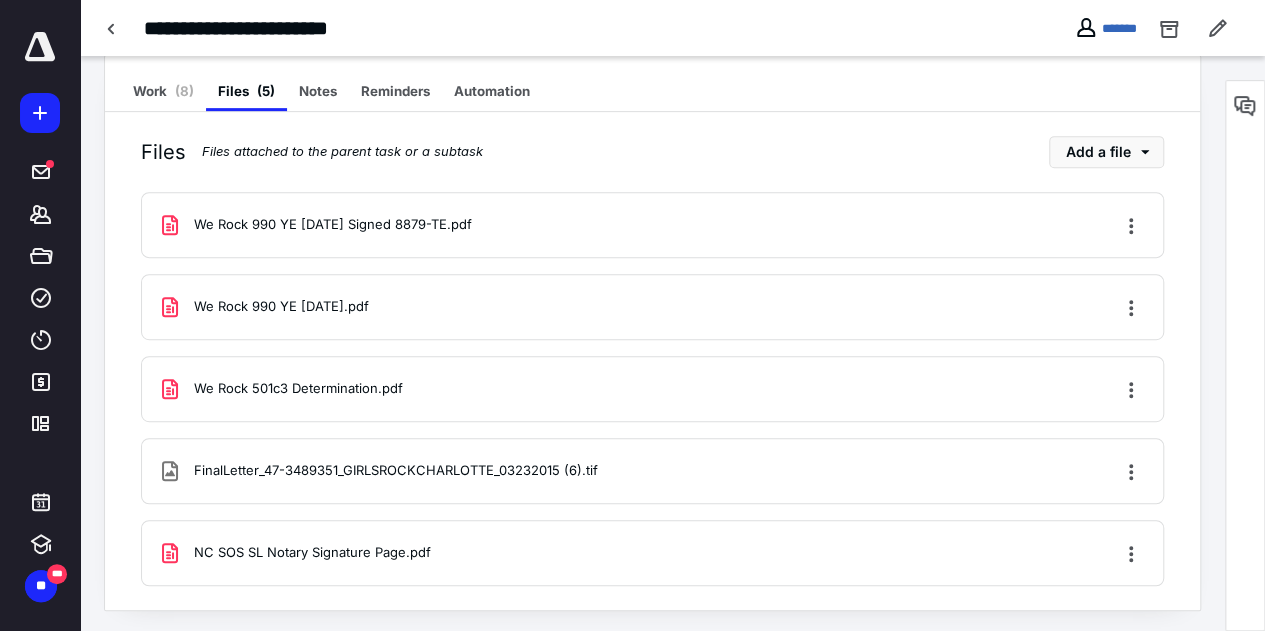 click on "NC SOS SL Notary Signature Page.pdf" at bounding box center [312, 553] 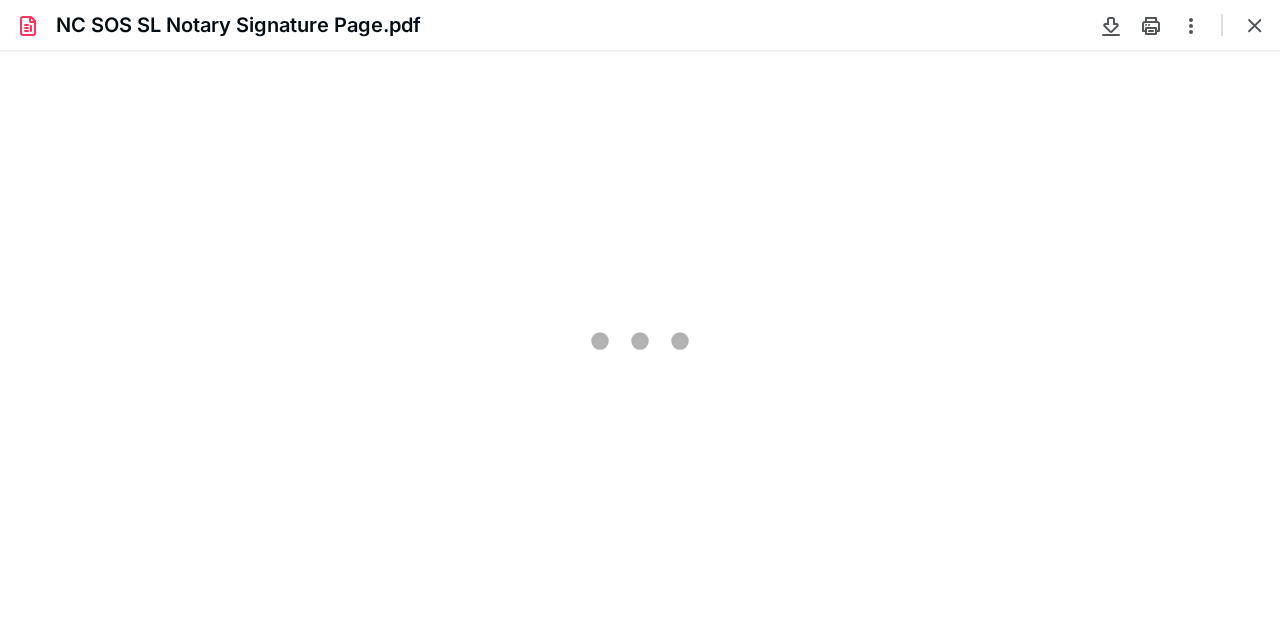 scroll, scrollTop: 0, scrollLeft: 0, axis: both 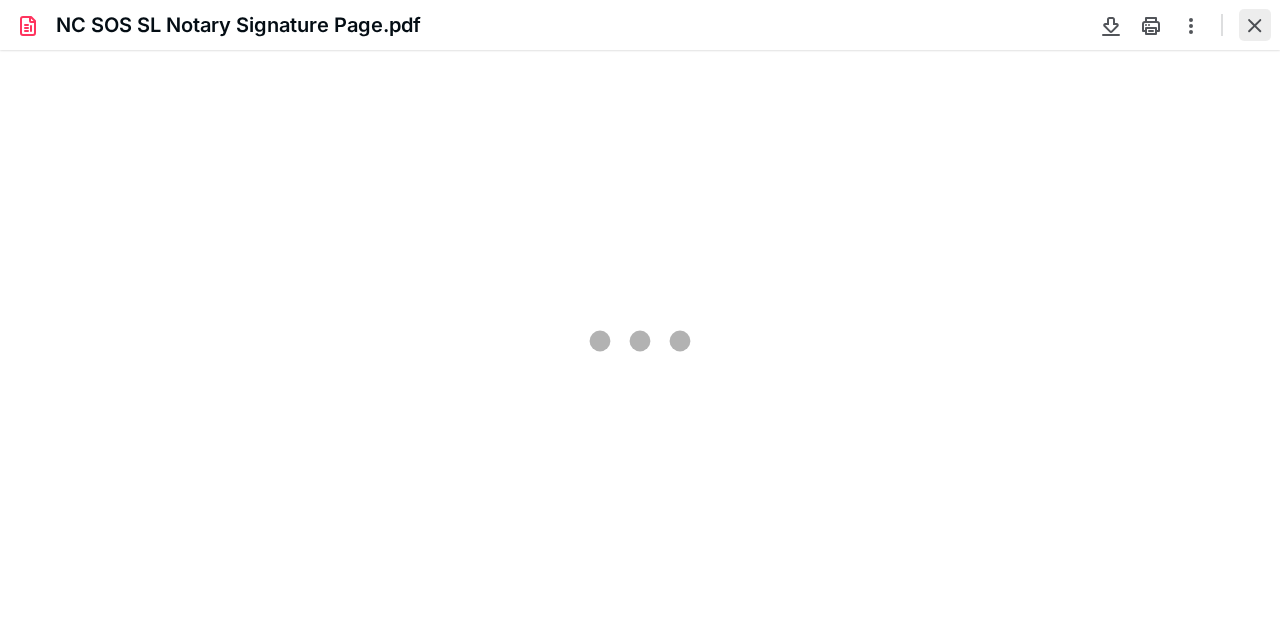 type on "64" 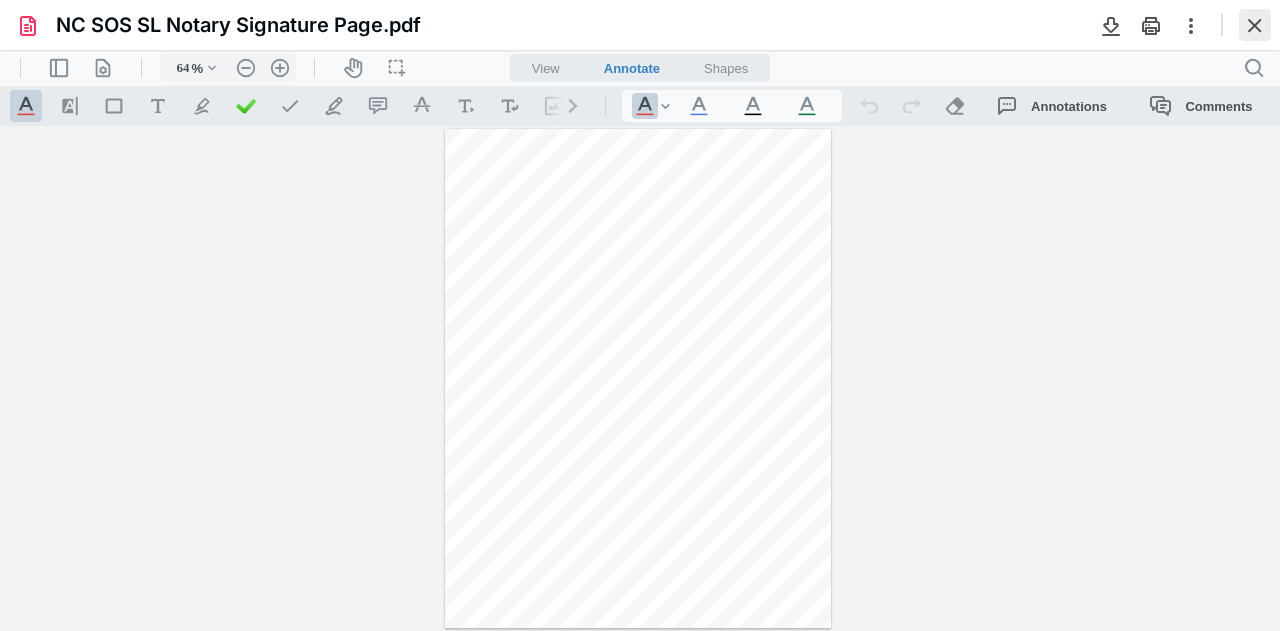 click at bounding box center (1255, 25) 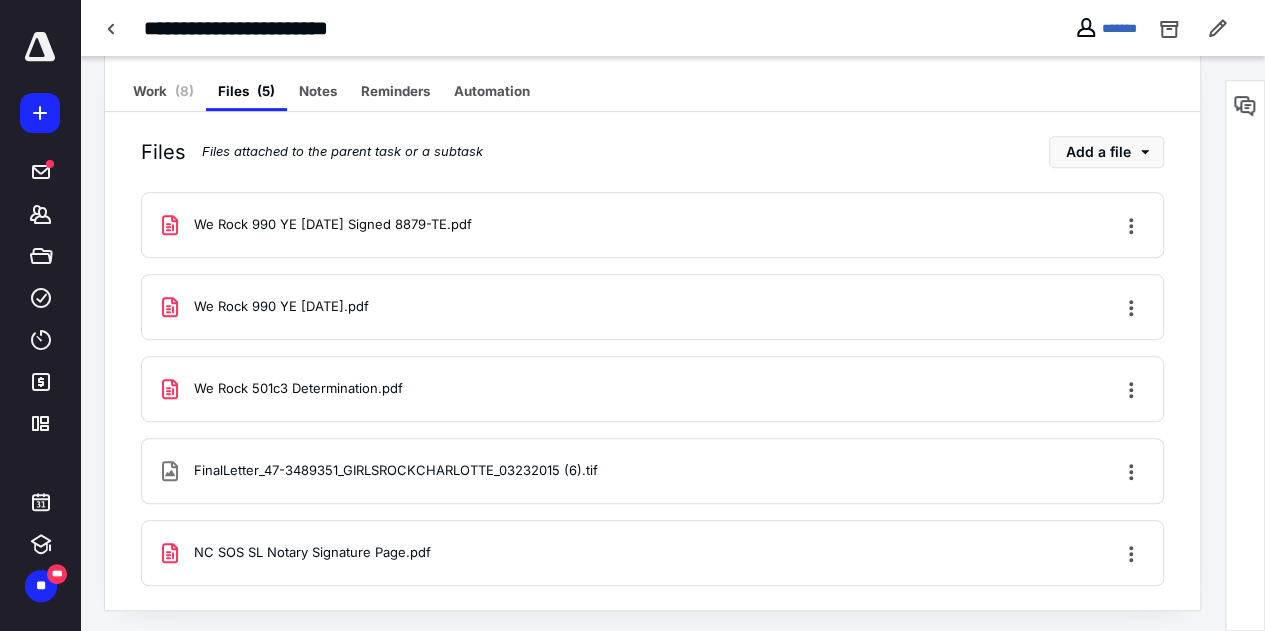 click on "We Rock 501c3 Determination.pdf" at bounding box center [298, 389] 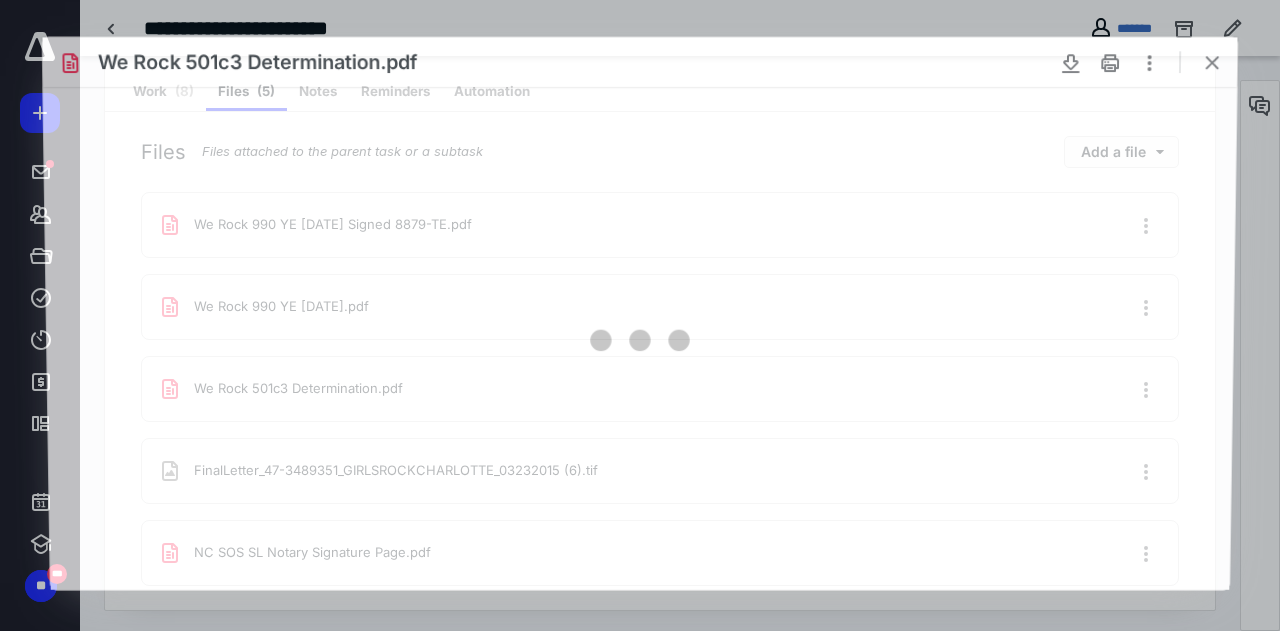 scroll, scrollTop: 0, scrollLeft: 0, axis: both 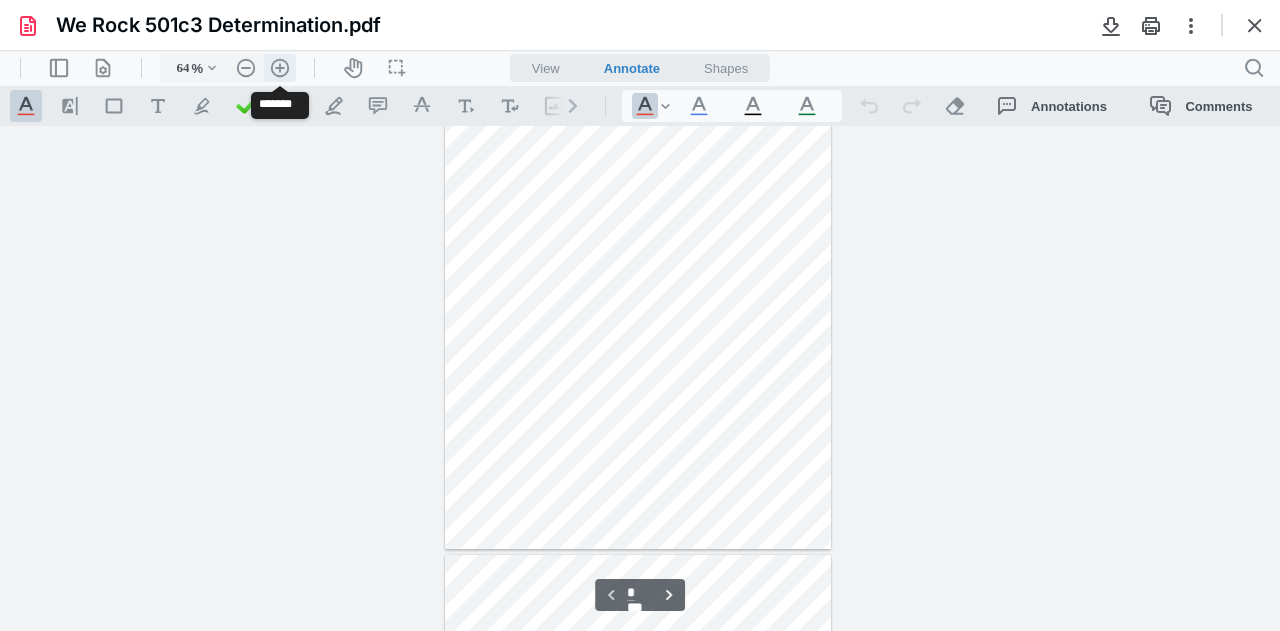 click on ".cls-1{fill:#abb0c4;} icon - header - zoom - in - line" at bounding box center [280, 68] 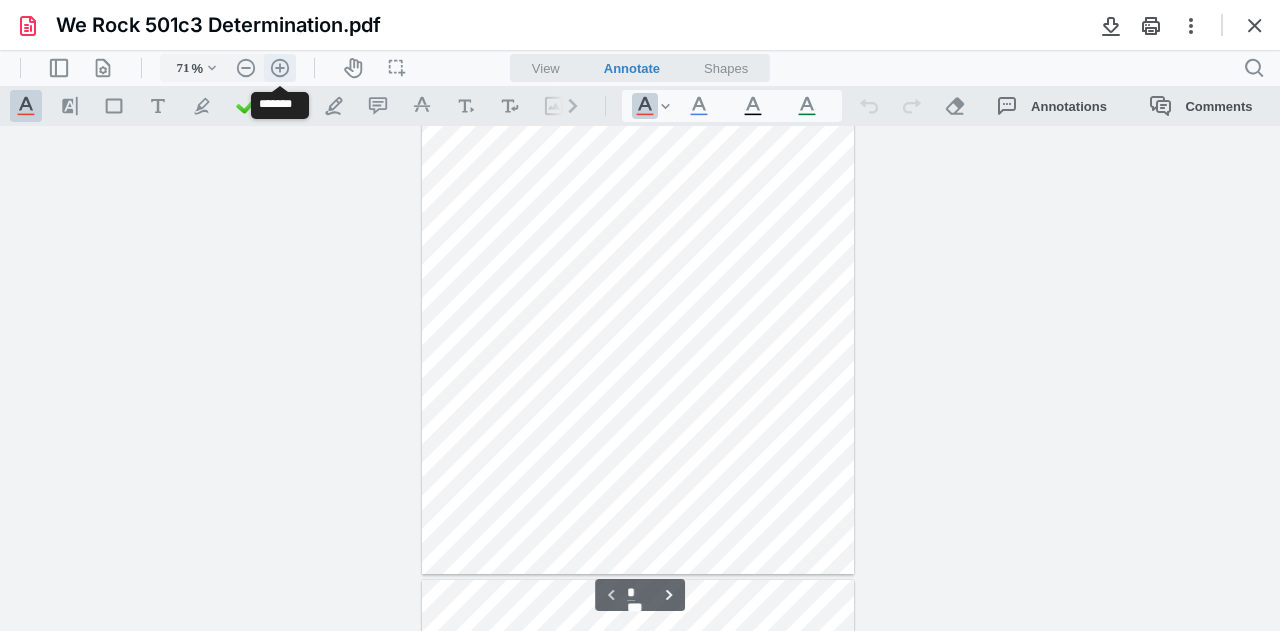 click on ".cls-1{fill:#abb0c4;} icon - header - zoom - in - line" at bounding box center (280, 68) 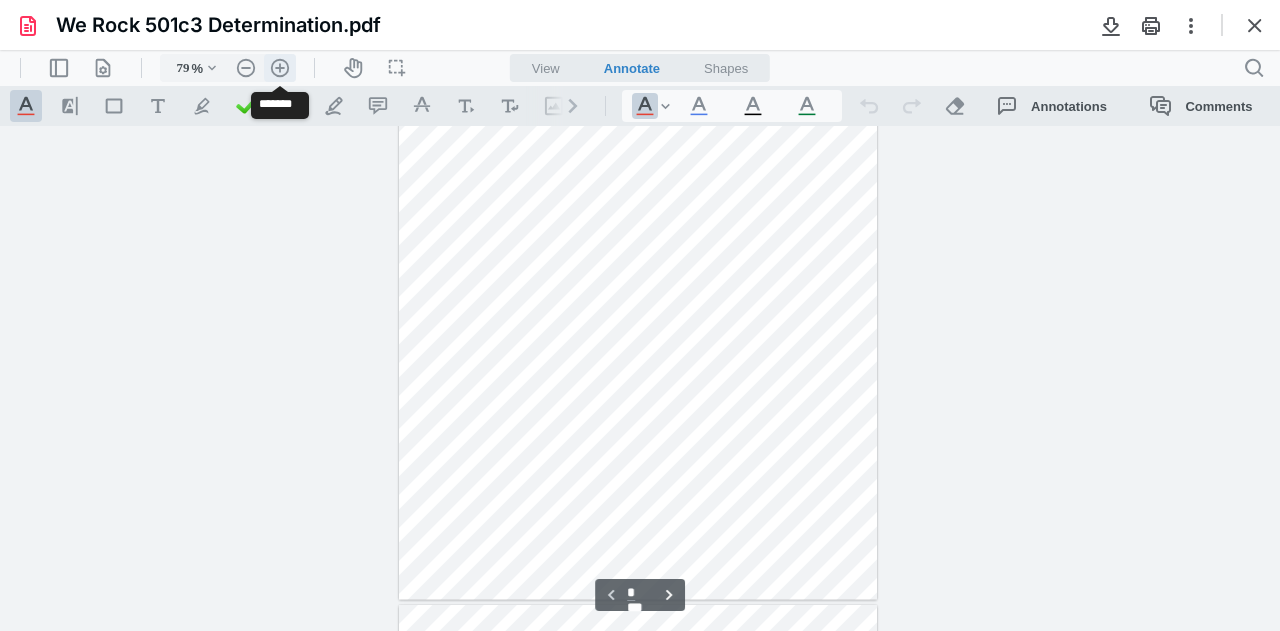 click on ".cls-1{fill:#abb0c4;} icon - header - zoom - in - line" at bounding box center [280, 68] 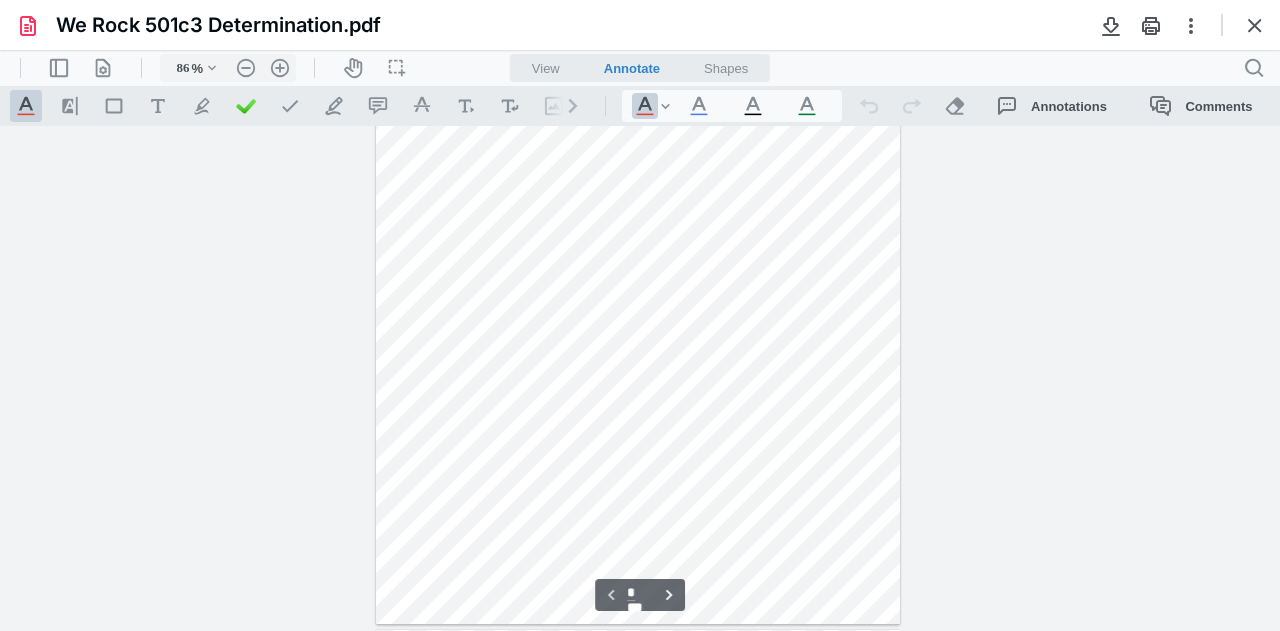 scroll, scrollTop: 0, scrollLeft: 0, axis: both 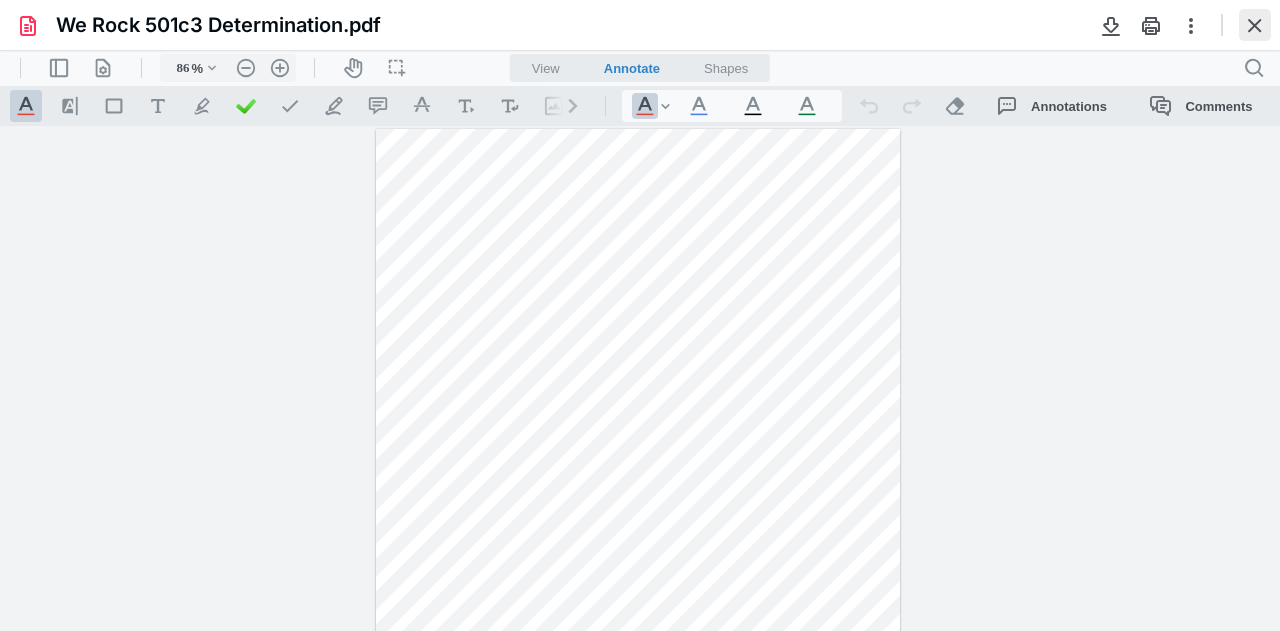 click at bounding box center [1255, 25] 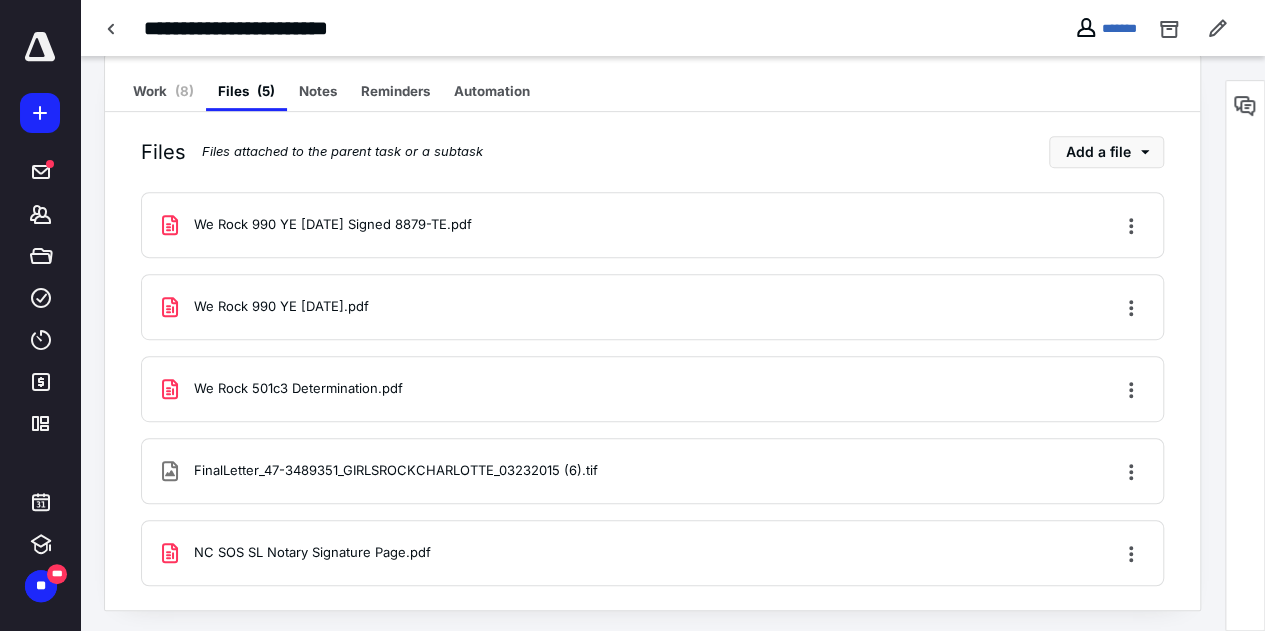 click on "We Rock 990 YE [DATE].pdf" at bounding box center (281, 307) 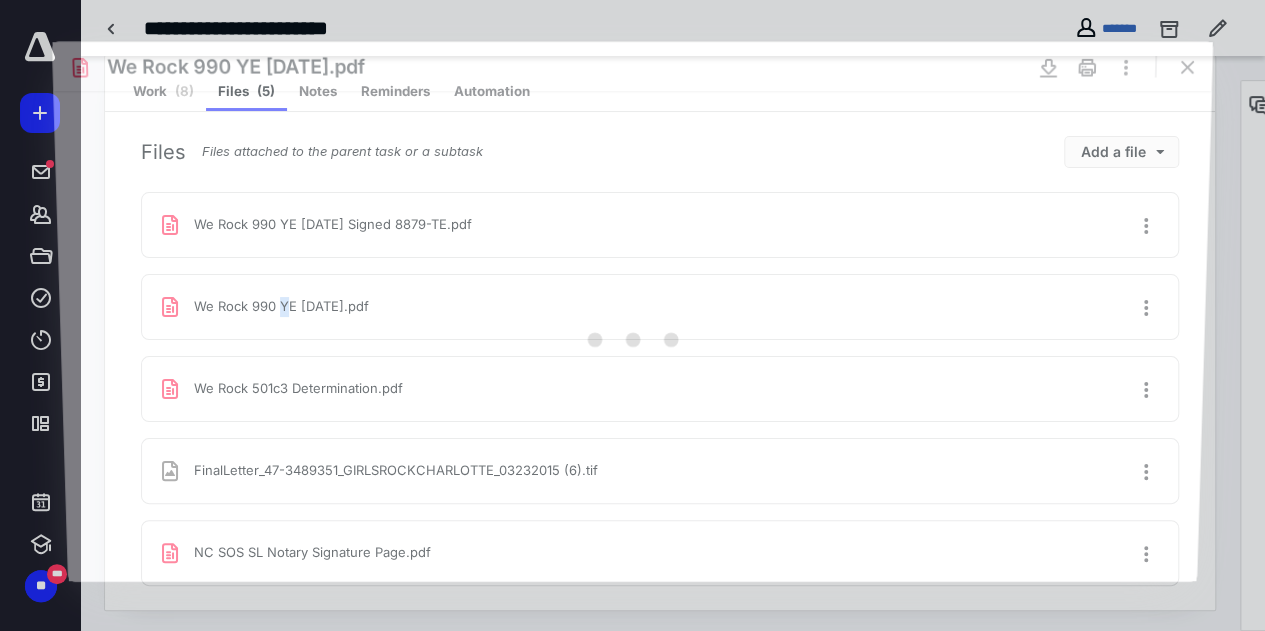 click at bounding box center (632, 336) 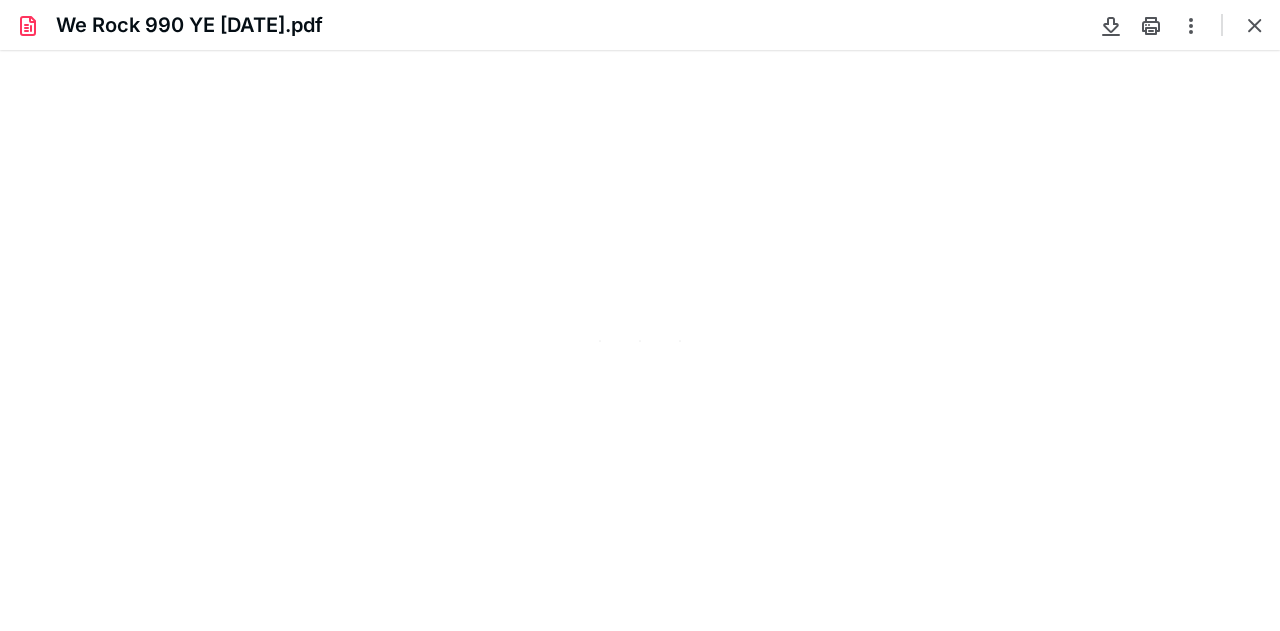 scroll, scrollTop: 0, scrollLeft: 0, axis: both 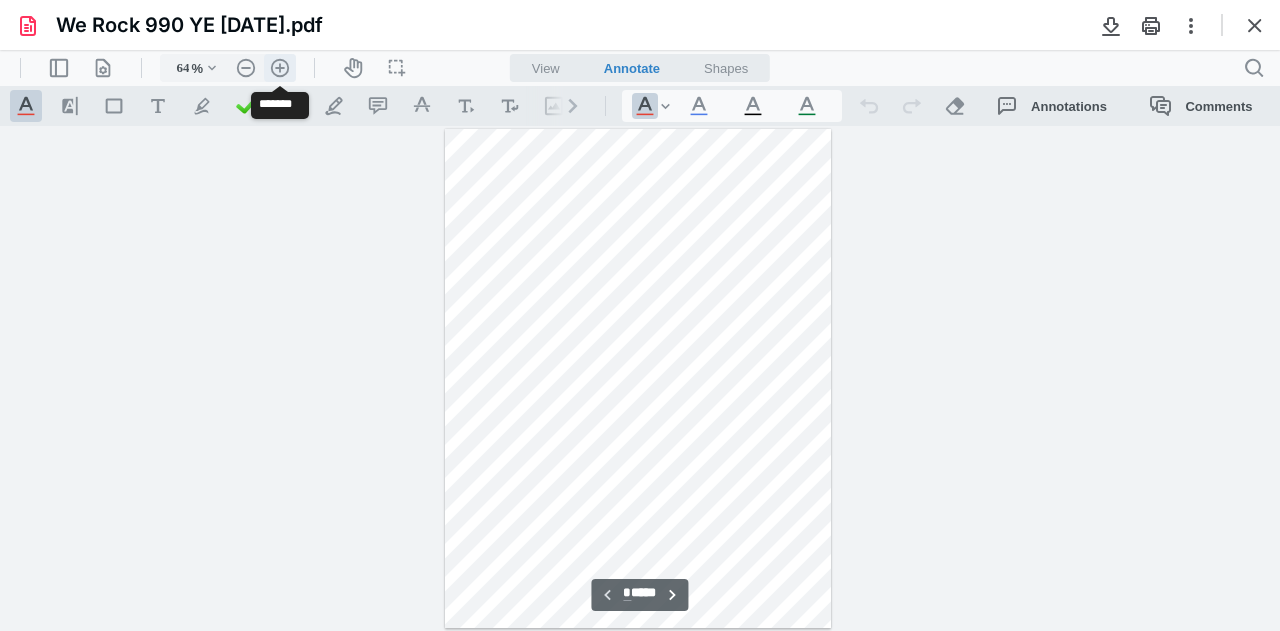 click on ".cls-1{fill:#abb0c4;} icon - header - zoom - in - line" at bounding box center [280, 68] 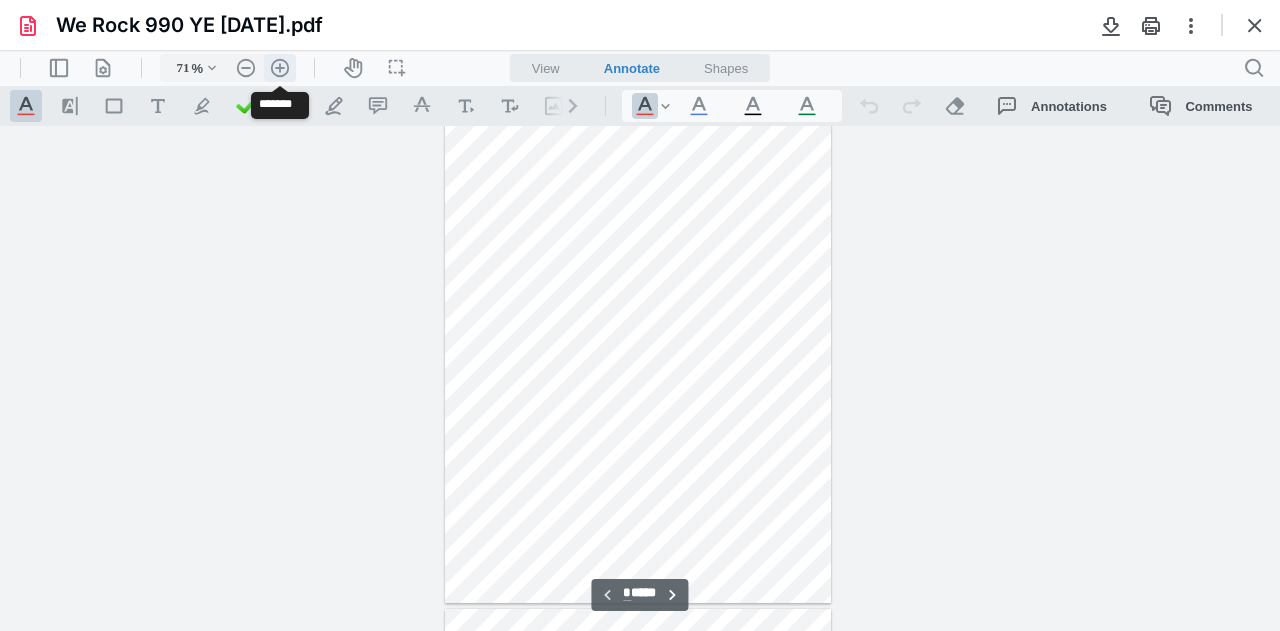click on ".cls-1{fill:#abb0c4;} icon - header - zoom - in - line" at bounding box center [280, 68] 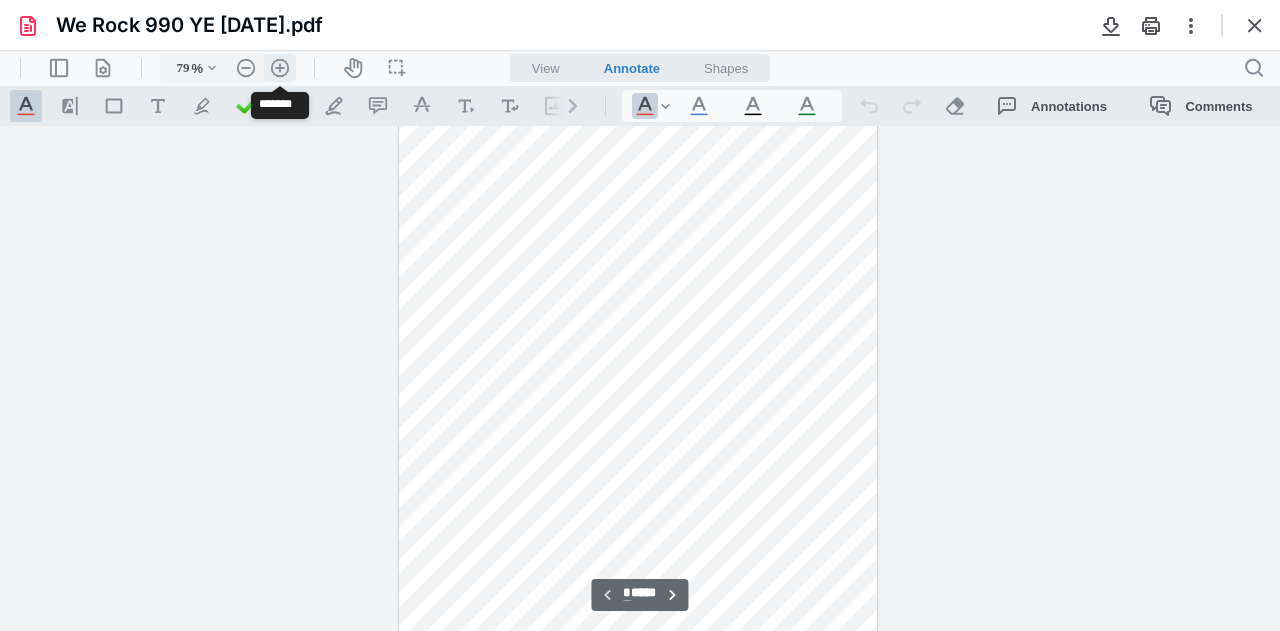 click on ".cls-1{fill:#abb0c4;} icon - header - zoom - in - line" at bounding box center (280, 68) 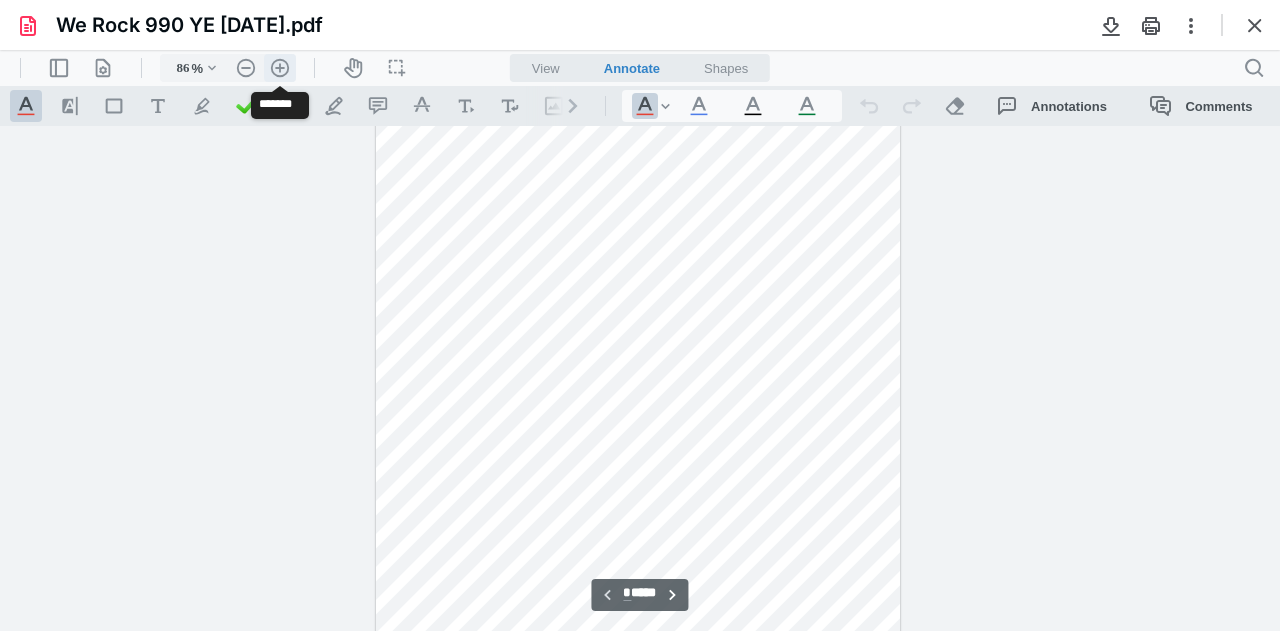 click on ".cls-1{fill:#abb0c4;} icon - header - zoom - in - line" at bounding box center (280, 68) 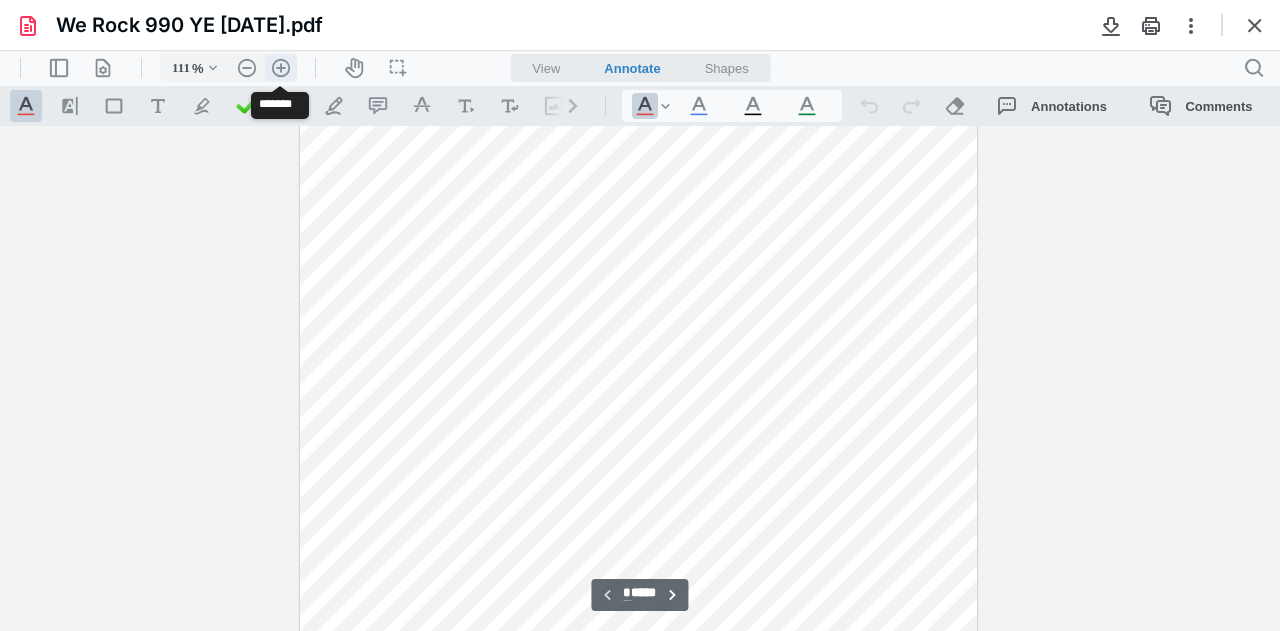 click on ".cls-1{fill:#abb0c4;} icon - header - zoom - in - line" at bounding box center [281, 68] 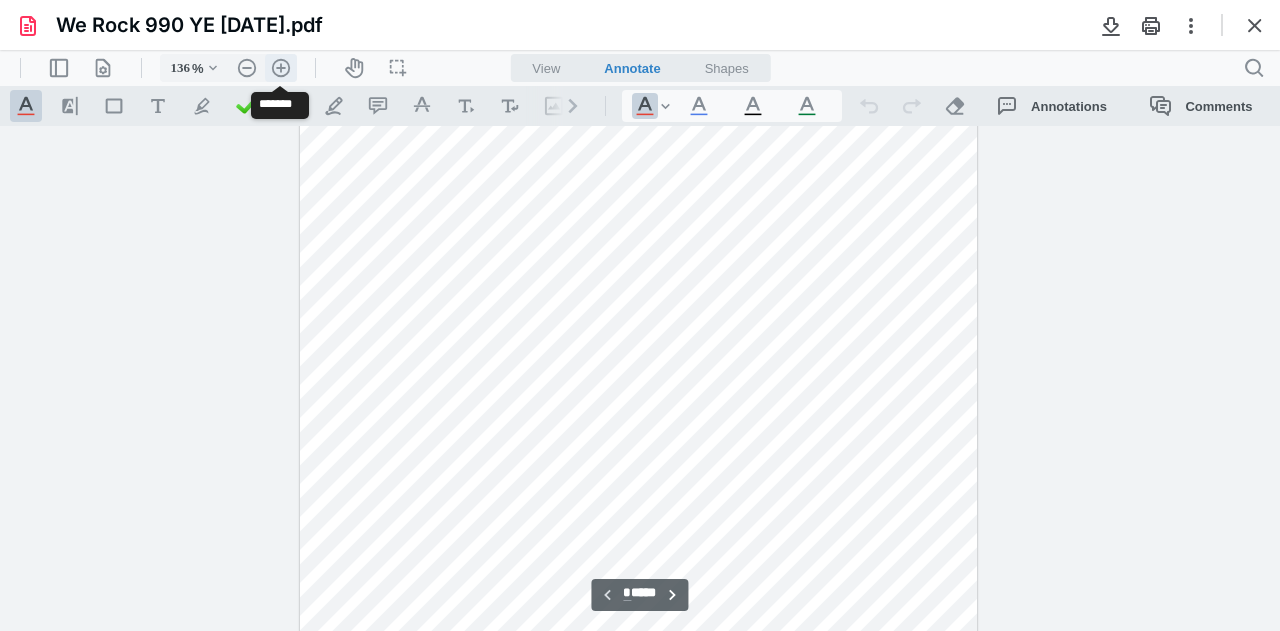 click on ".cls-1{fill:#abb0c4;} icon - header - zoom - in - line" at bounding box center [281, 68] 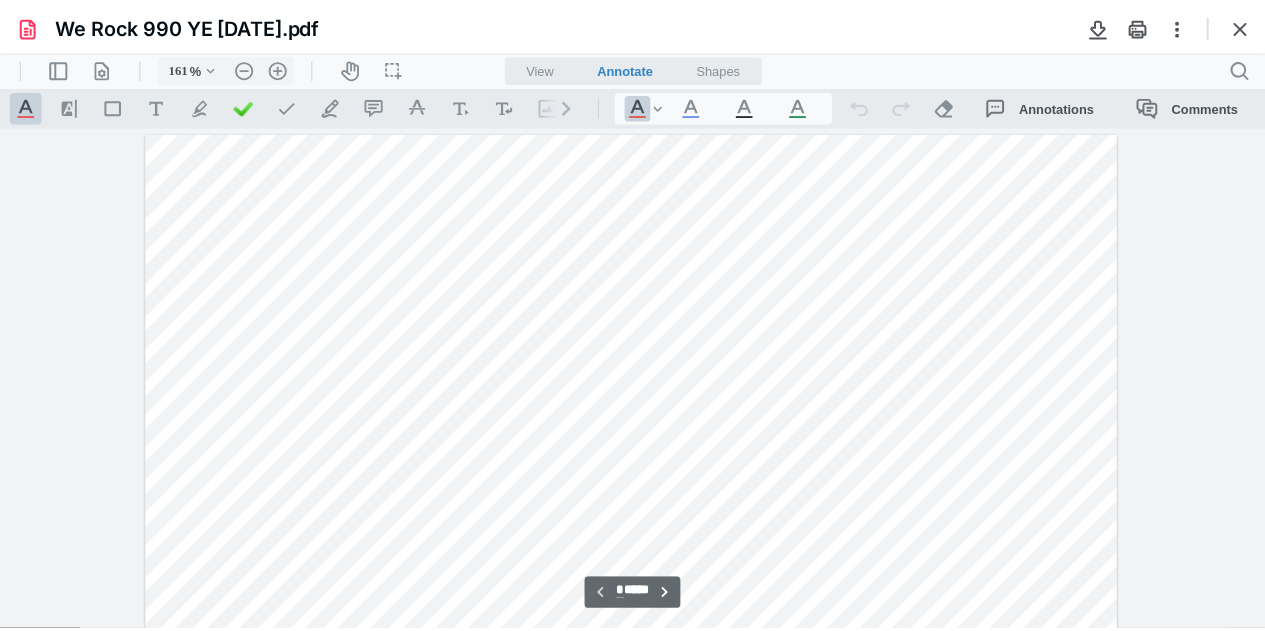 scroll, scrollTop: 0, scrollLeft: 0, axis: both 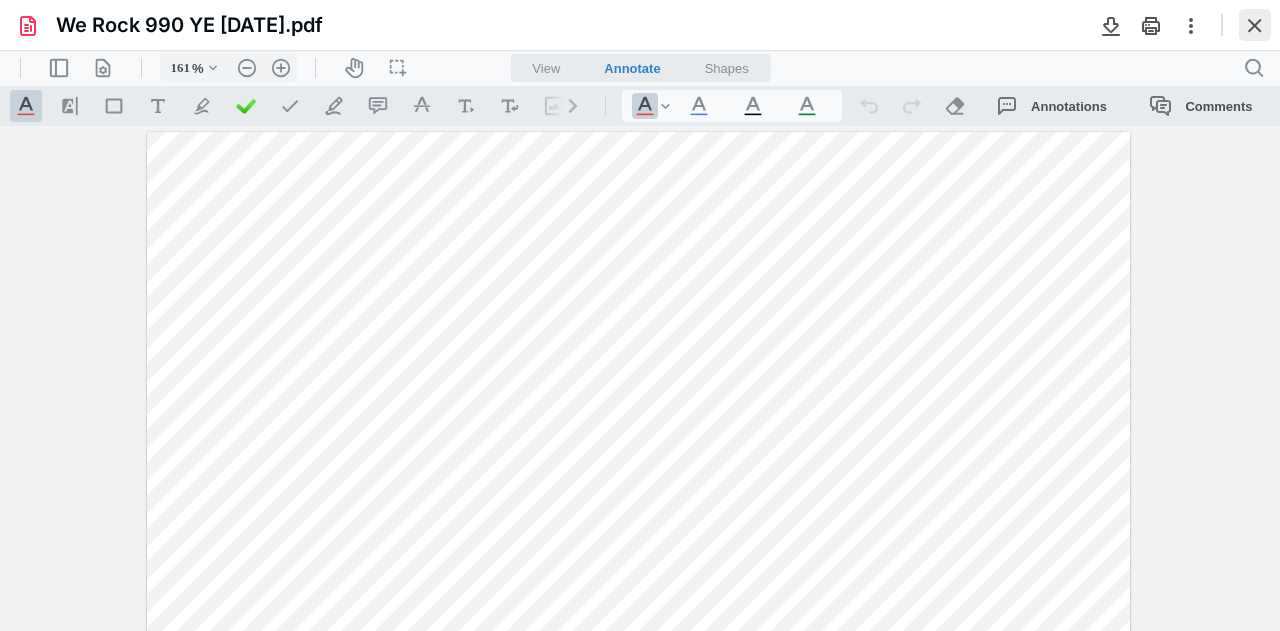 click at bounding box center [1255, 25] 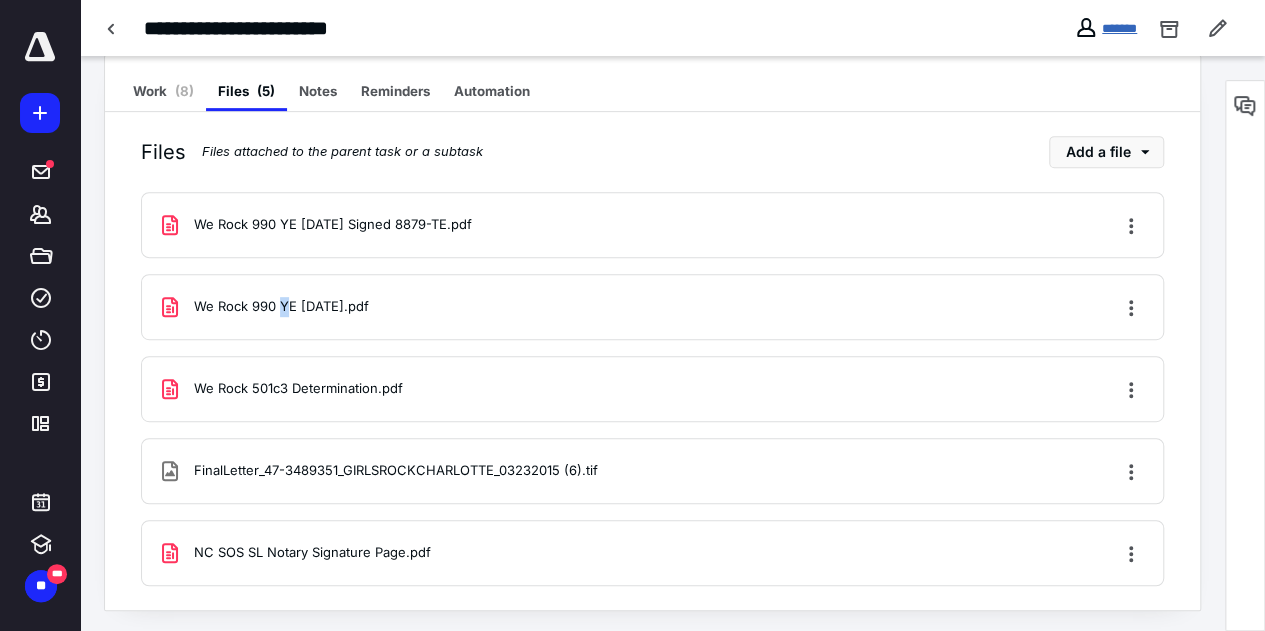 click on "*******" at bounding box center [1119, 28] 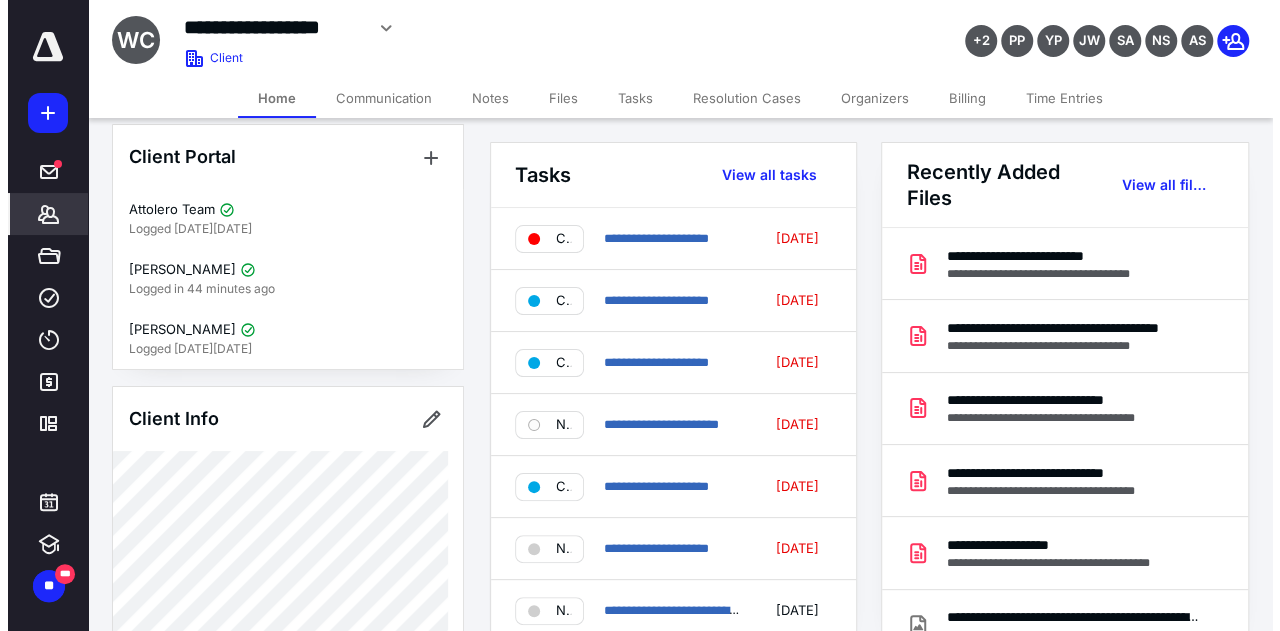 scroll, scrollTop: 0, scrollLeft: 0, axis: both 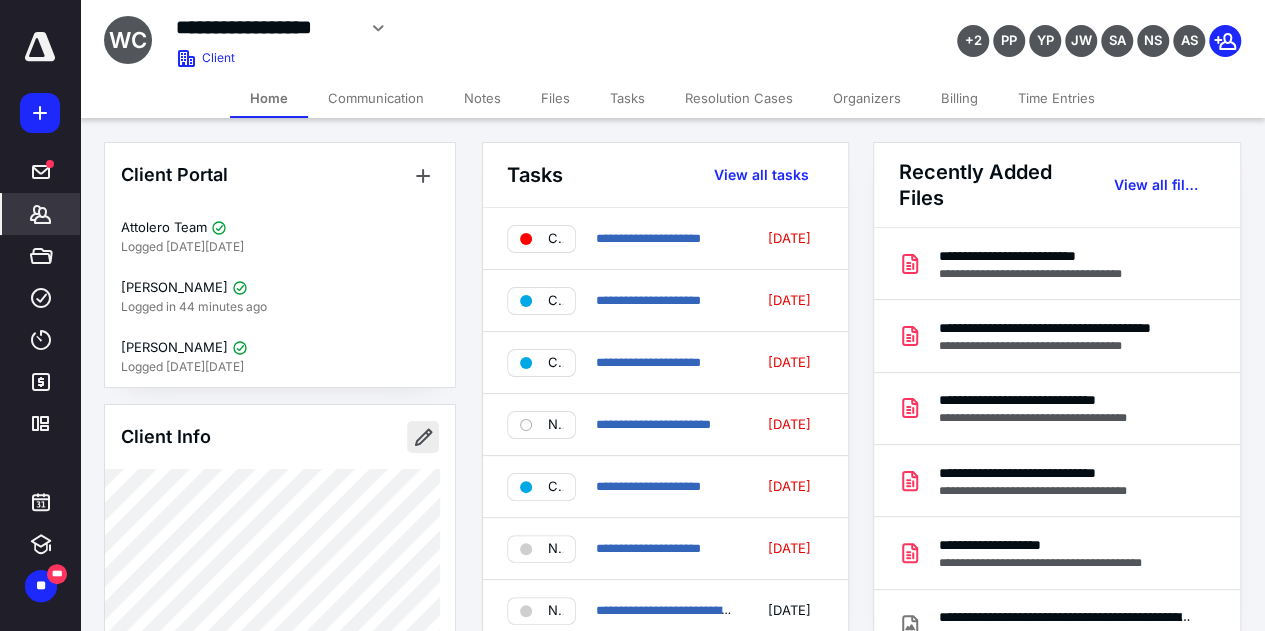 click at bounding box center [423, 437] 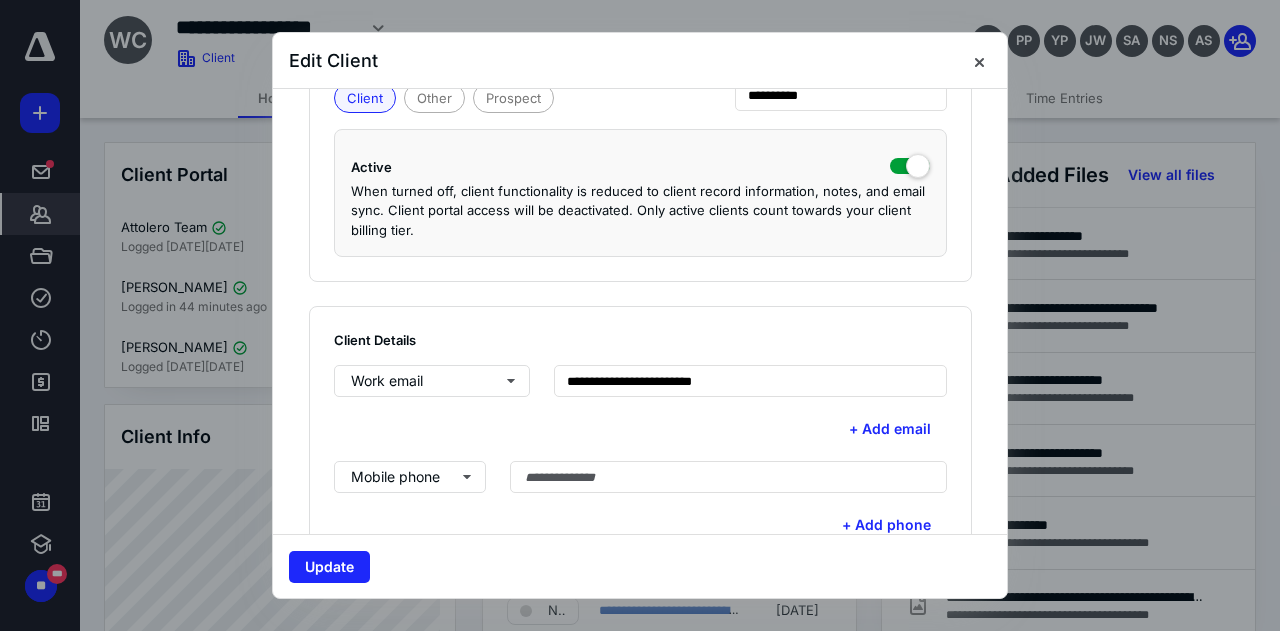 scroll, scrollTop: 300, scrollLeft: 0, axis: vertical 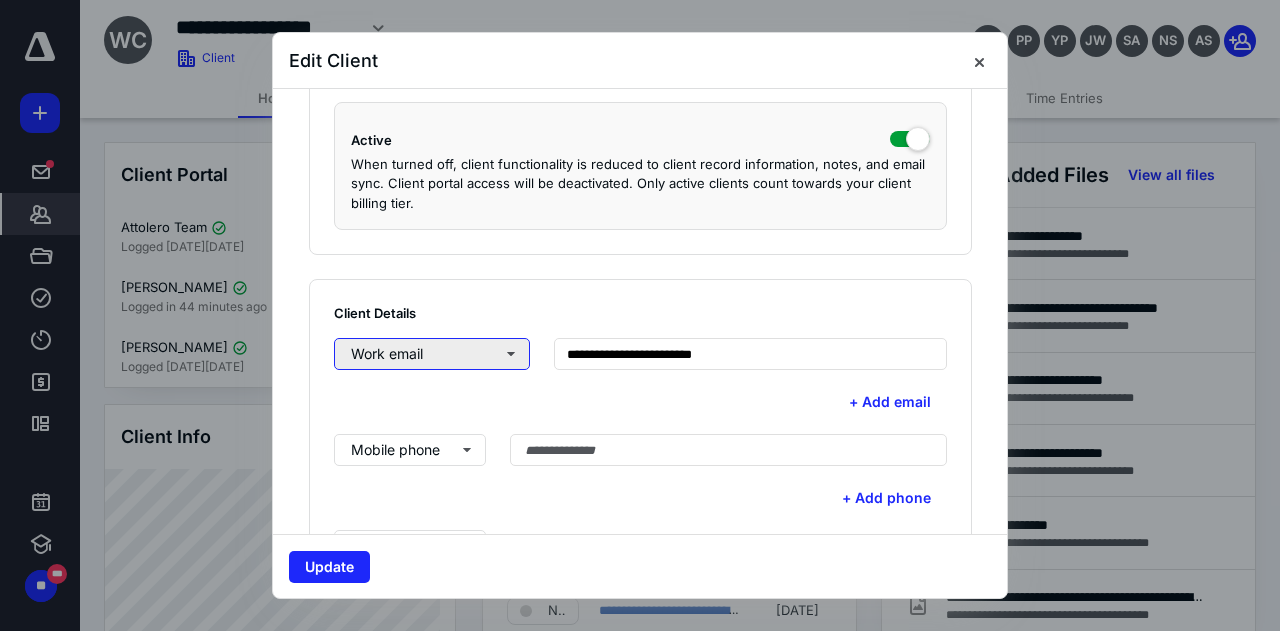 click on "Work email" at bounding box center (432, 354) 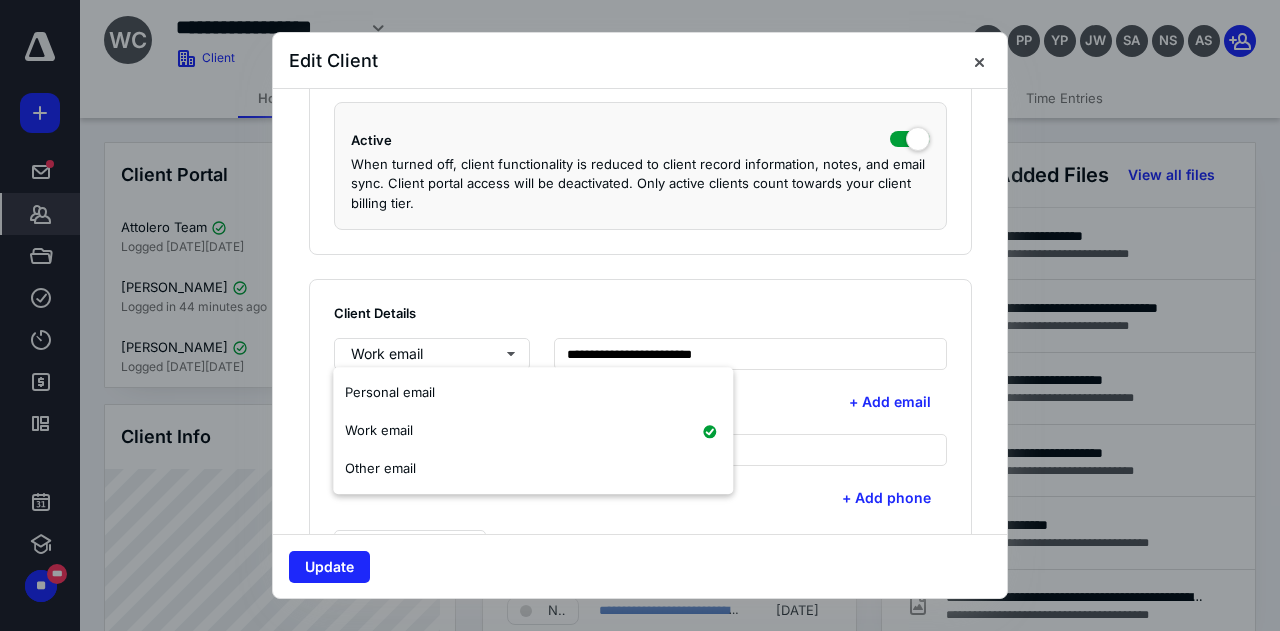 click on "**********" at bounding box center [640, 681] 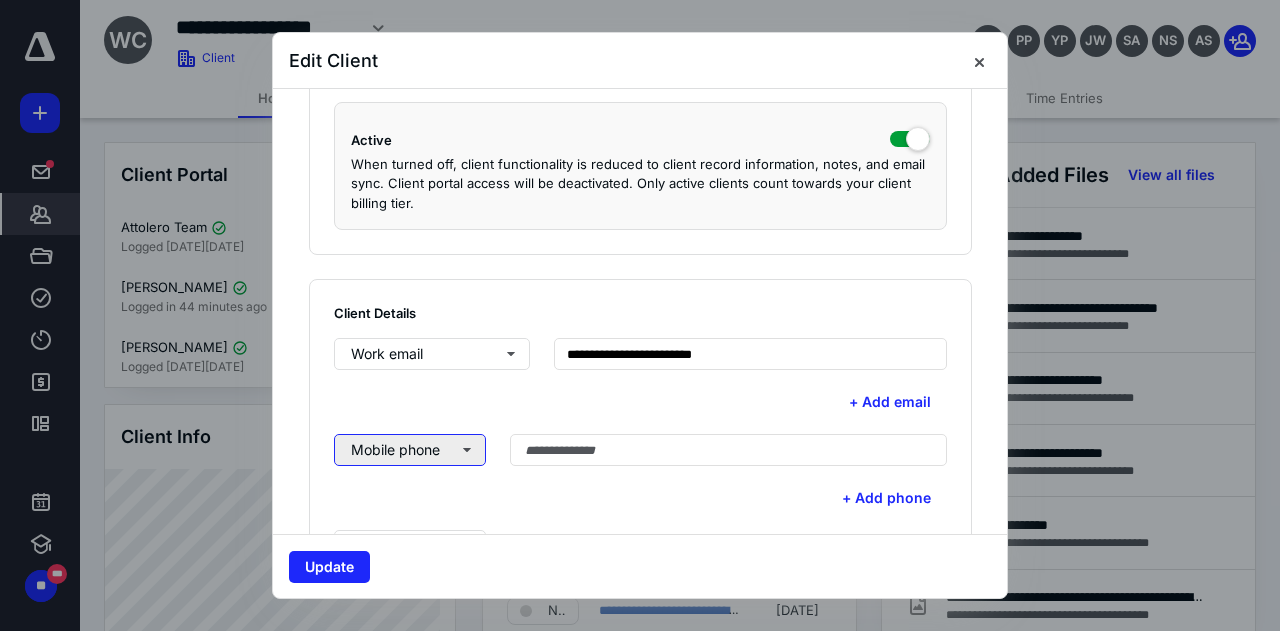 click on "Mobile phone" at bounding box center (410, 450) 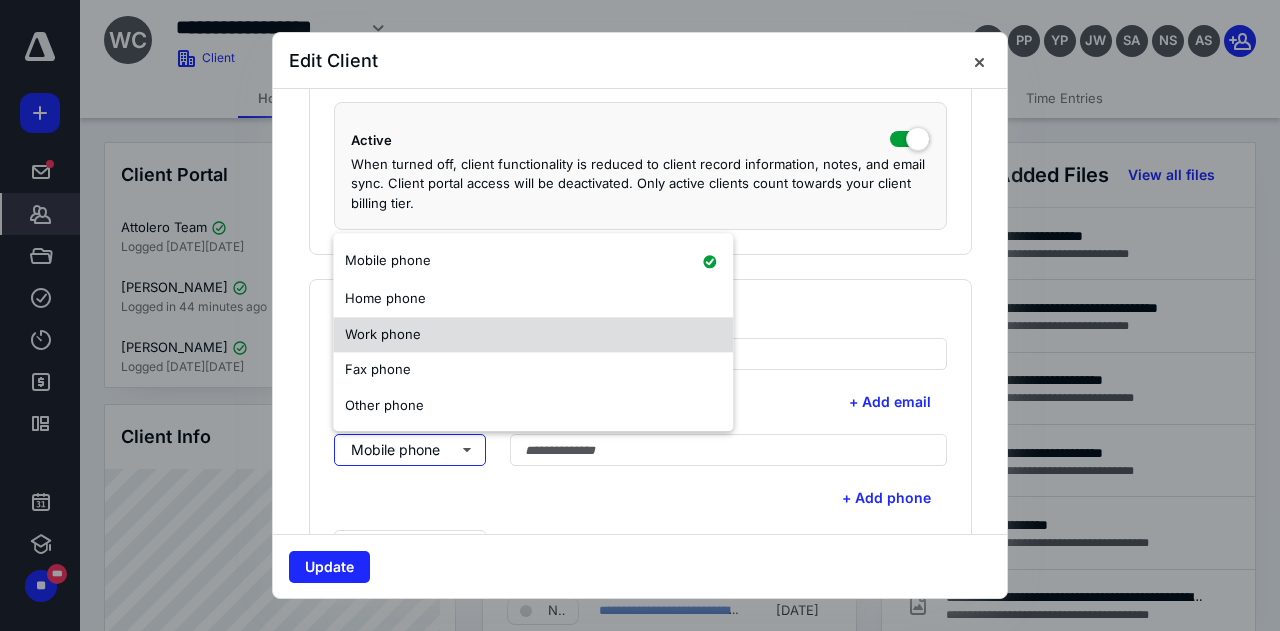 click on "Work phone" at bounding box center [383, 334] 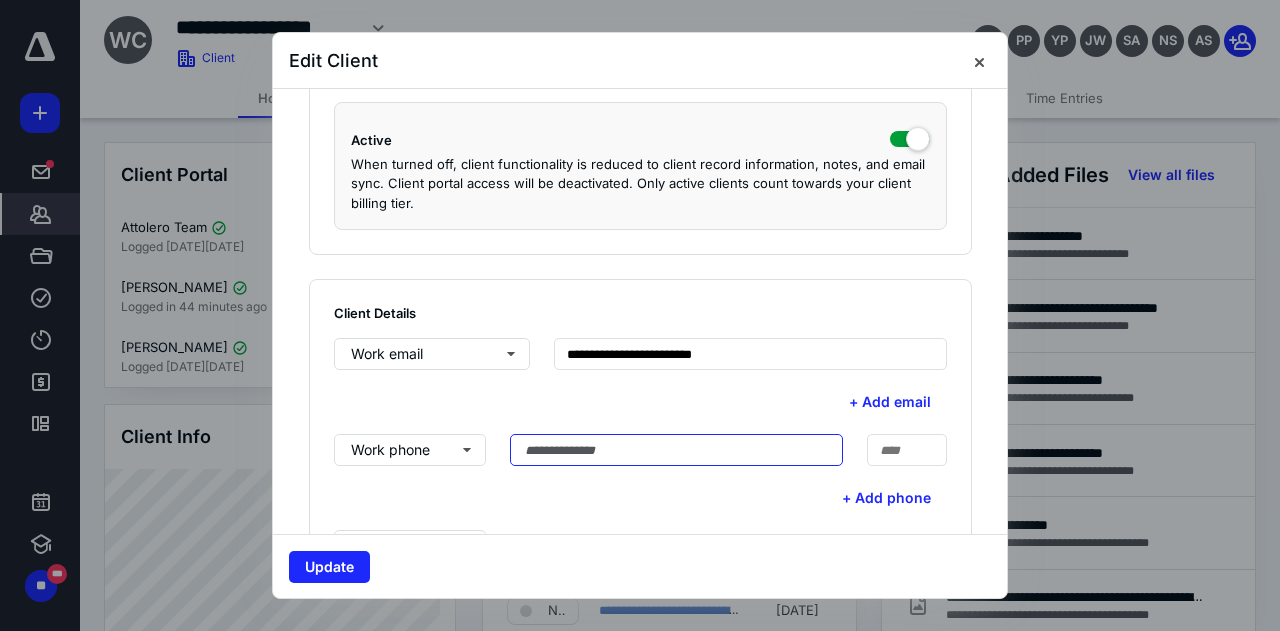 click at bounding box center (676, 450) 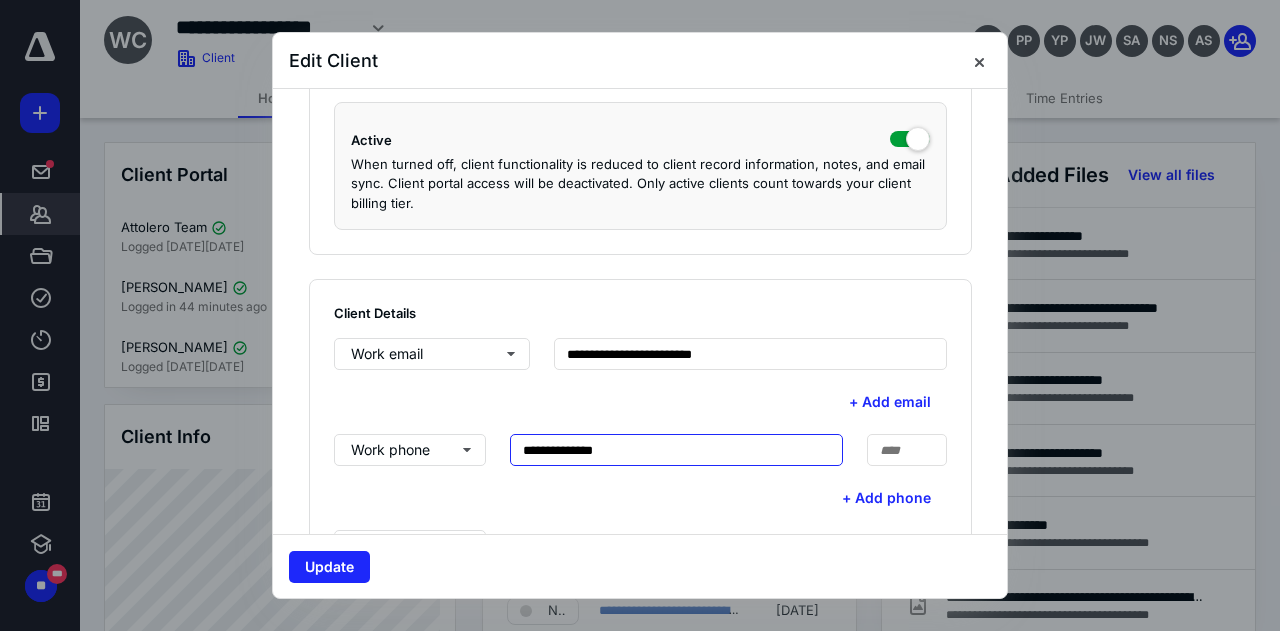 type on "**********" 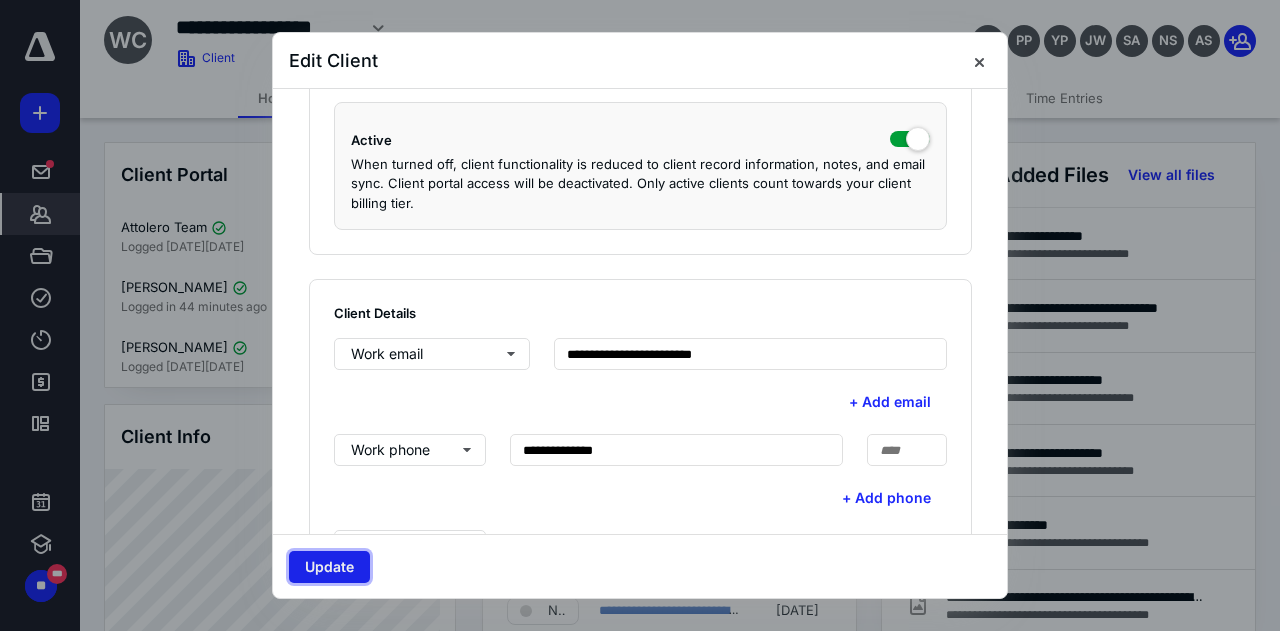 click on "Update" at bounding box center (329, 567) 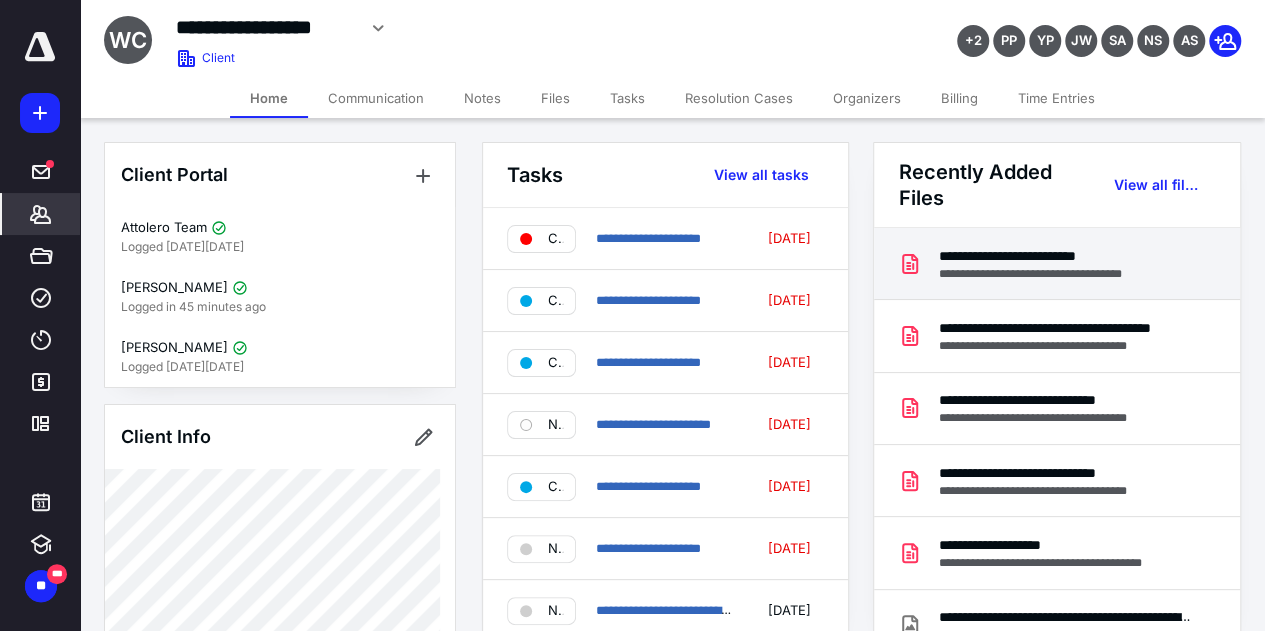 click on "**********" at bounding box center [1047, 274] 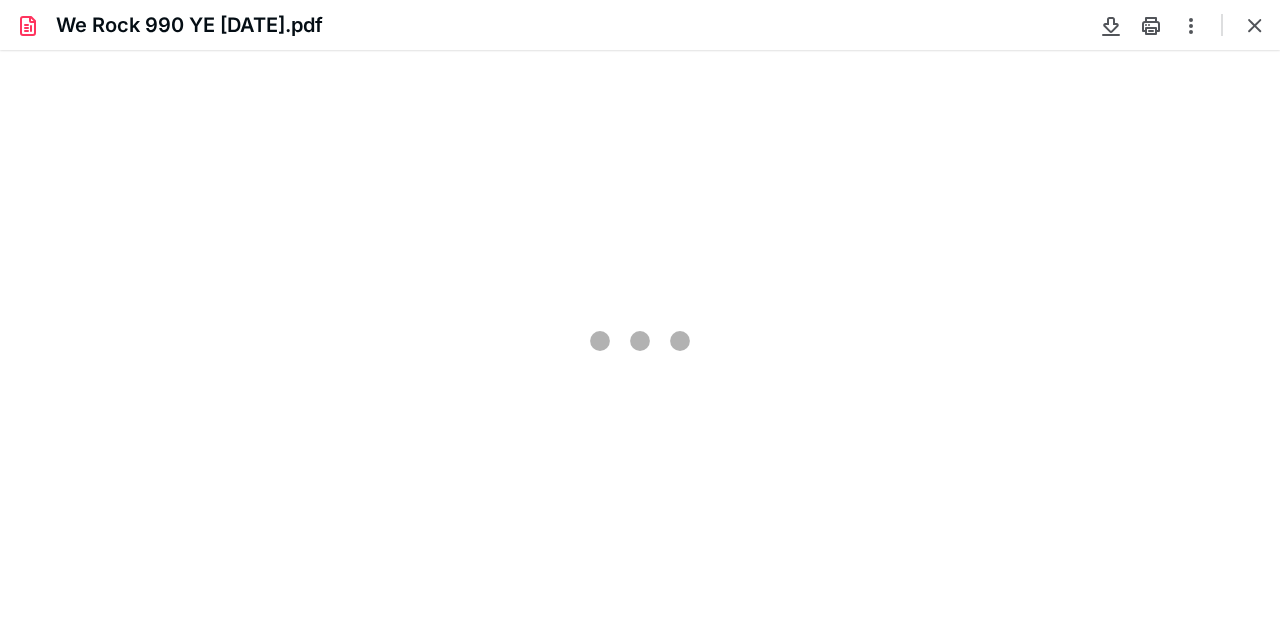scroll, scrollTop: 0, scrollLeft: 0, axis: both 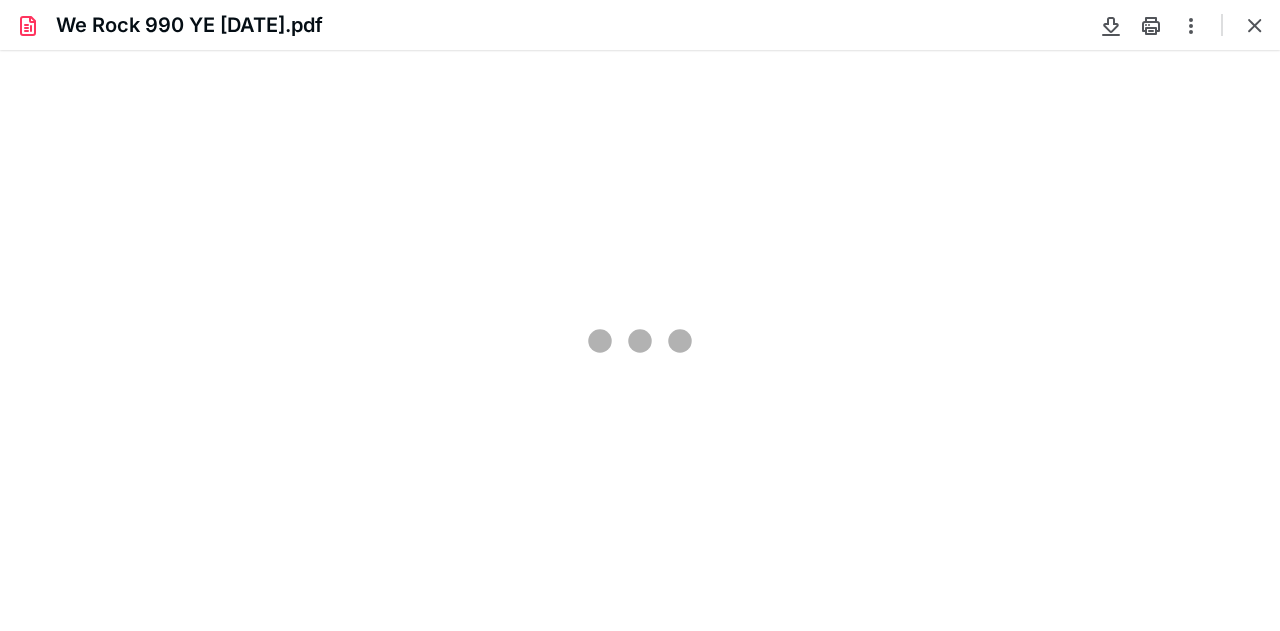 type on "69" 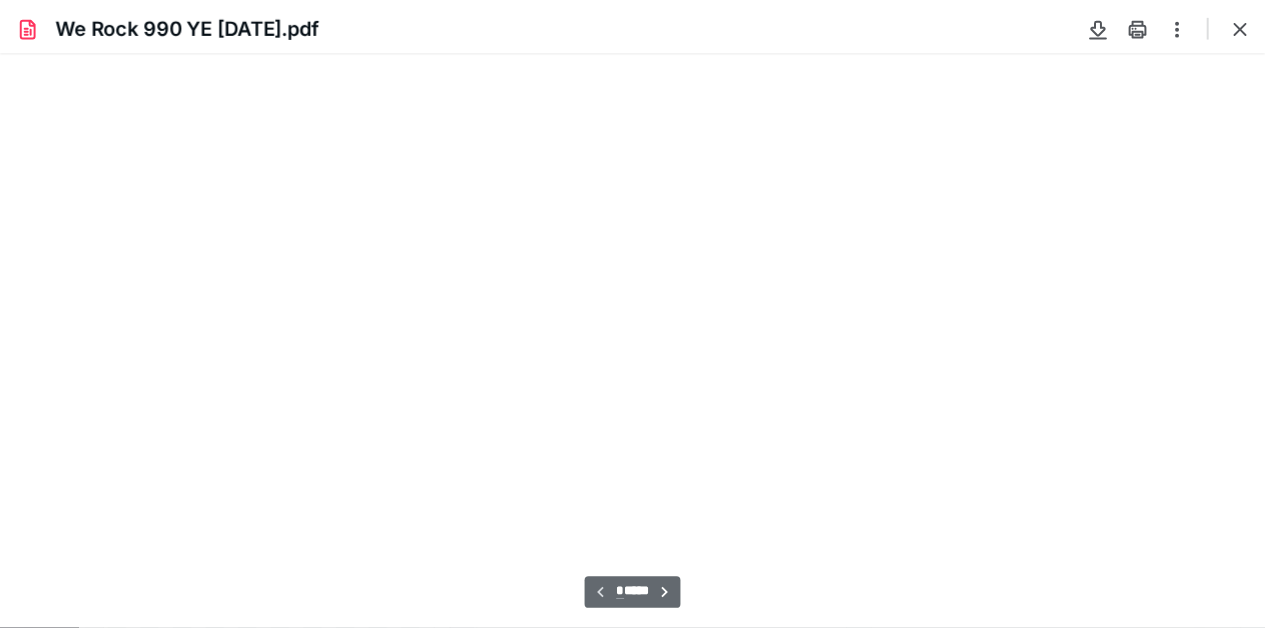 scroll, scrollTop: 39, scrollLeft: 0, axis: vertical 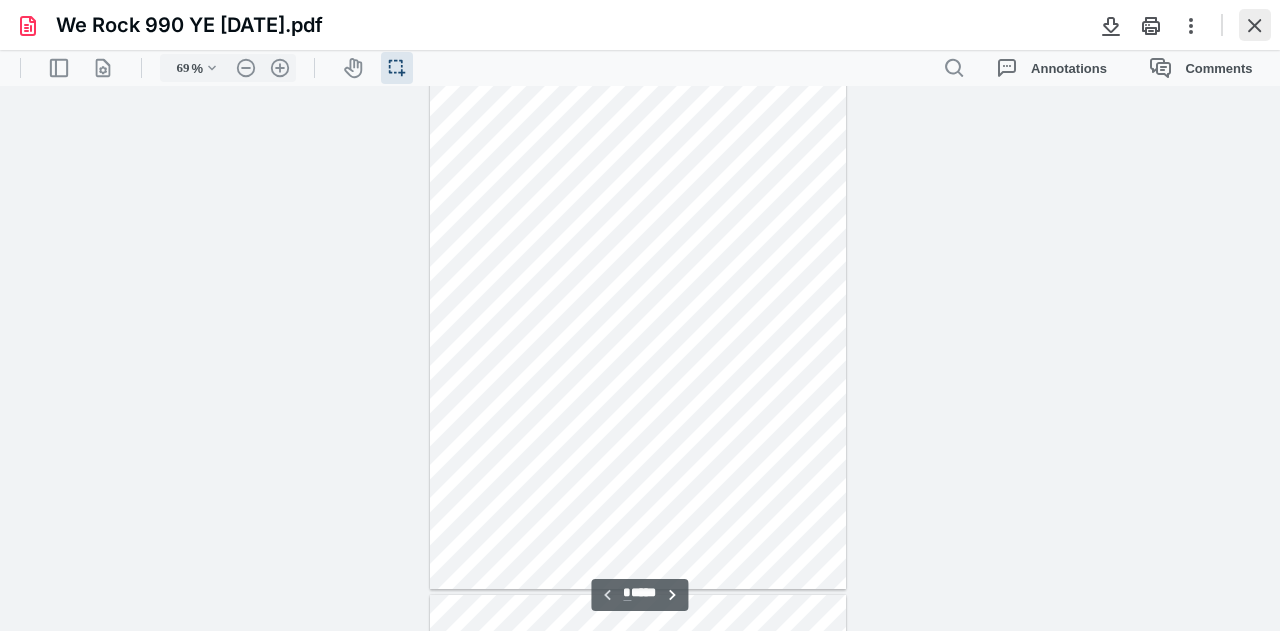 click at bounding box center [1255, 25] 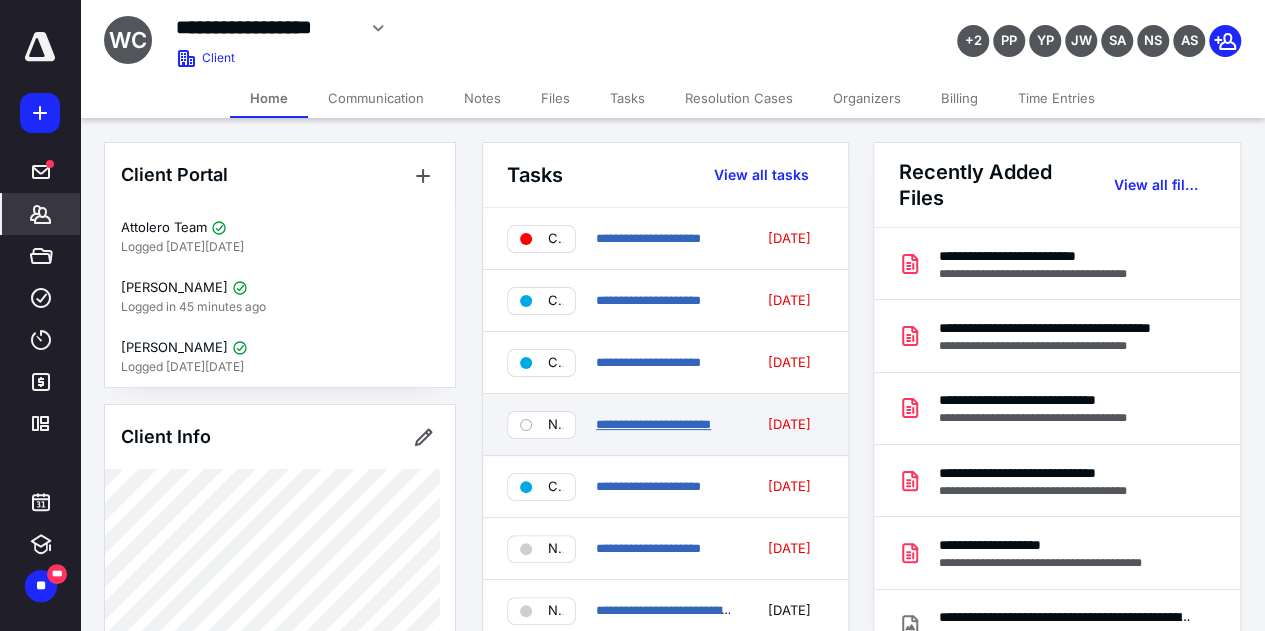 click on "**********" at bounding box center [653, 424] 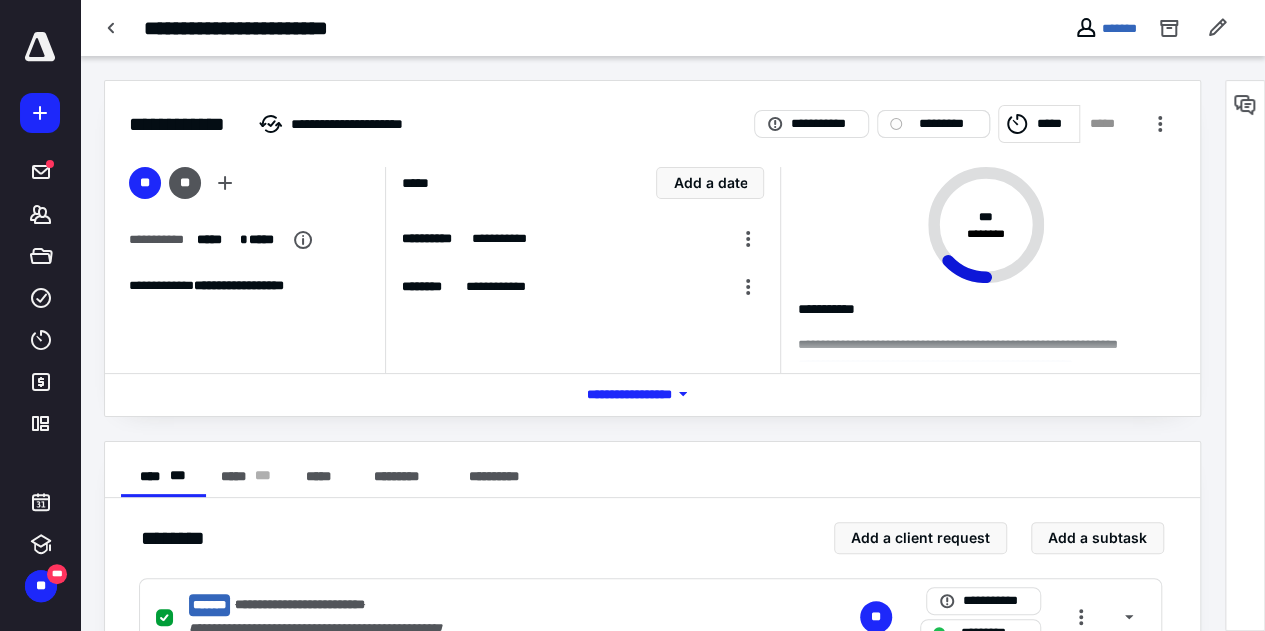 click on "*********" at bounding box center (947, 124) 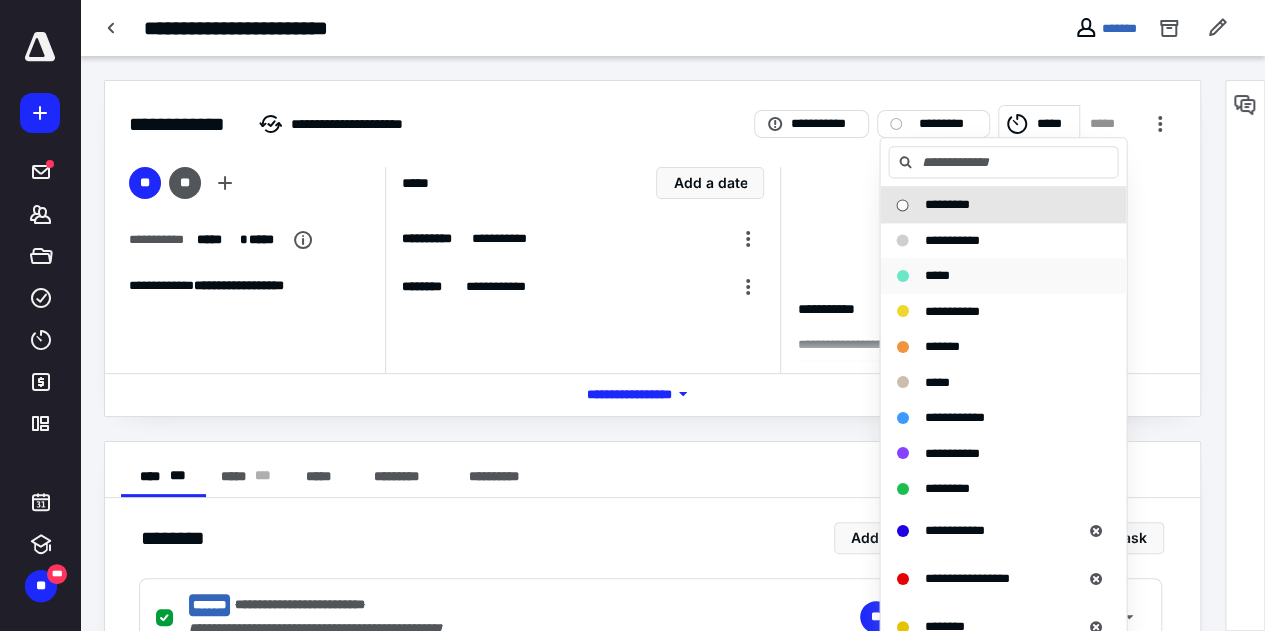 click on "*****" at bounding box center (936, 275) 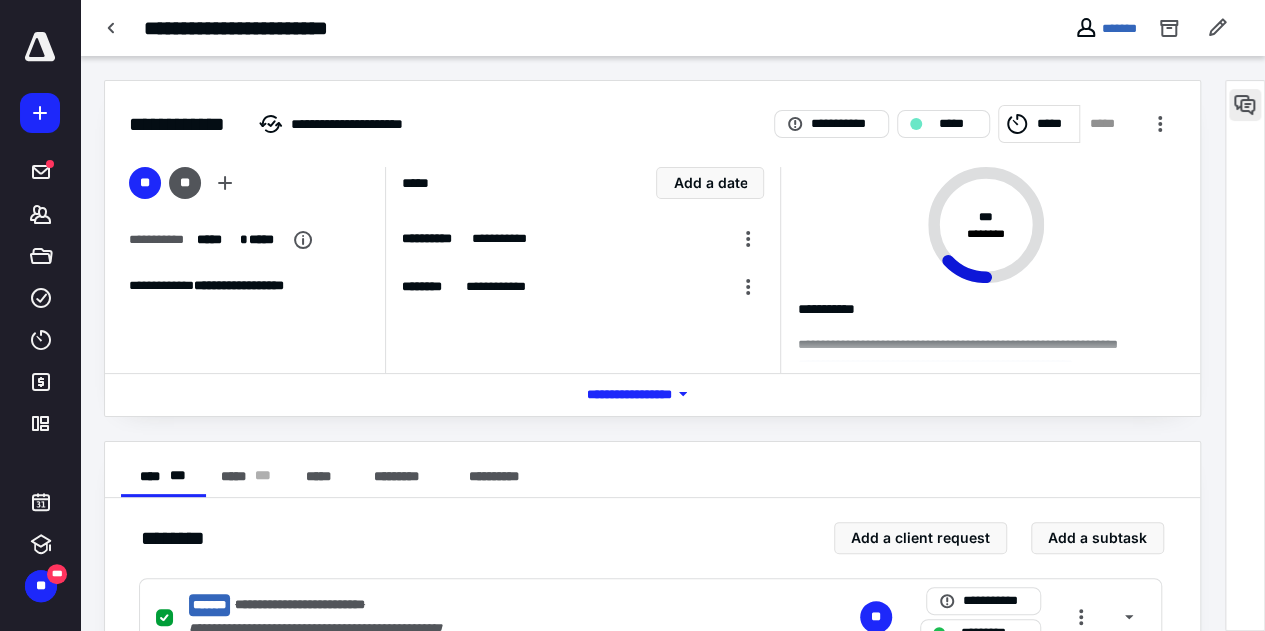 click at bounding box center (1245, 105) 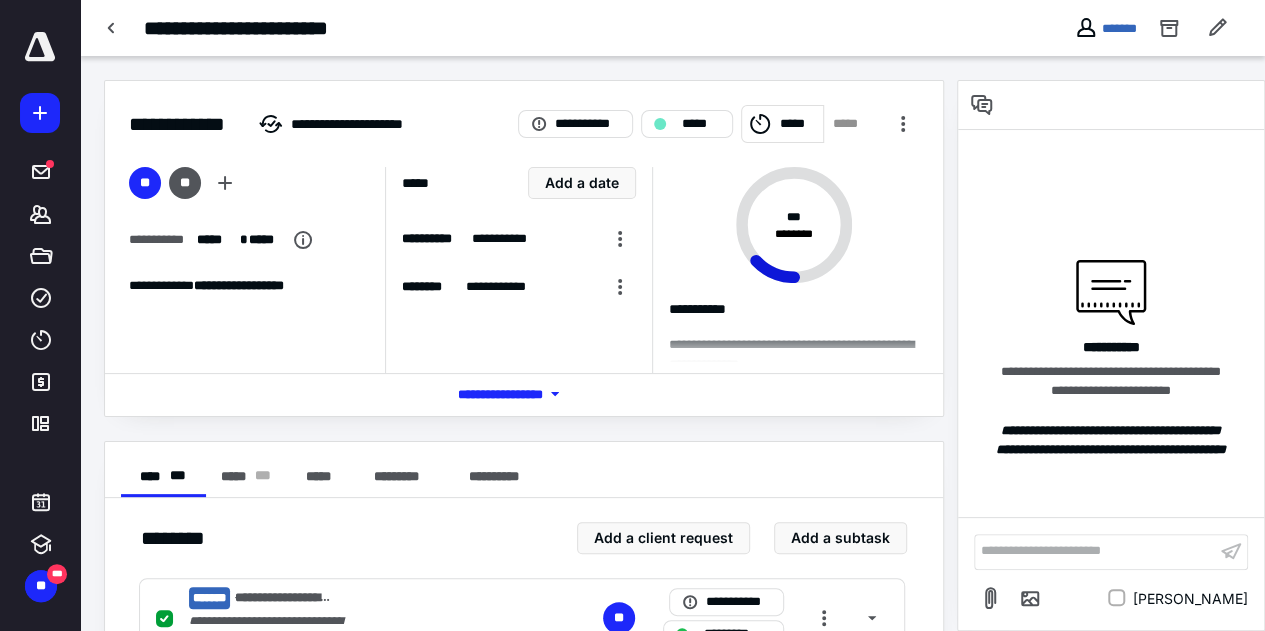 click on "**********" at bounding box center [1095, 551] 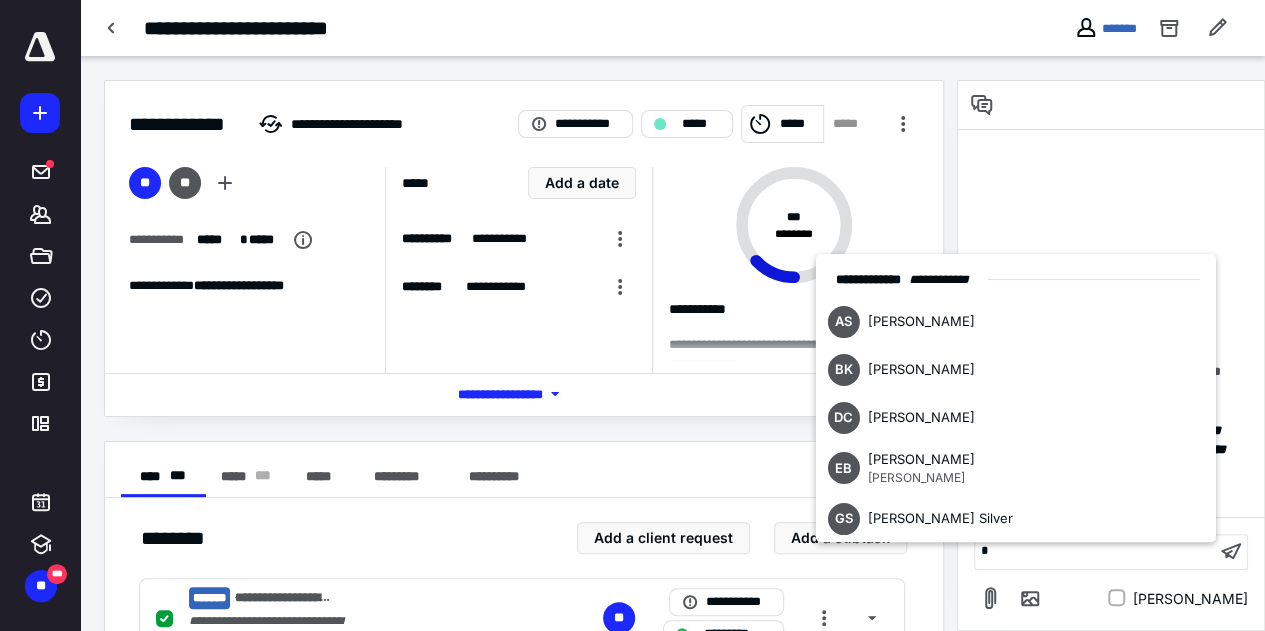 type 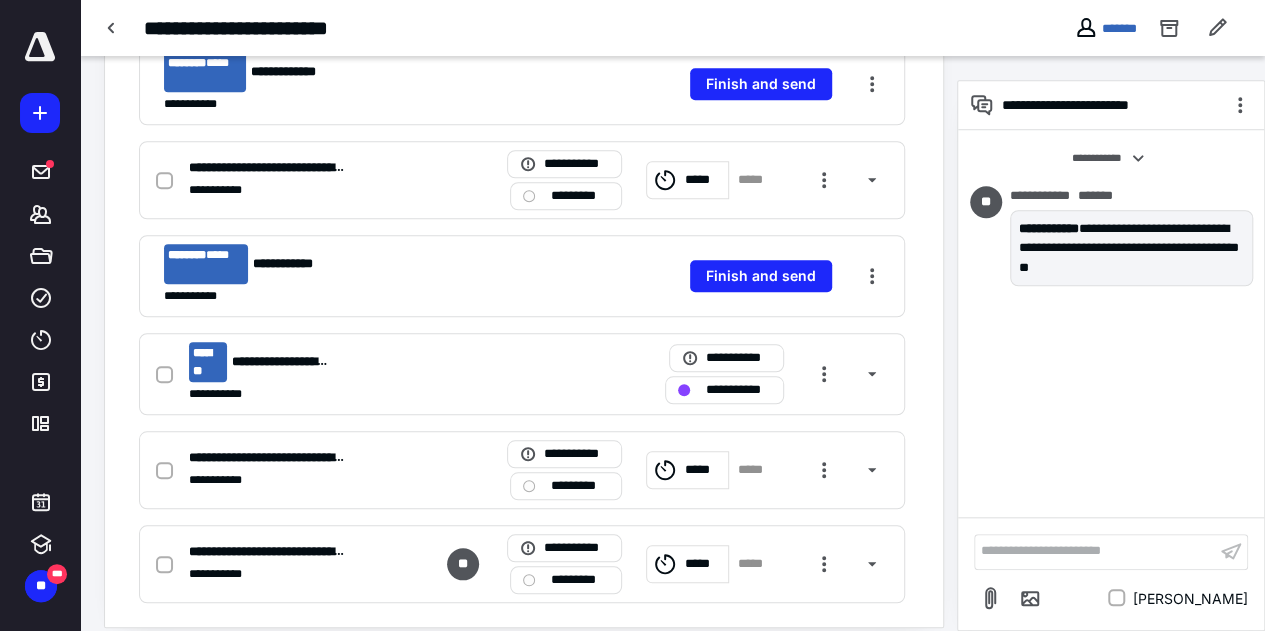 scroll, scrollTop: 742, scrollLeft: 0, axis: vertical 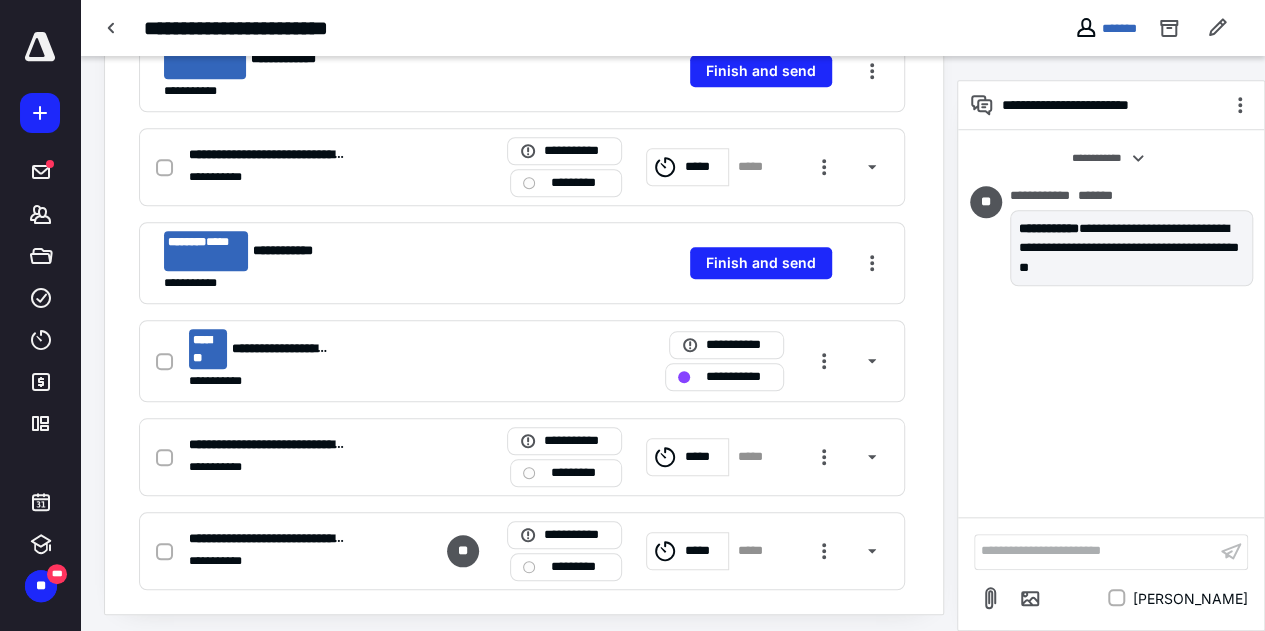 click on "**********" at bounding box center [1095, 551] 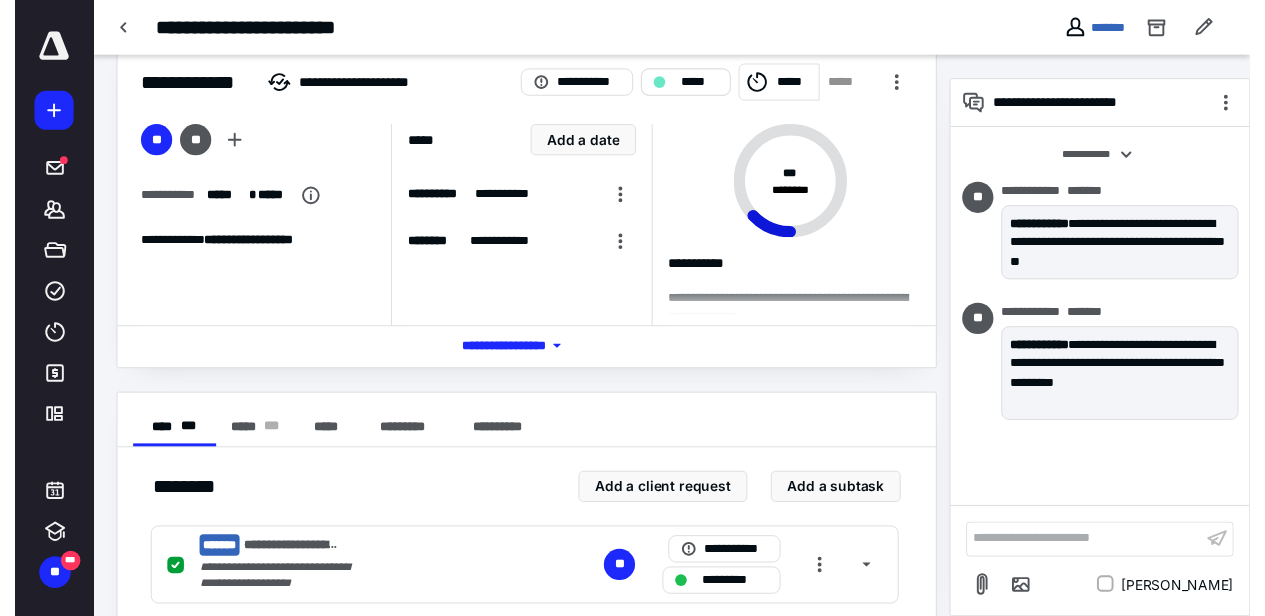 scroll, scrollTop: 0, scrollLeft: 0, axis: both 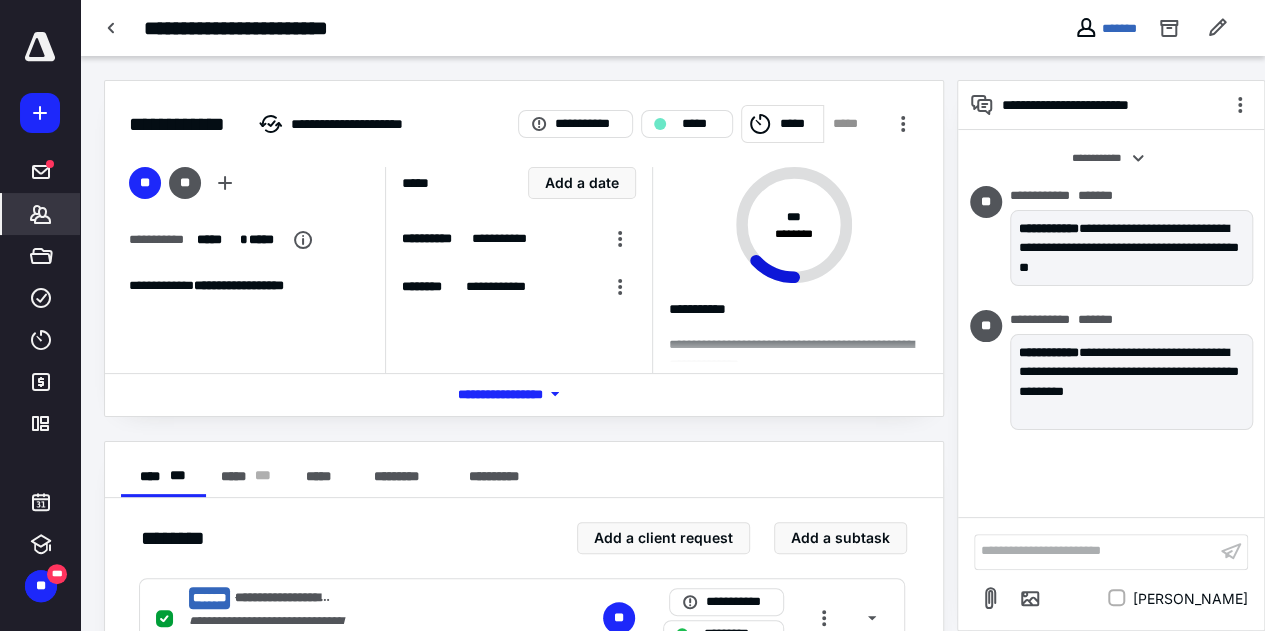click 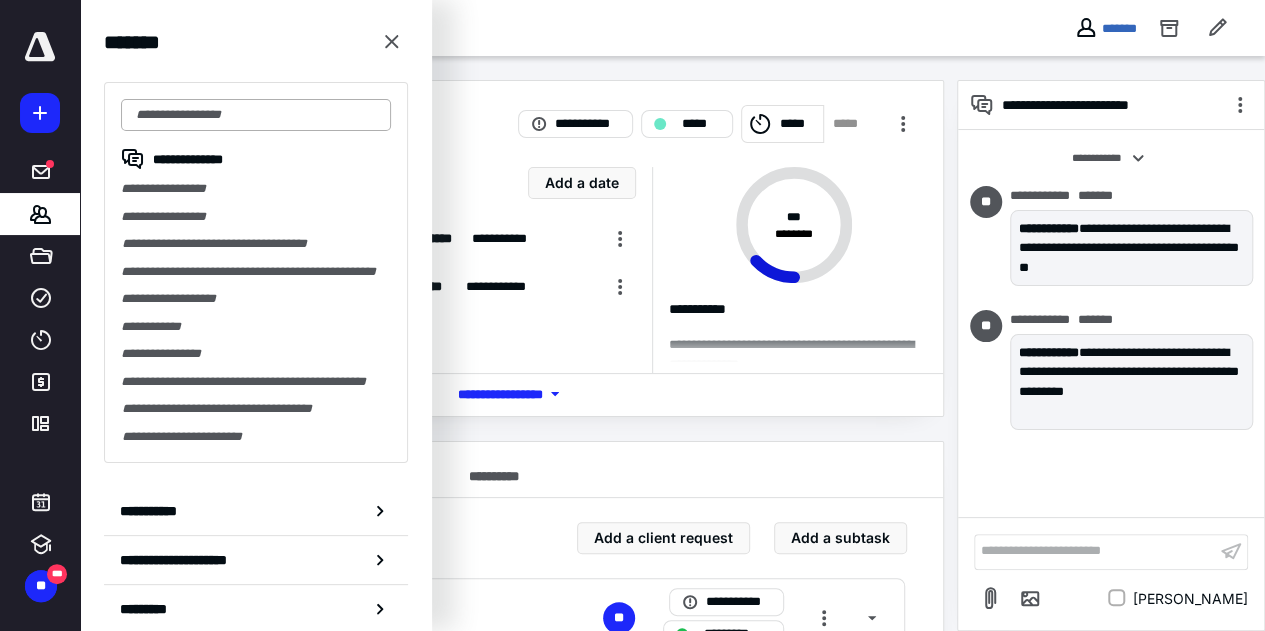 click at bounding box center [256, 115] 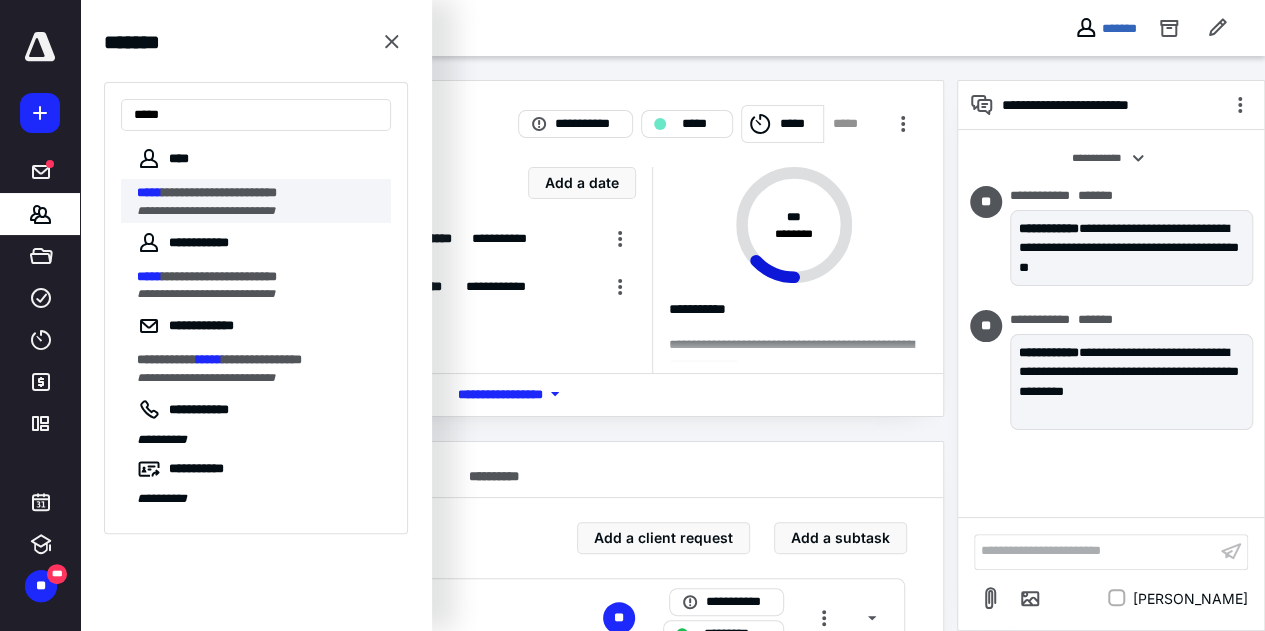 type on "*****" 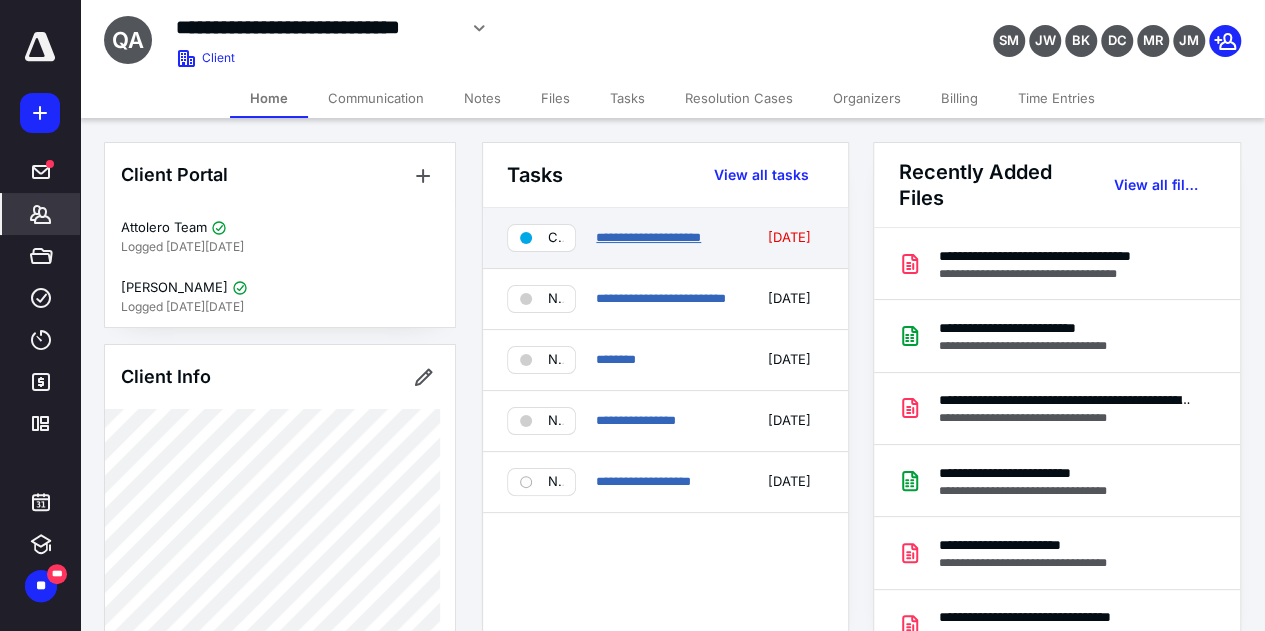 click on "**********" at bounding box center (648, 237) 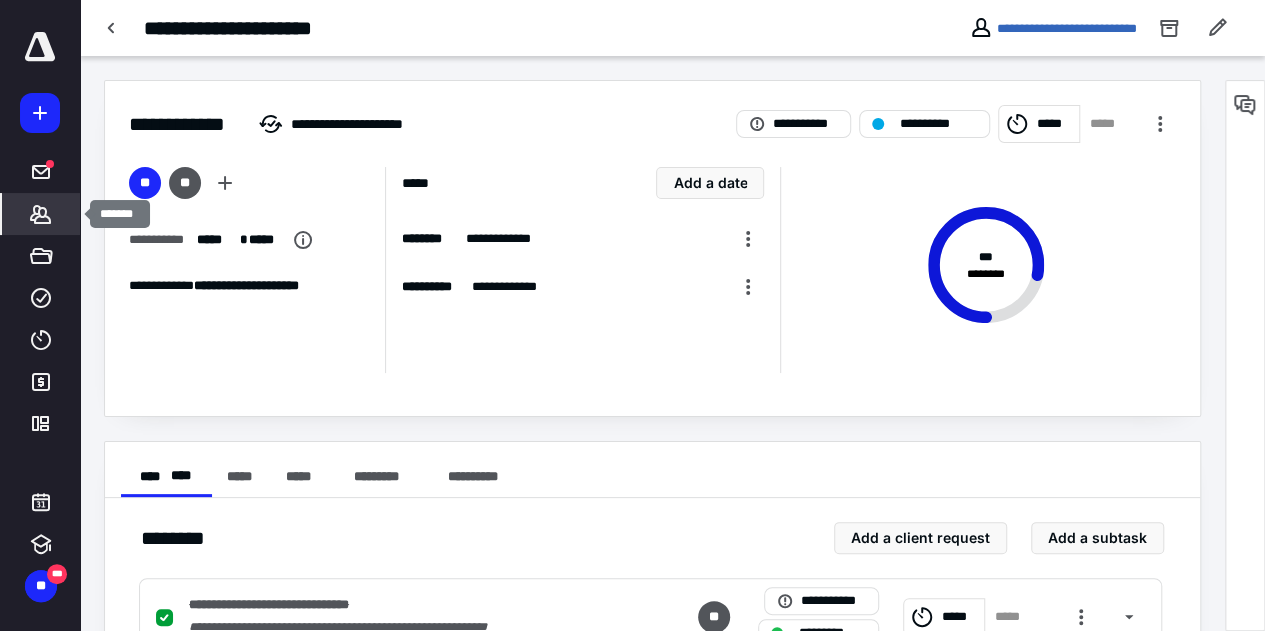 click 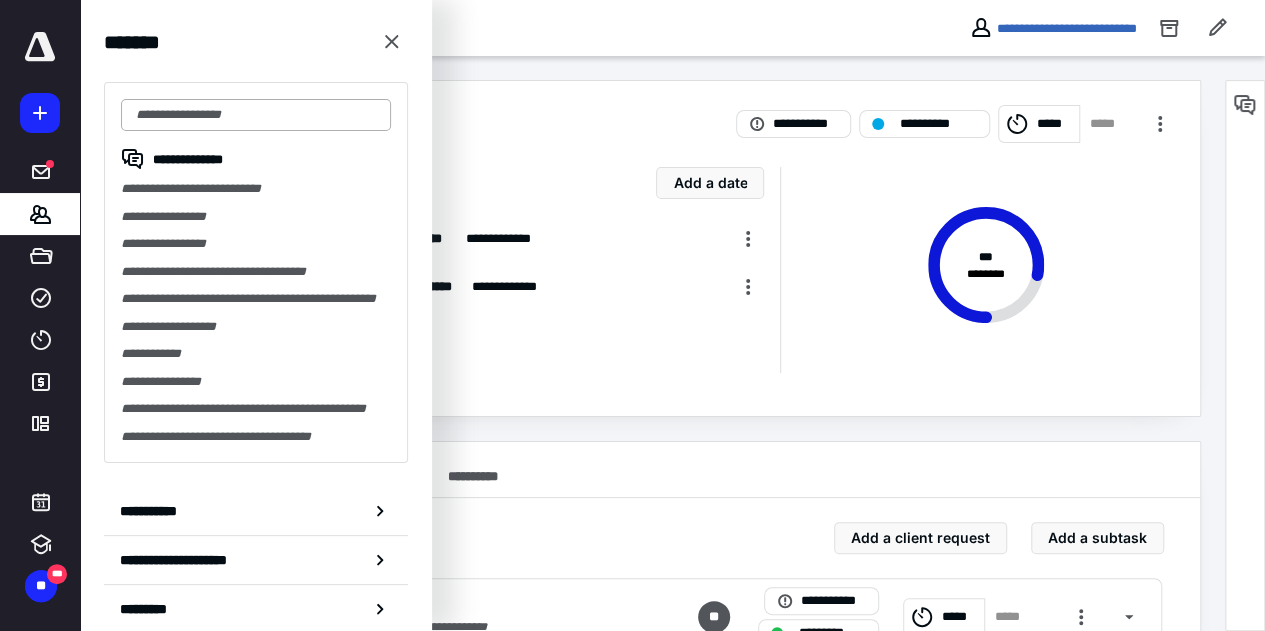 click at bounding box center [256, 115] 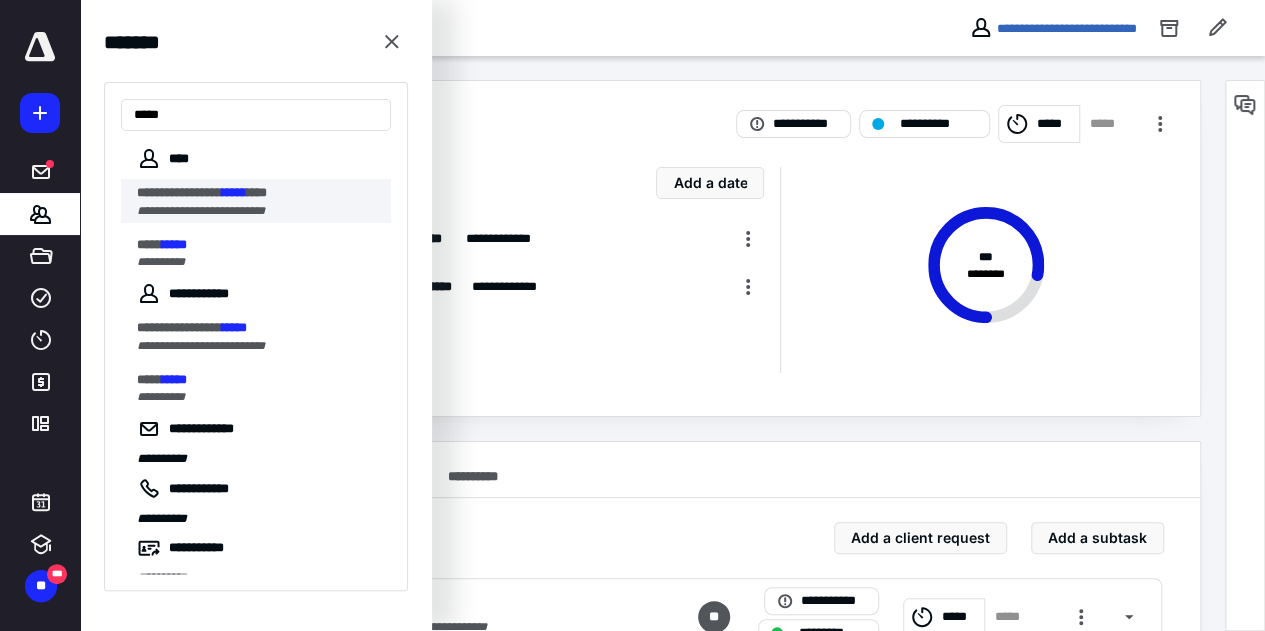 type on "*****" 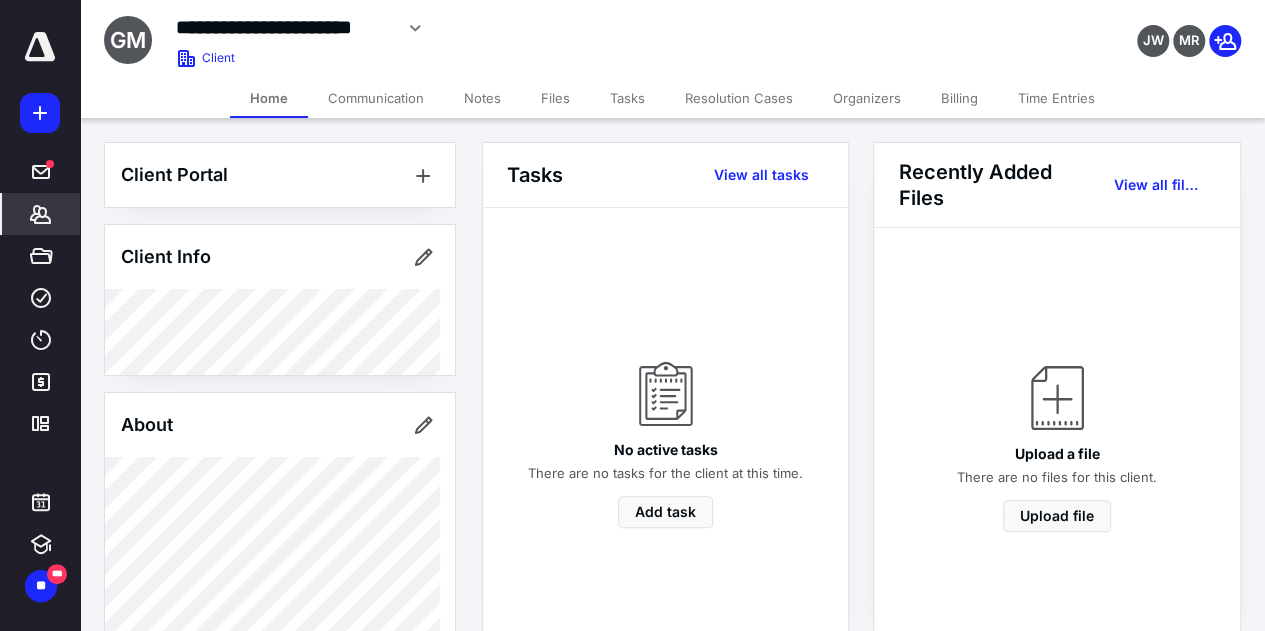 click on "Tasks" at bounding box center [627, 98] 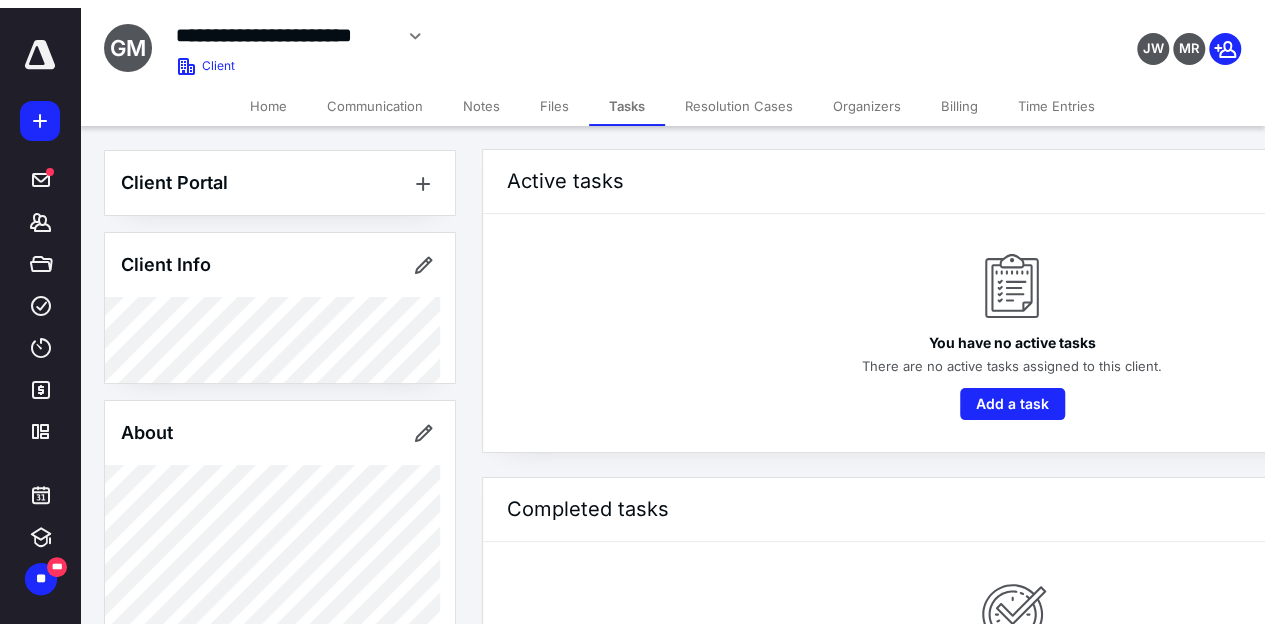 scroll, scrollTop: 0, scrollLeft: 0, axis: both 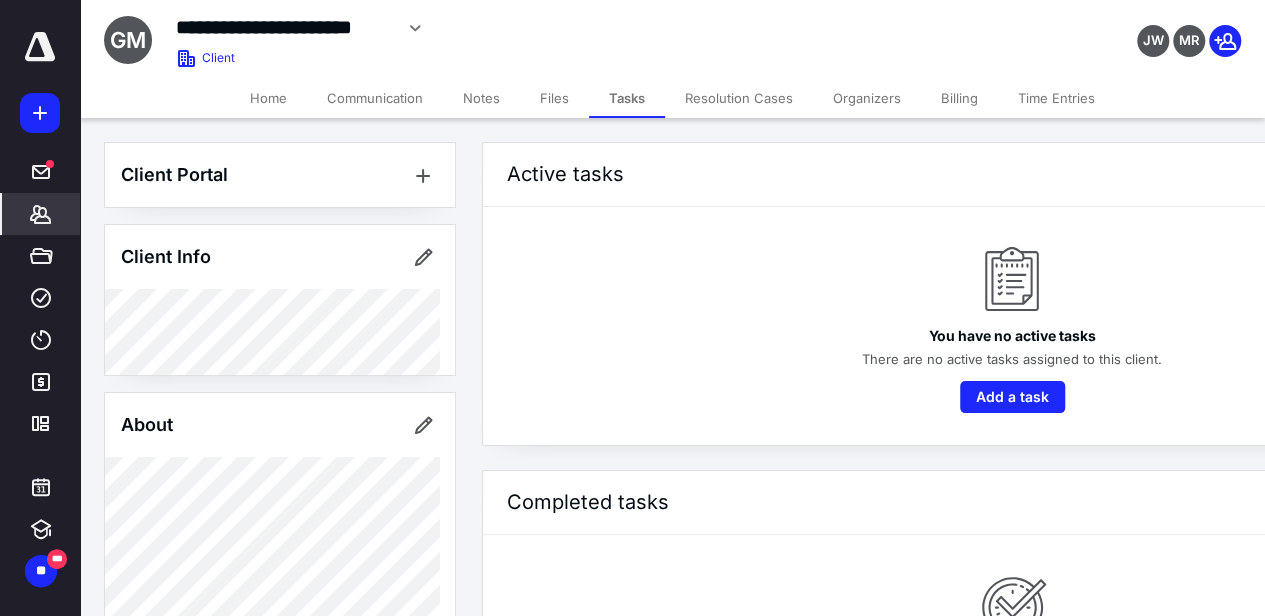 click 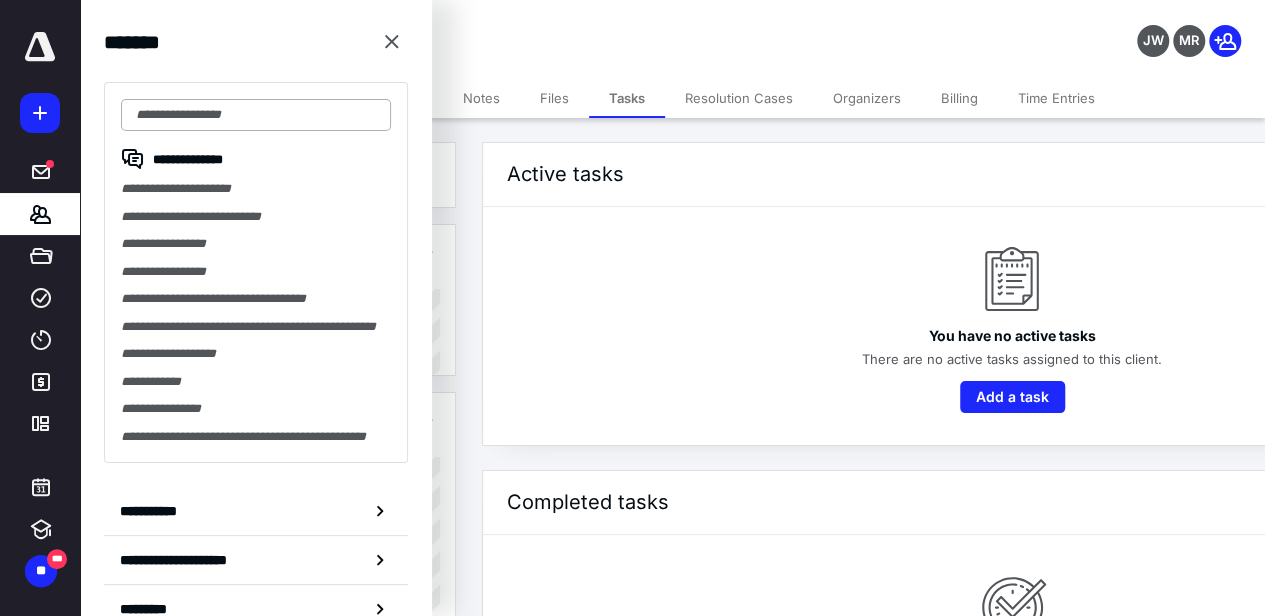 click at bounding box center [256, 115] 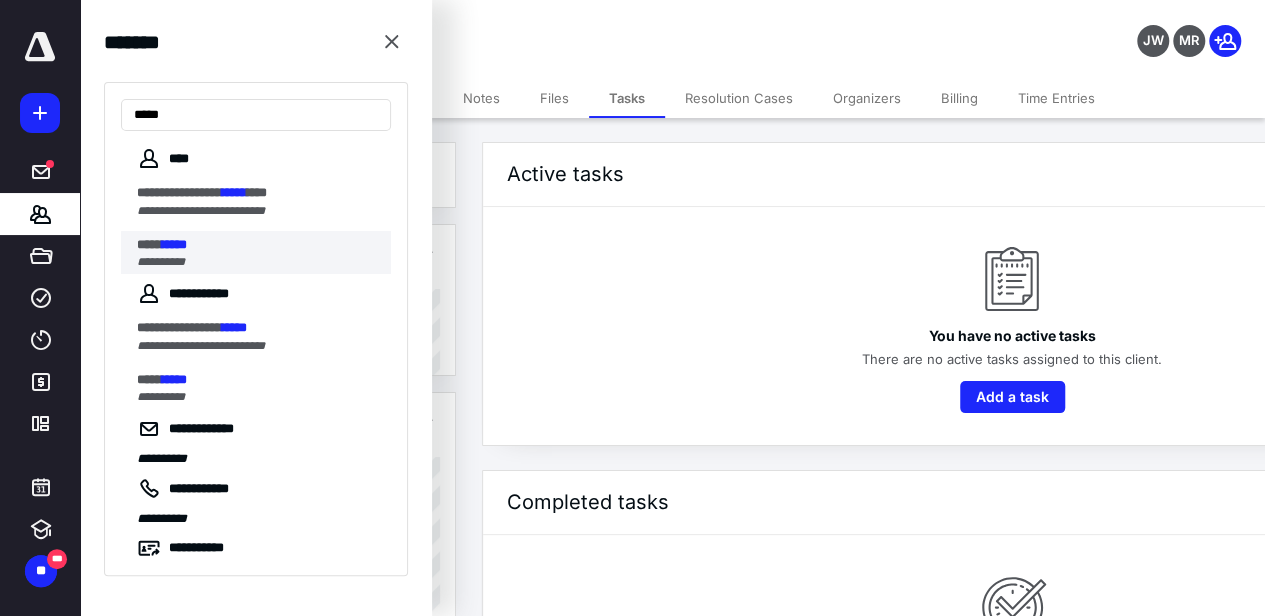 type on "*****" 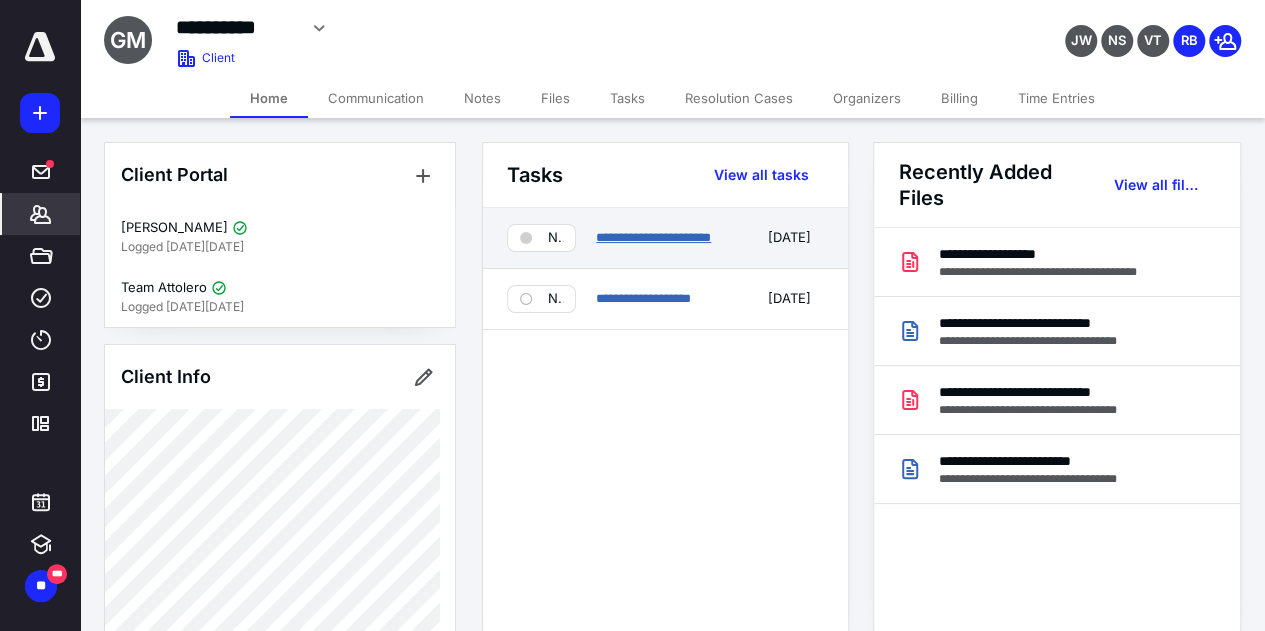 click on "**********" at bounding box center [653, 237] 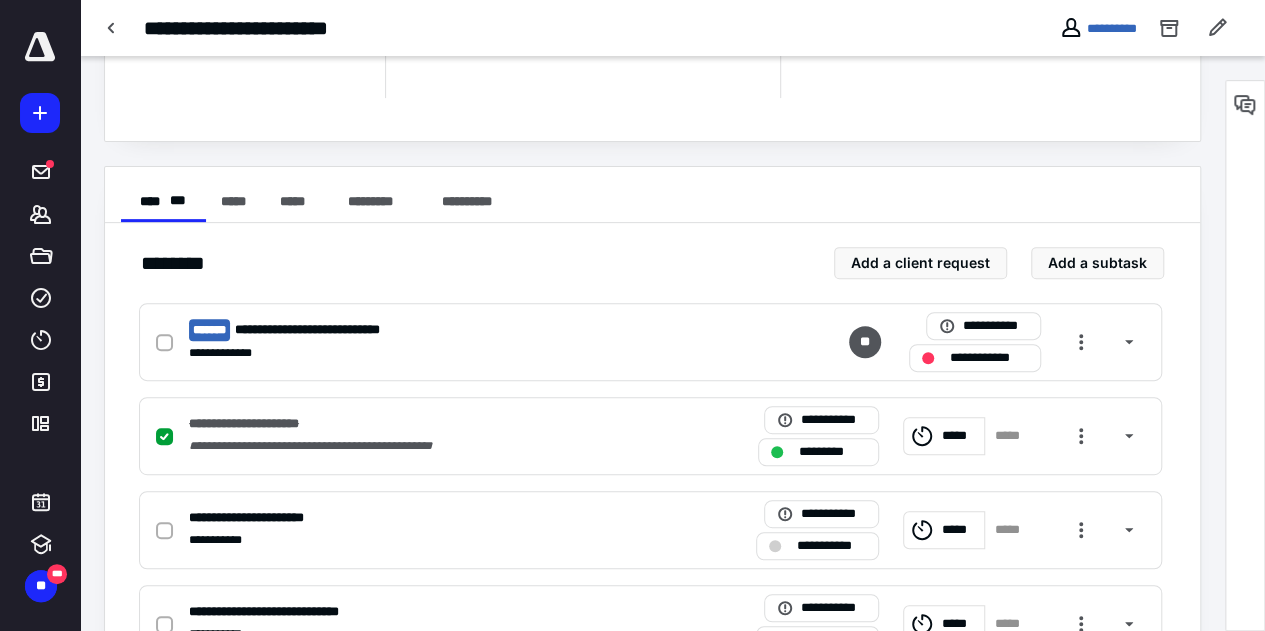 scroll, scrollTop: 300, scrollLeft: 0, axis: vertical 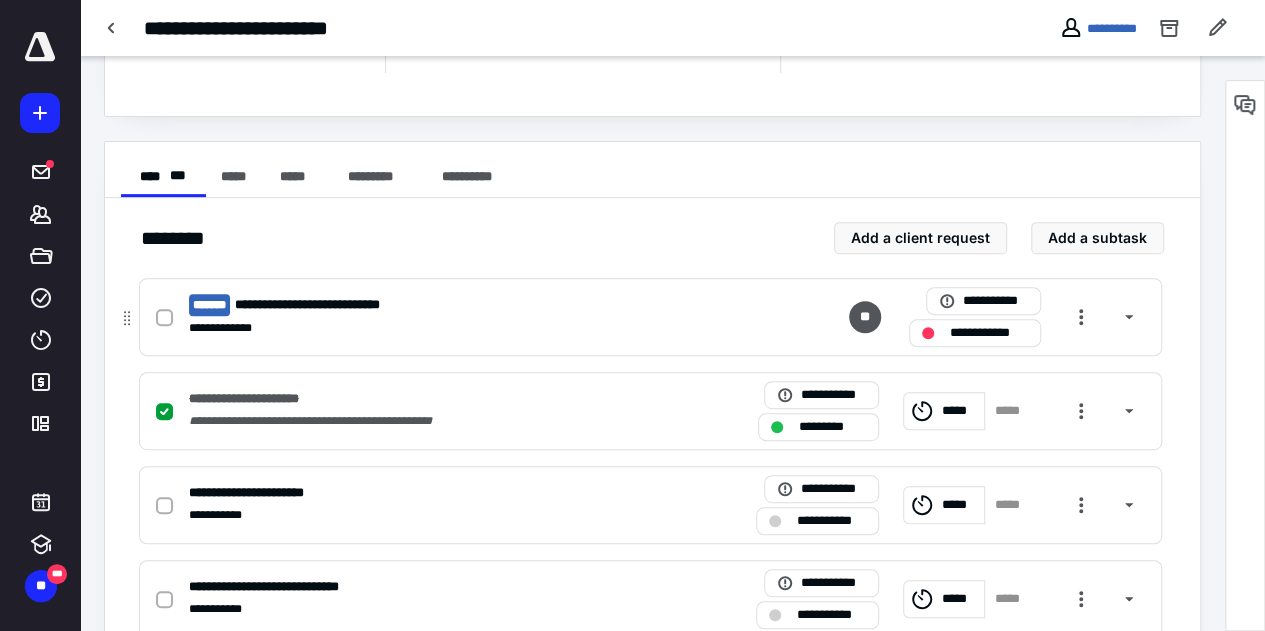 click on "**********" at bounding box center (388, 328) 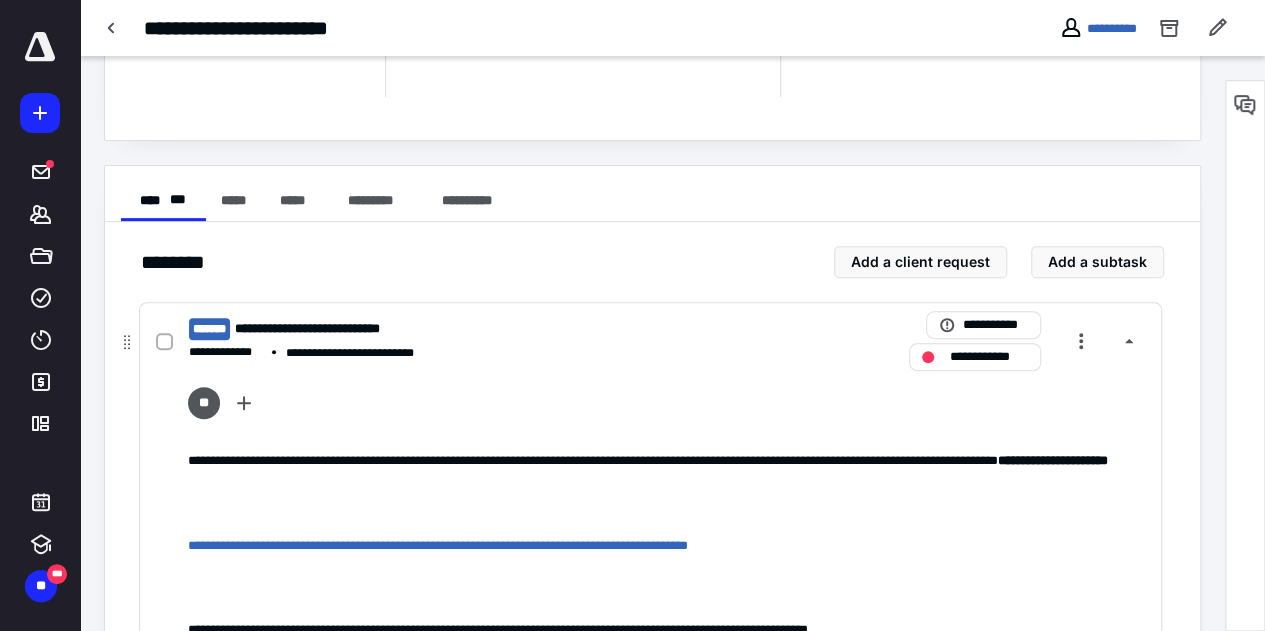 scroll, scrollTop: 272, scrollLeft: 0, axis: vertical 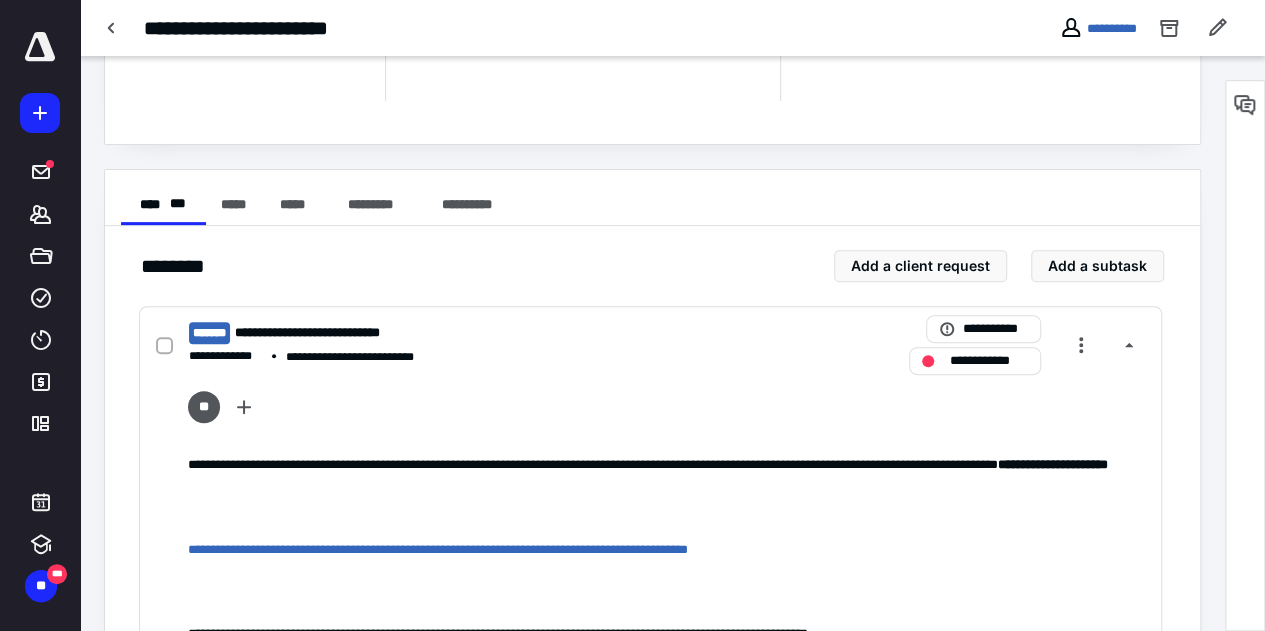 click on "**********" at bounding box center [1098, 28] 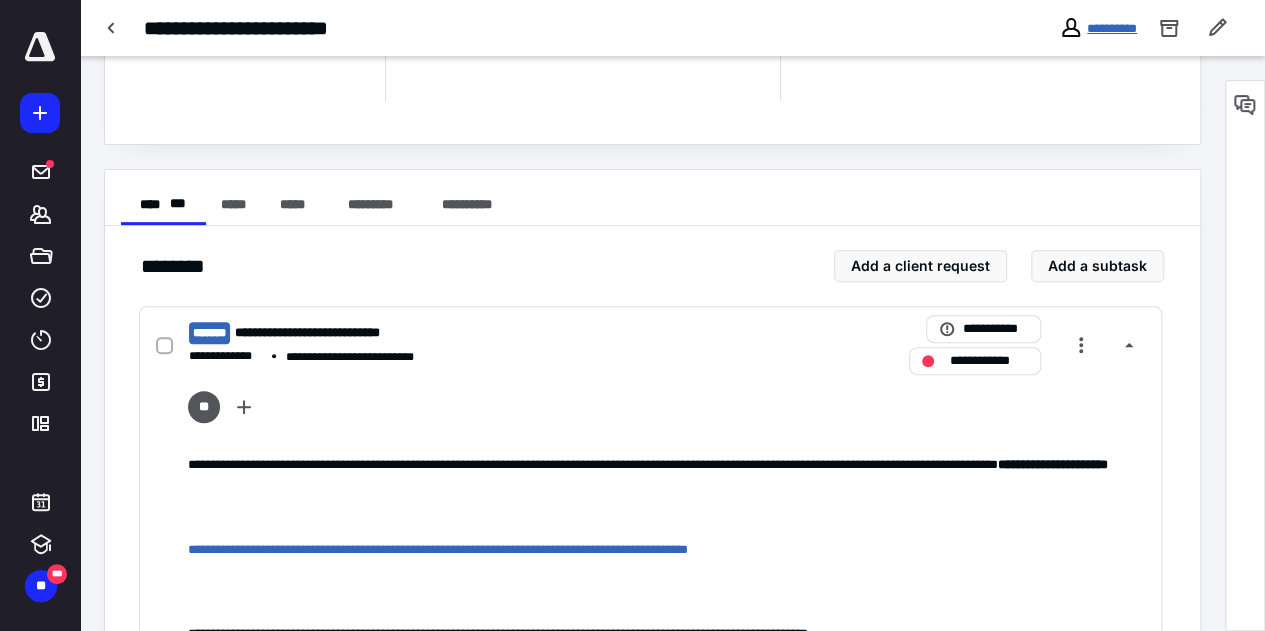 click on "**********" at bounding box center (1112, 28) 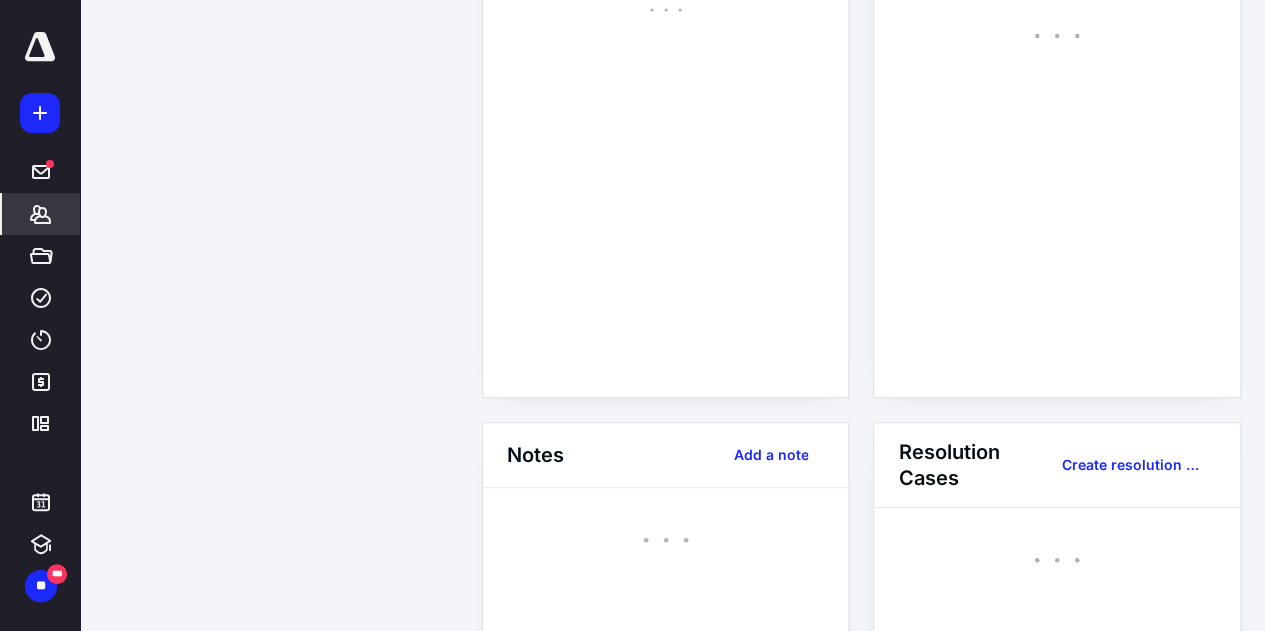scroll, scrollTop: 0, scrollLeft: 0, axis: both 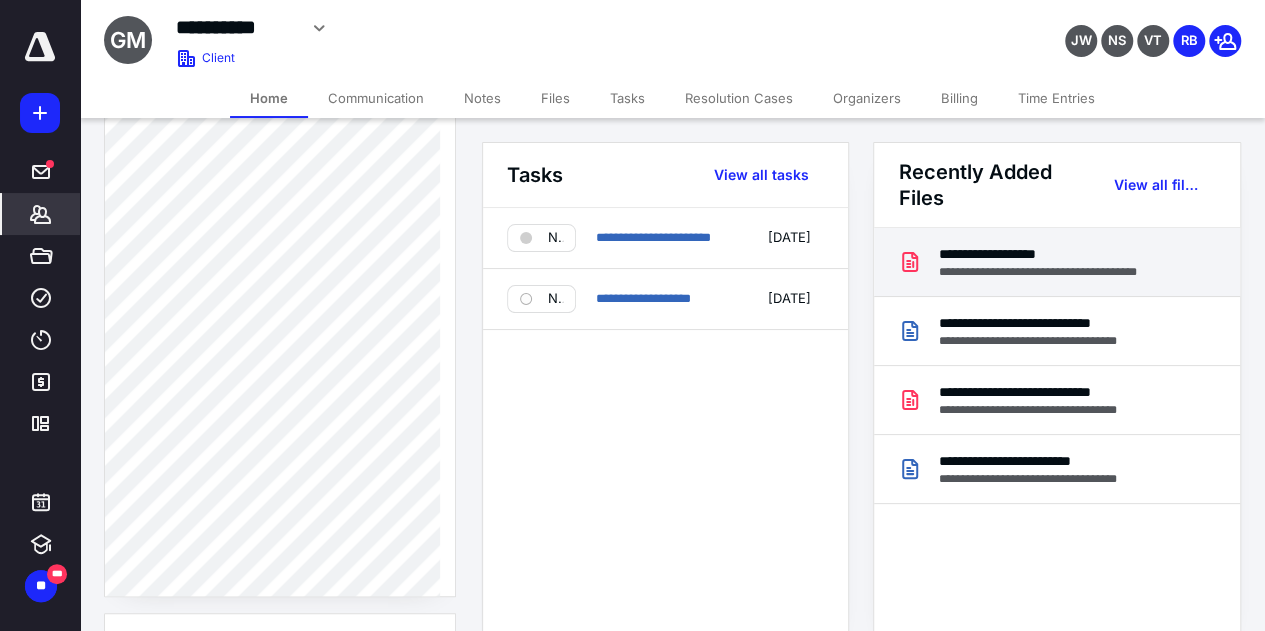 click on "**********" at bounding box center (1060, 254) 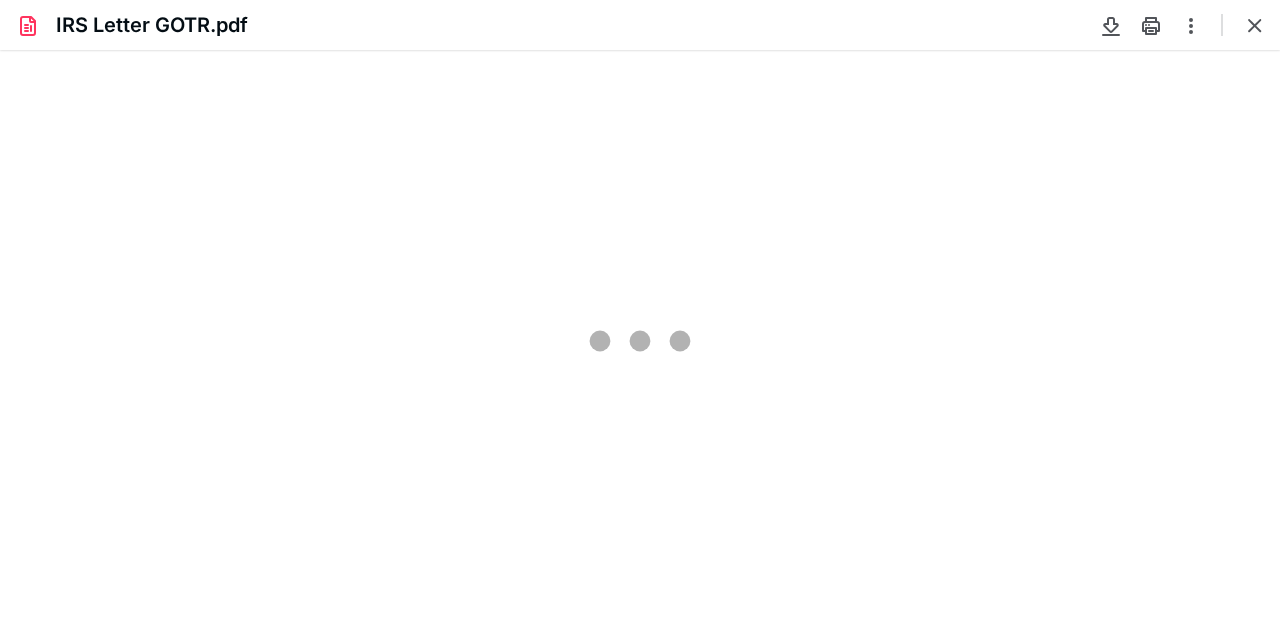 scroll, scrollTop: 0, scrollLeft: 0, axis: both 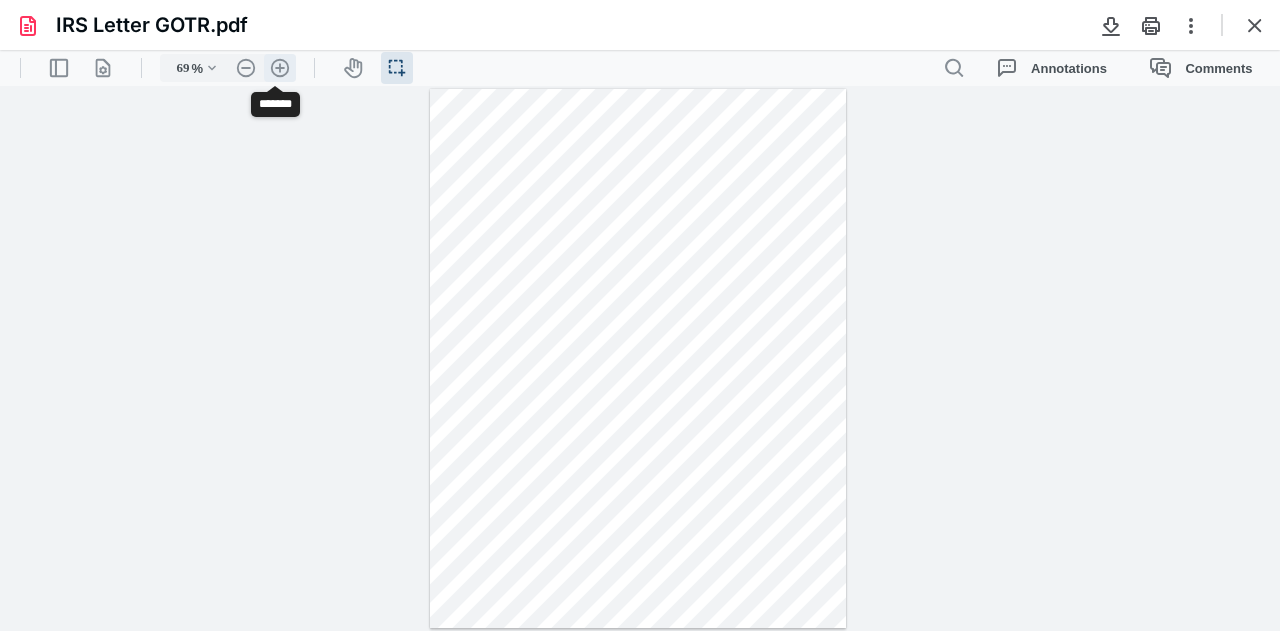 click on ".cls-1{fill:#abb0c4;} icon - header - zoom - in - line" at bounding box center (280, 68) 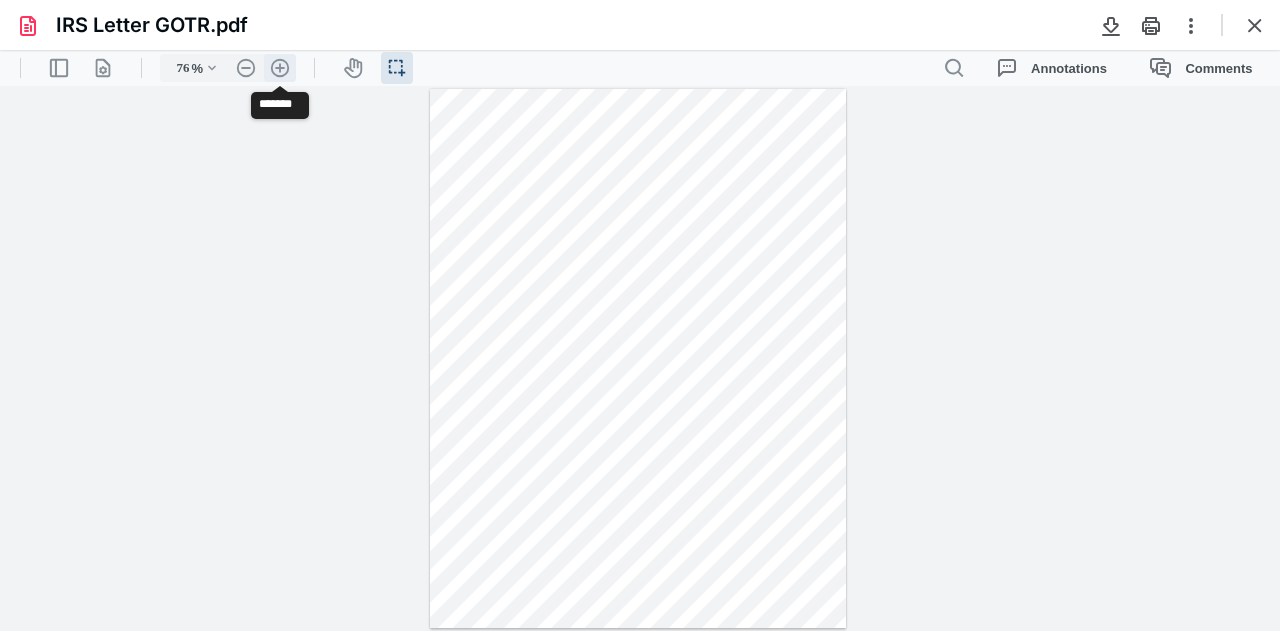 click on ".cls-1{fill:#abb0c4;} icon - header - zoom - in - line" at bounding box center [280, 68] 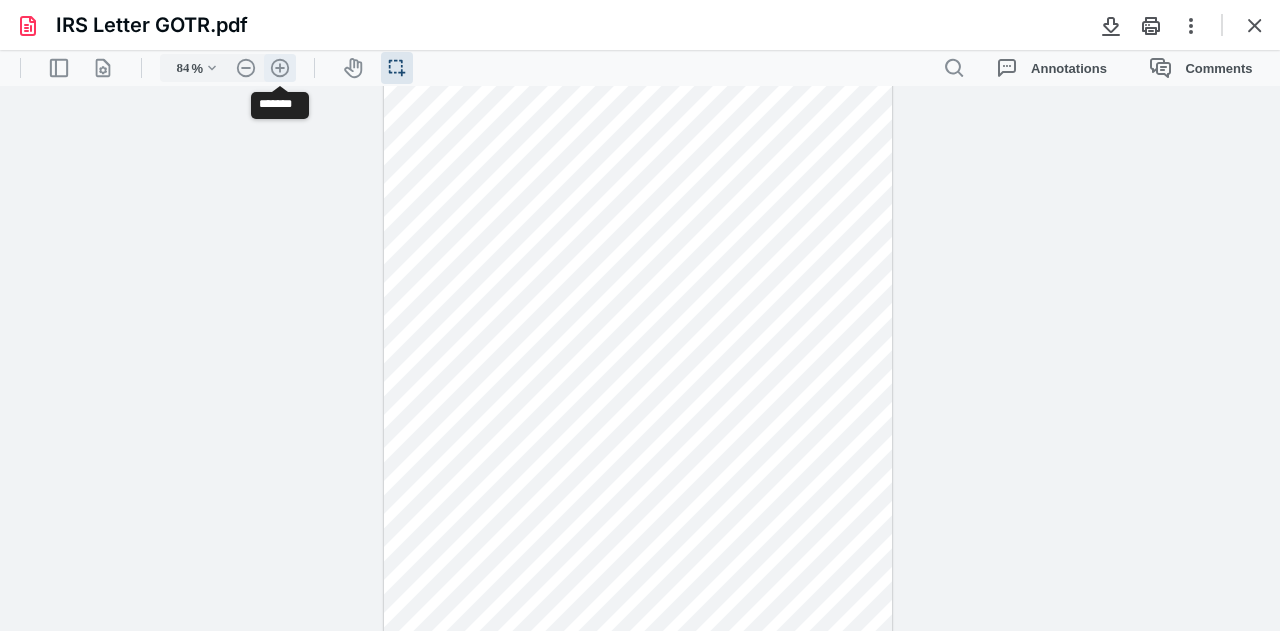 click on ".cls-1{fill:#abb0c4;} icon - header - zoom - in - line" at bounding box center [280, 68] 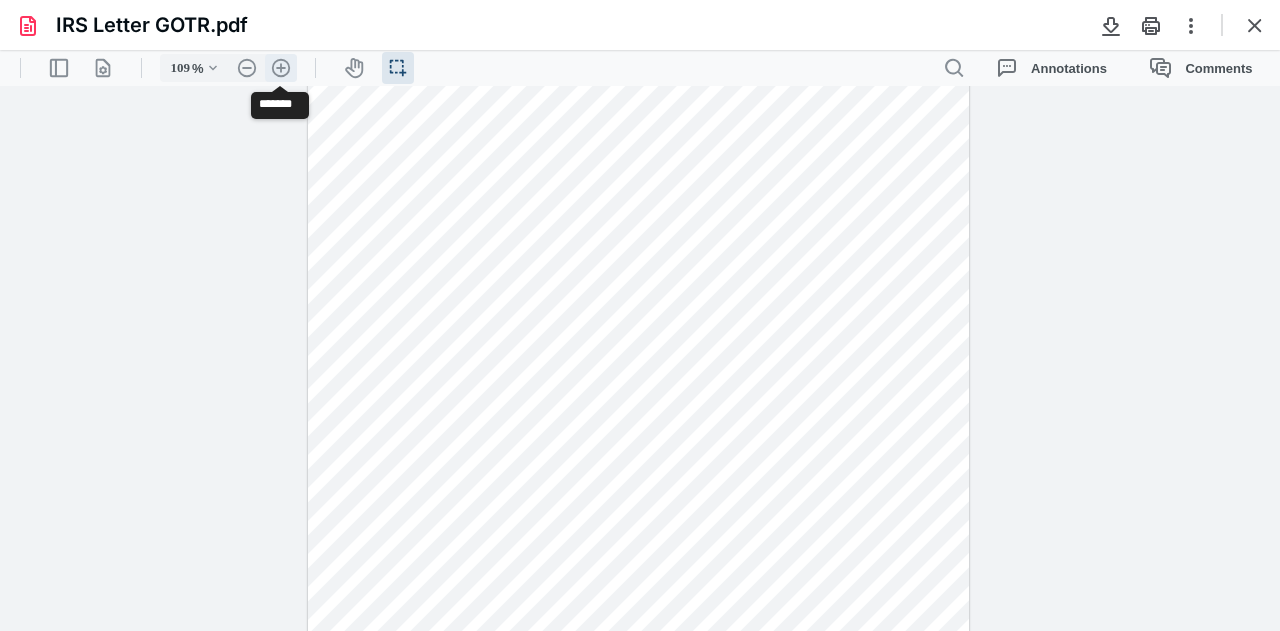 click on ".cls-1{fill:#abb0c4;} icon - header - zoom - in - line" at bounding box center (281, 68) 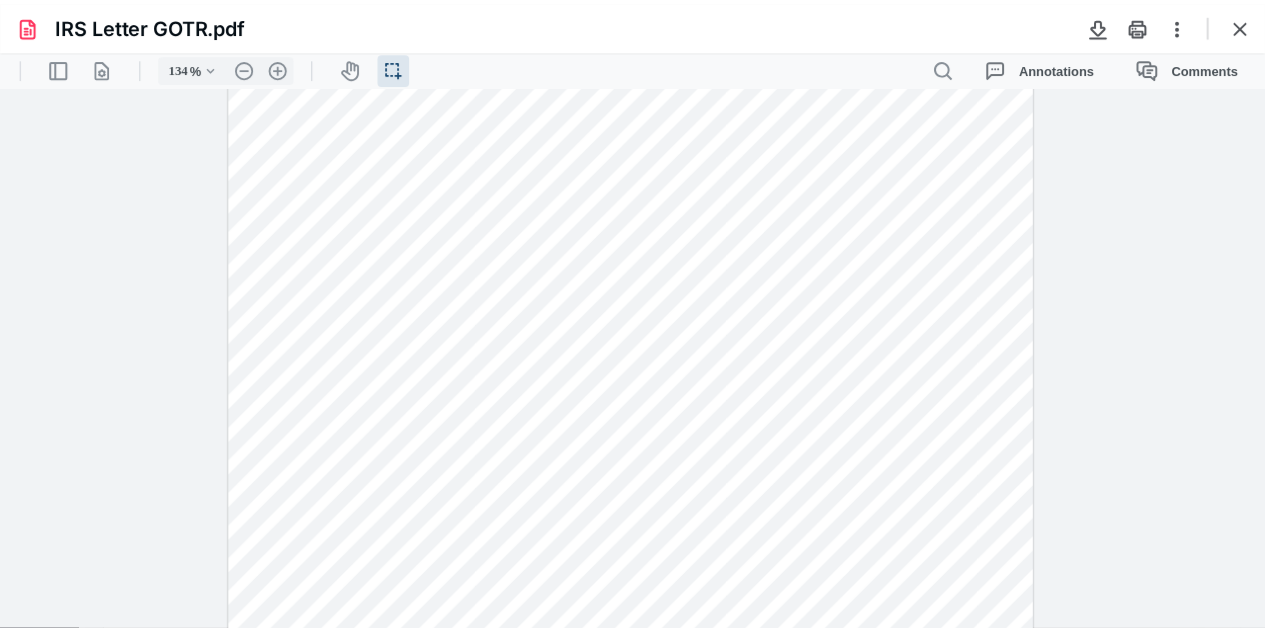 scroll, scrollTop: 42, scrollLeft: 0, axis: vertical 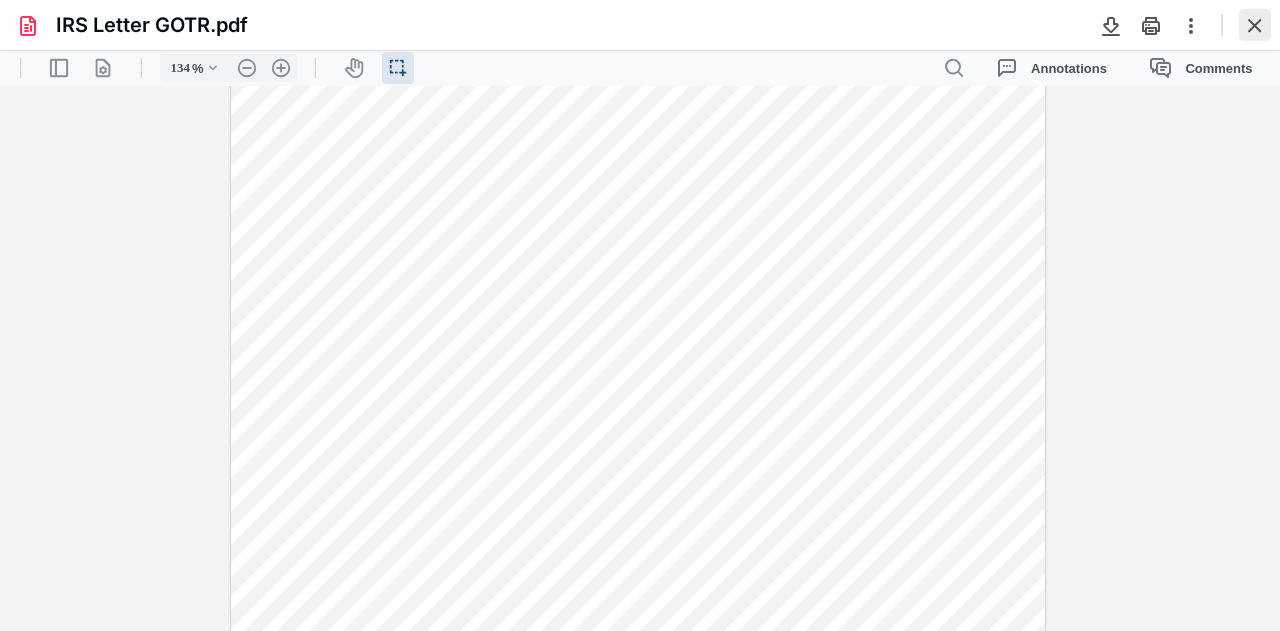 click at bounding box center (1255, 25) 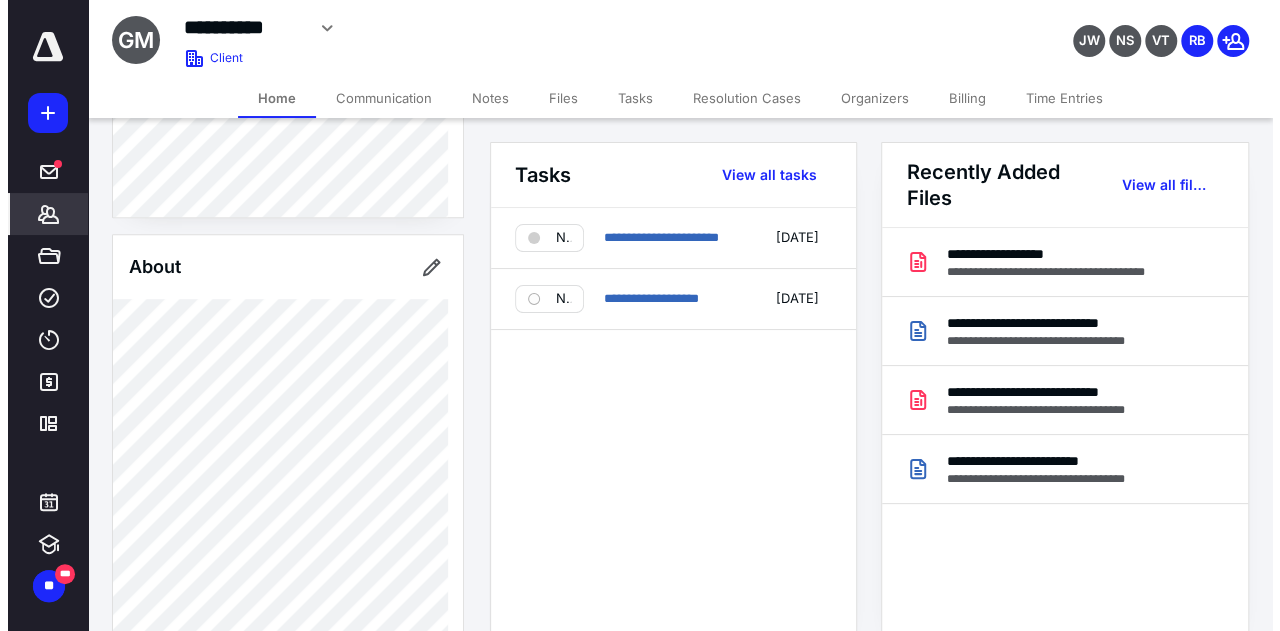 scroll, scrollTop: 600, scrollLeft: 0, axis: vertical 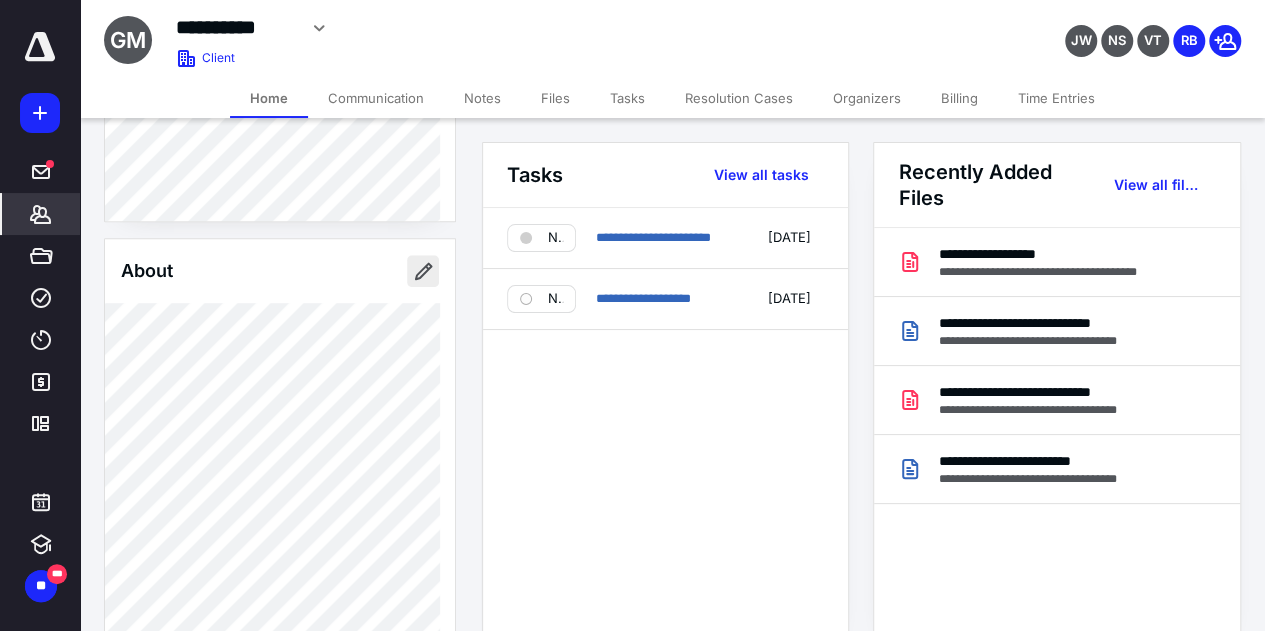 click at bounding box center (423, 271) 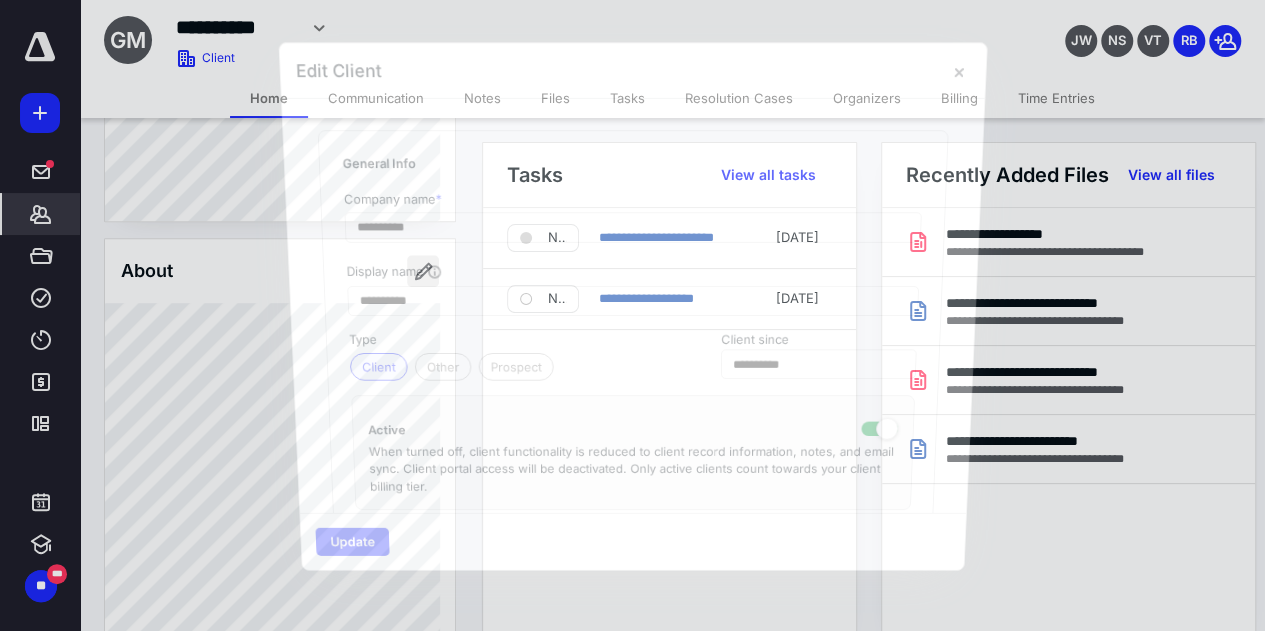 type on "**********" 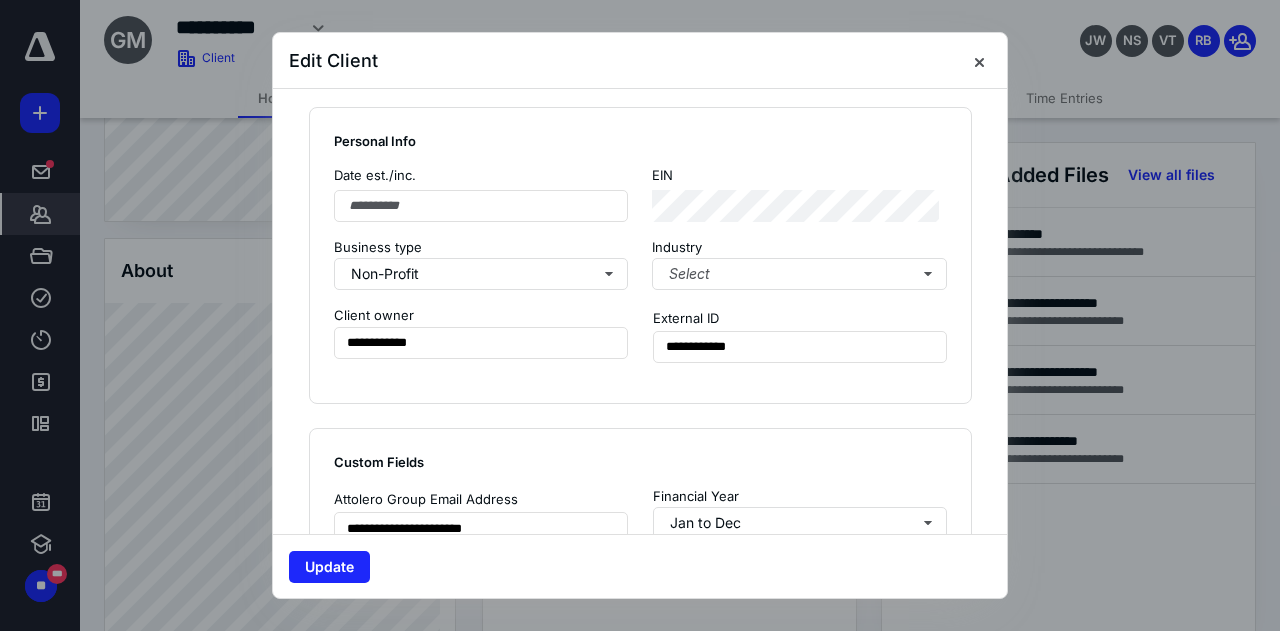 scroll, scrollTop: 1400, scrollLeft: 0, axis: vertical 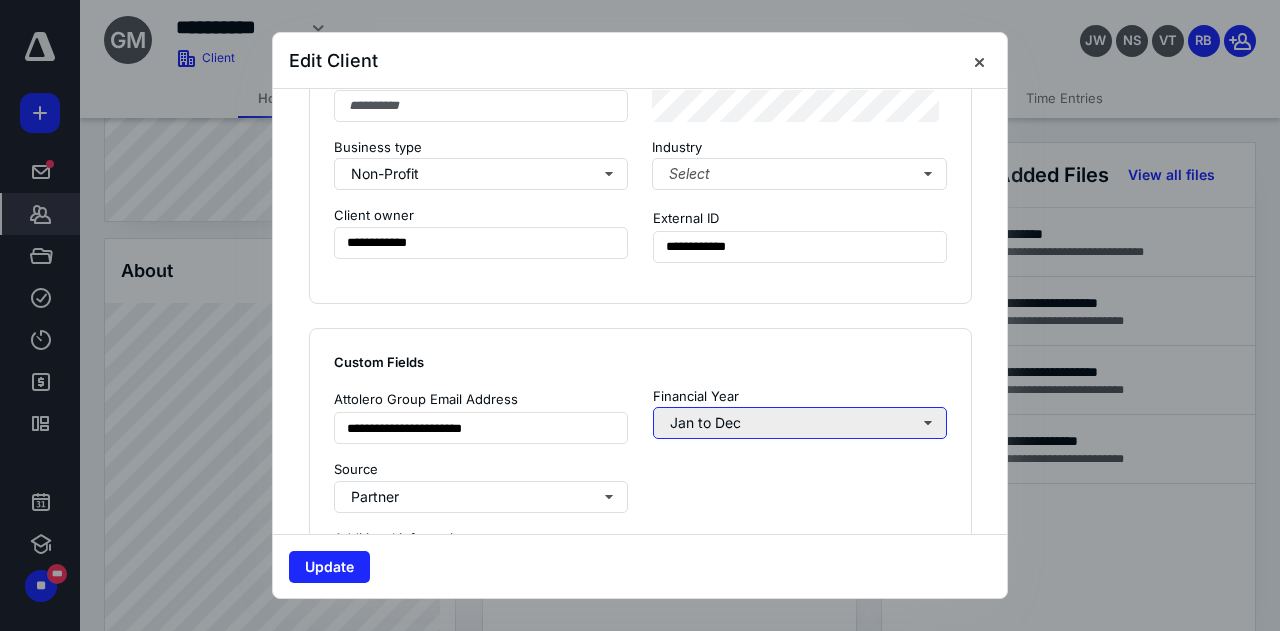 click on "Jan to Dec" at bounding box center [800, 423] 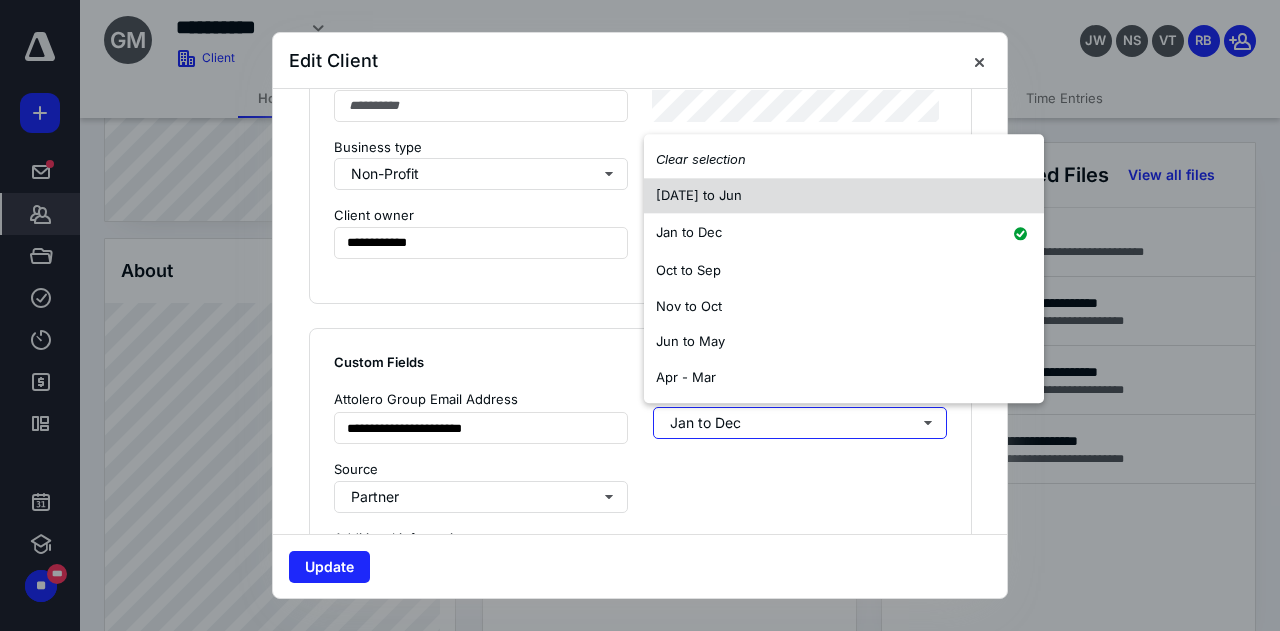click on "[DATE] to Jun" at bounding box center (699, 195) 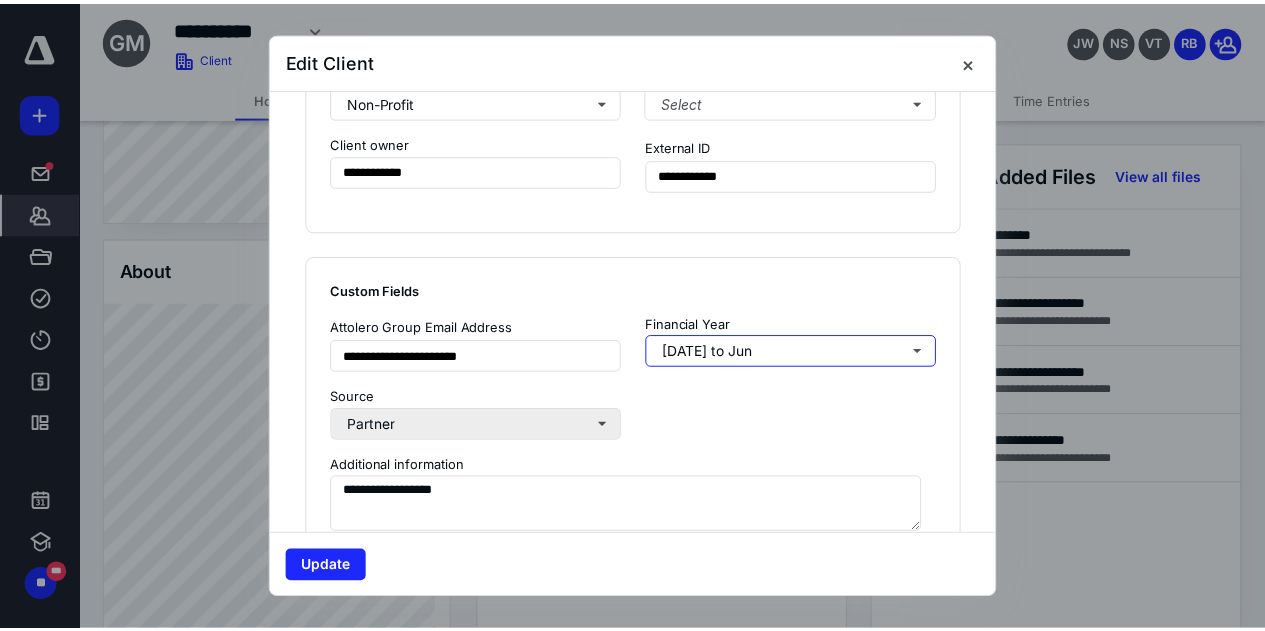 scroll, scrollTop: 1500, scrollLeft: 0, axis: vertical 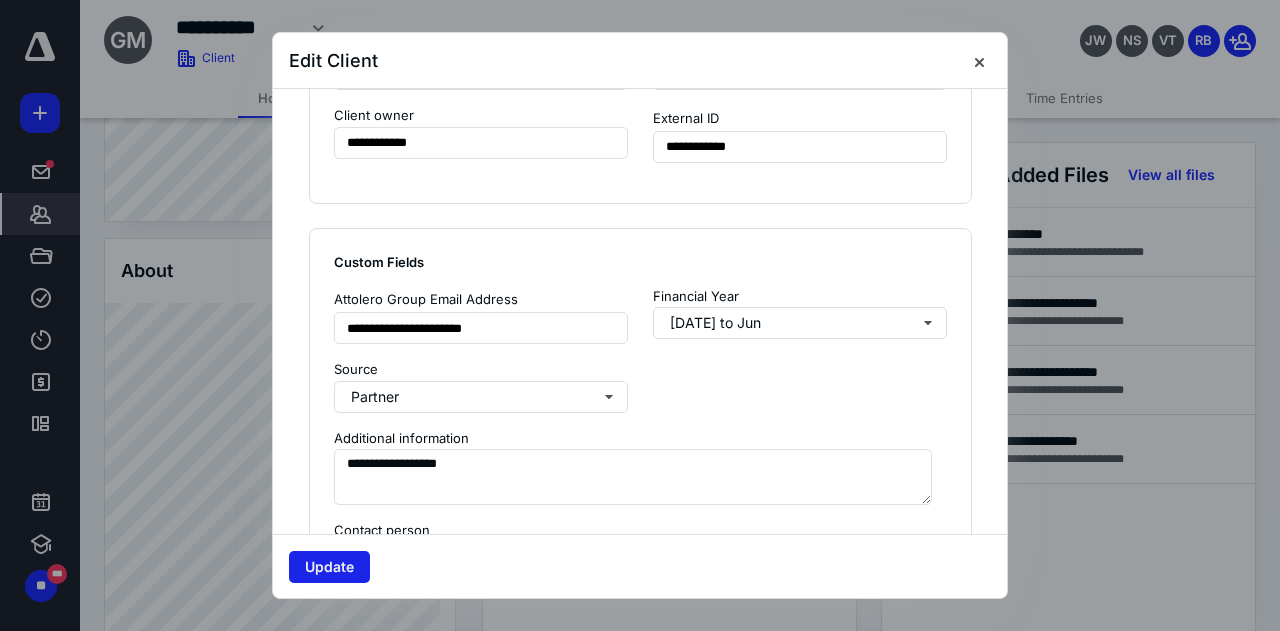click on "Update" at bounding box center (329, 567) 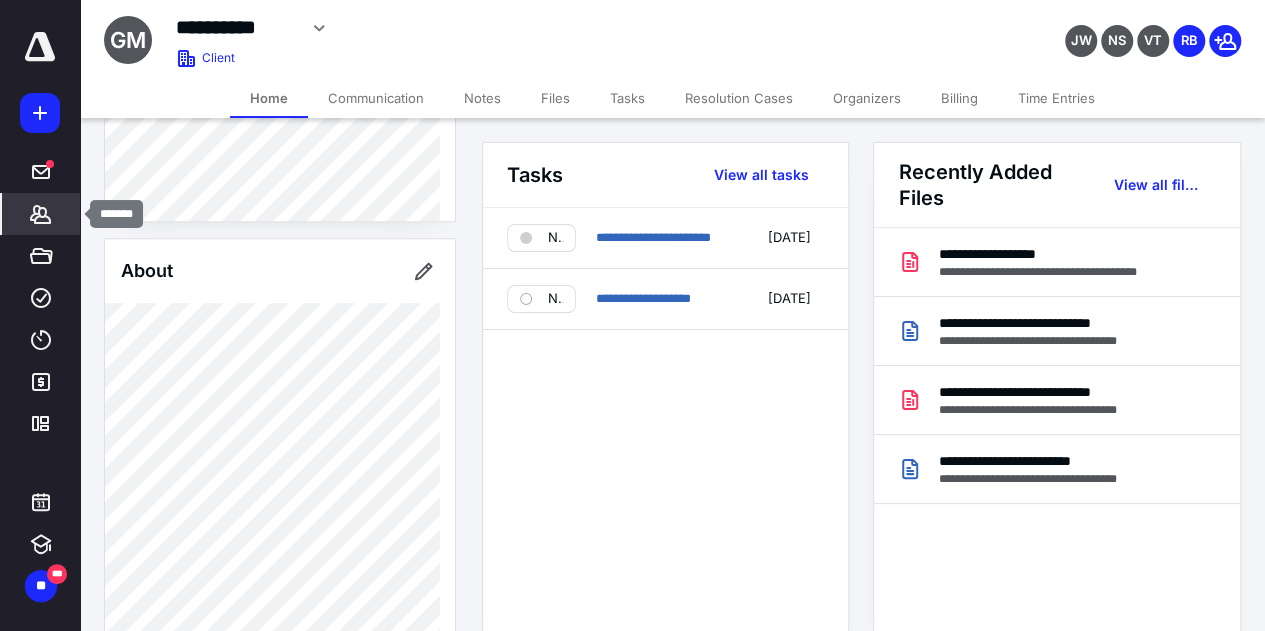 click on "*******" at bounding box center (41, 214) 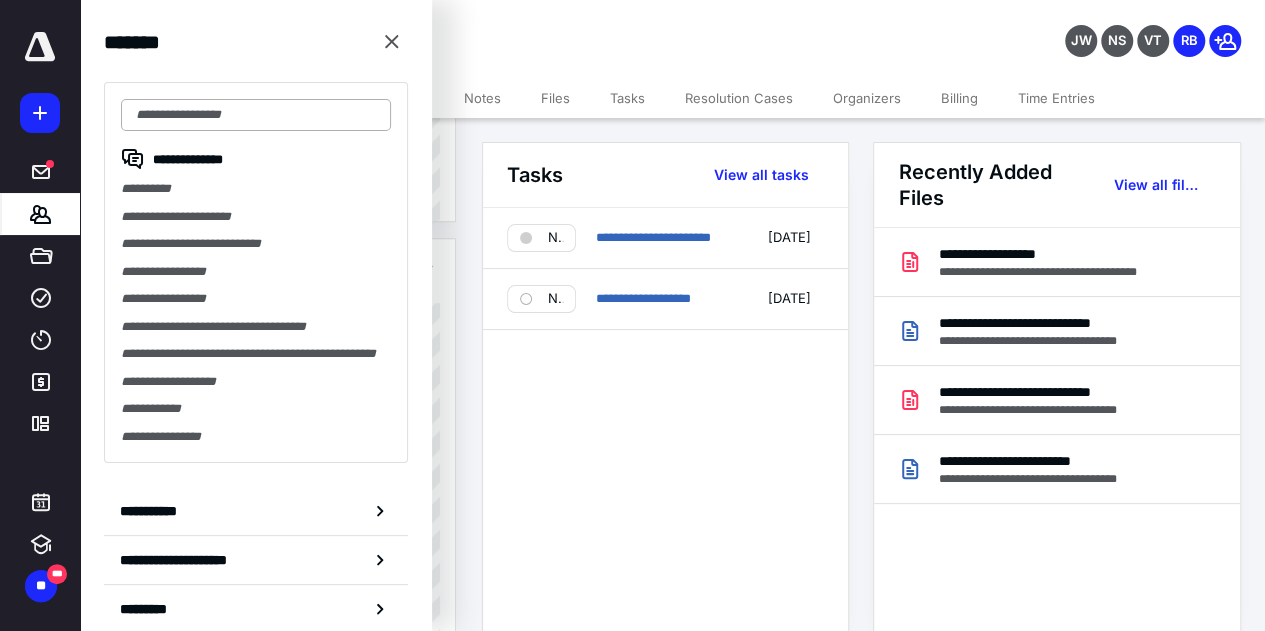 click at bounding box center (256, 115) 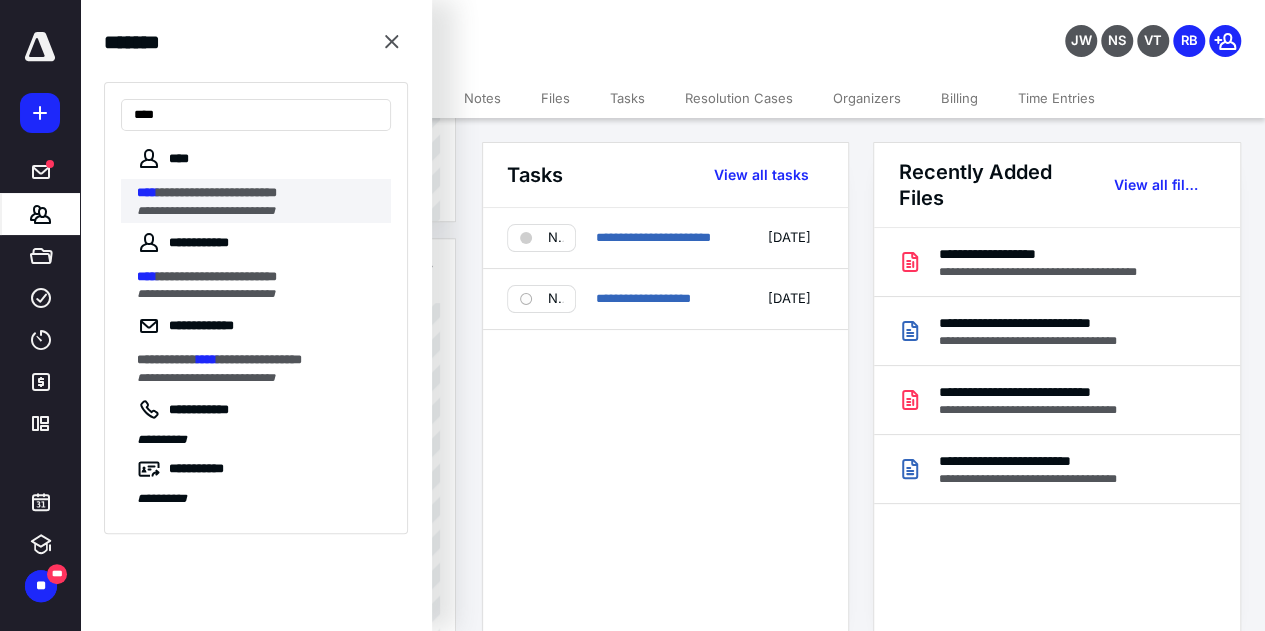 type on "****" 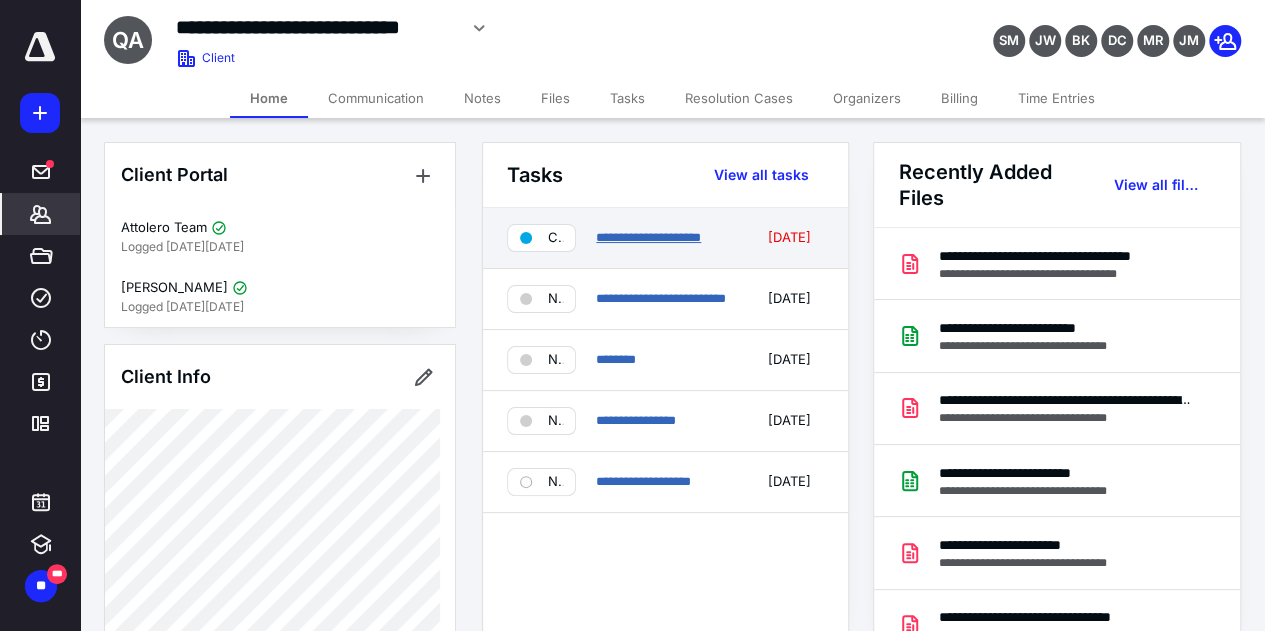 click on "**********" at bounding box center [648, 237] 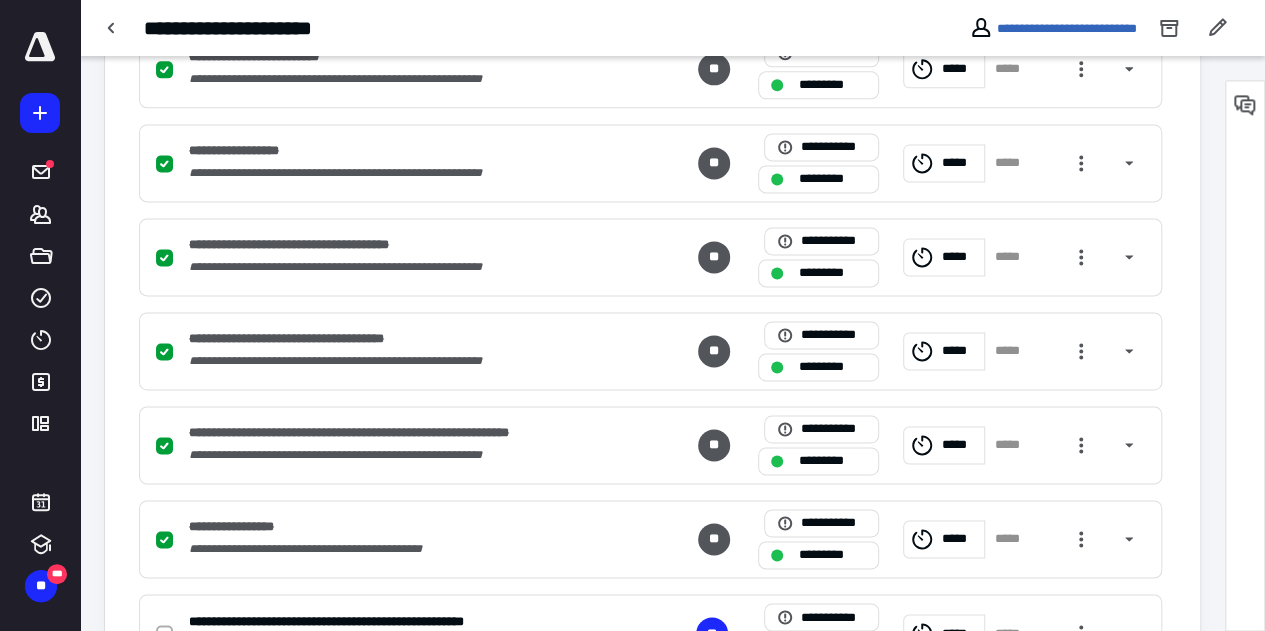 scroll, scrollTop: 1671, scrollLeft: 0, axis: vertical 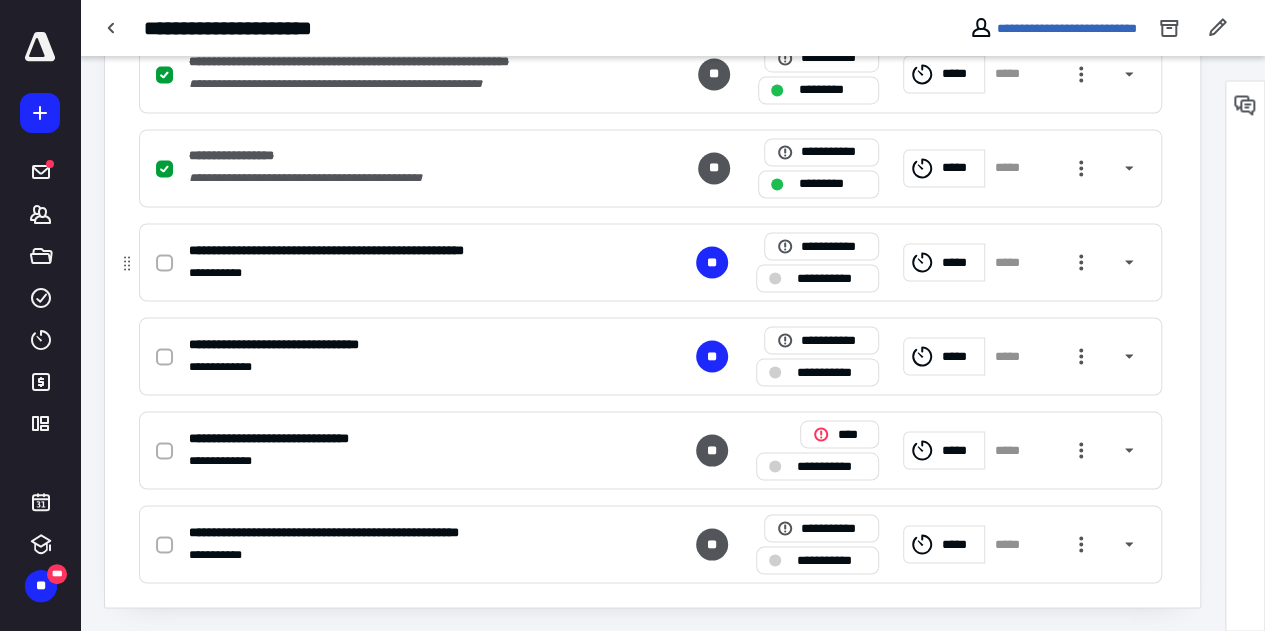 click at bounding box center (164, 263) 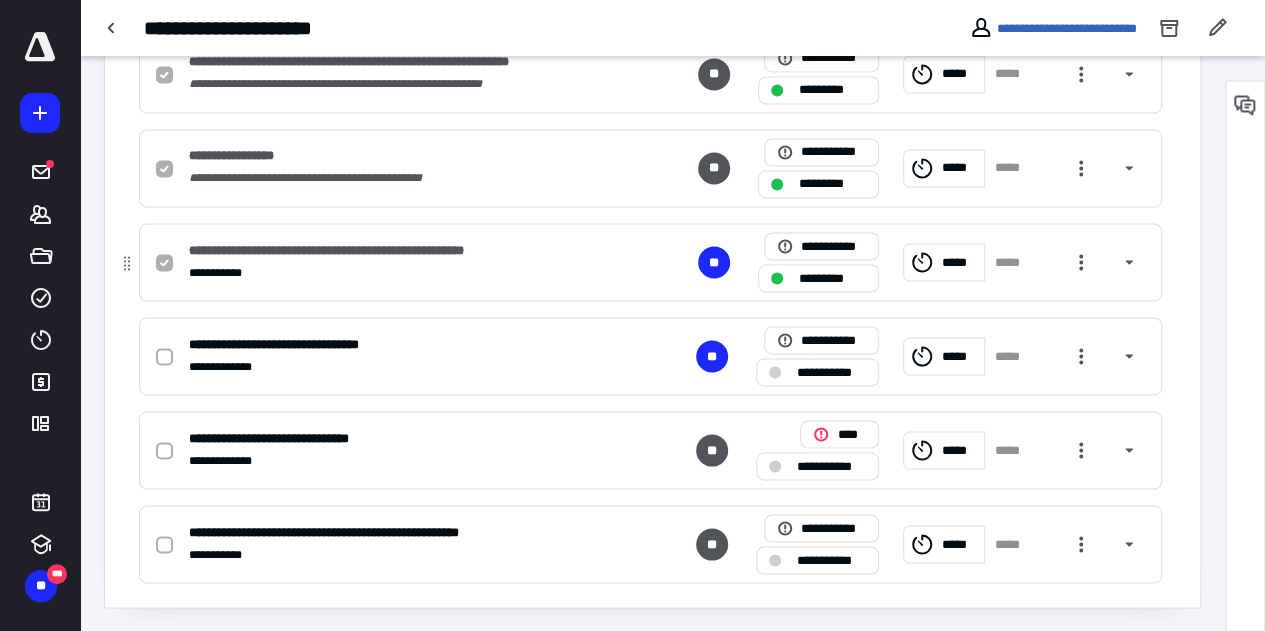 click 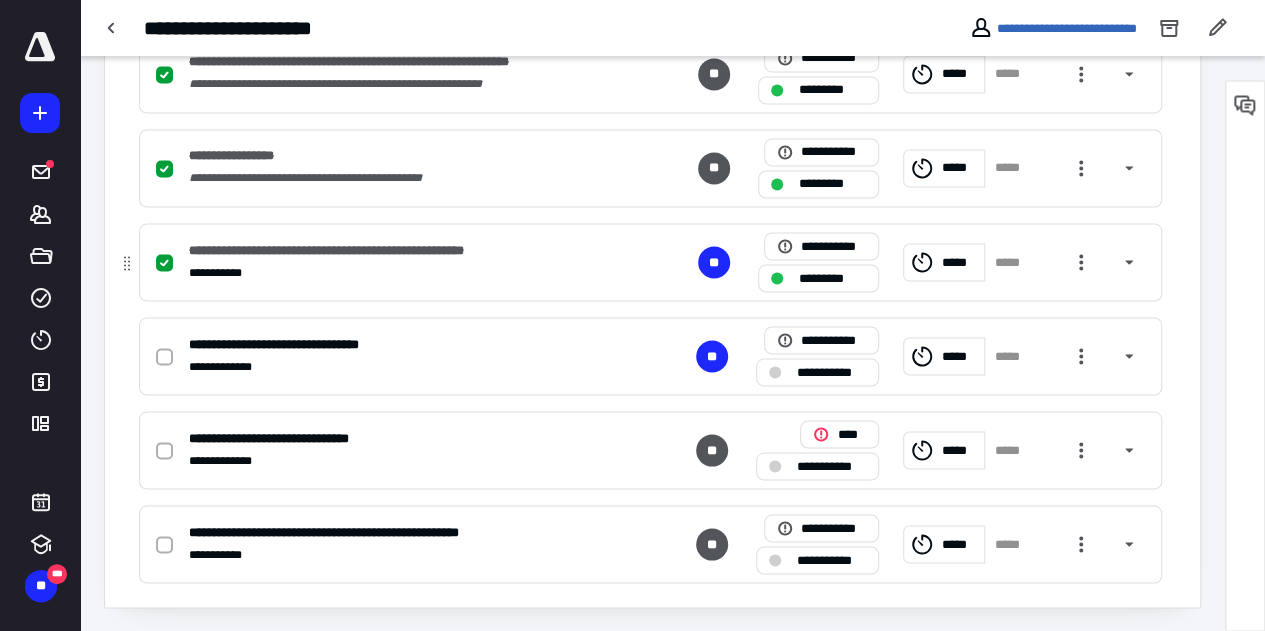 click 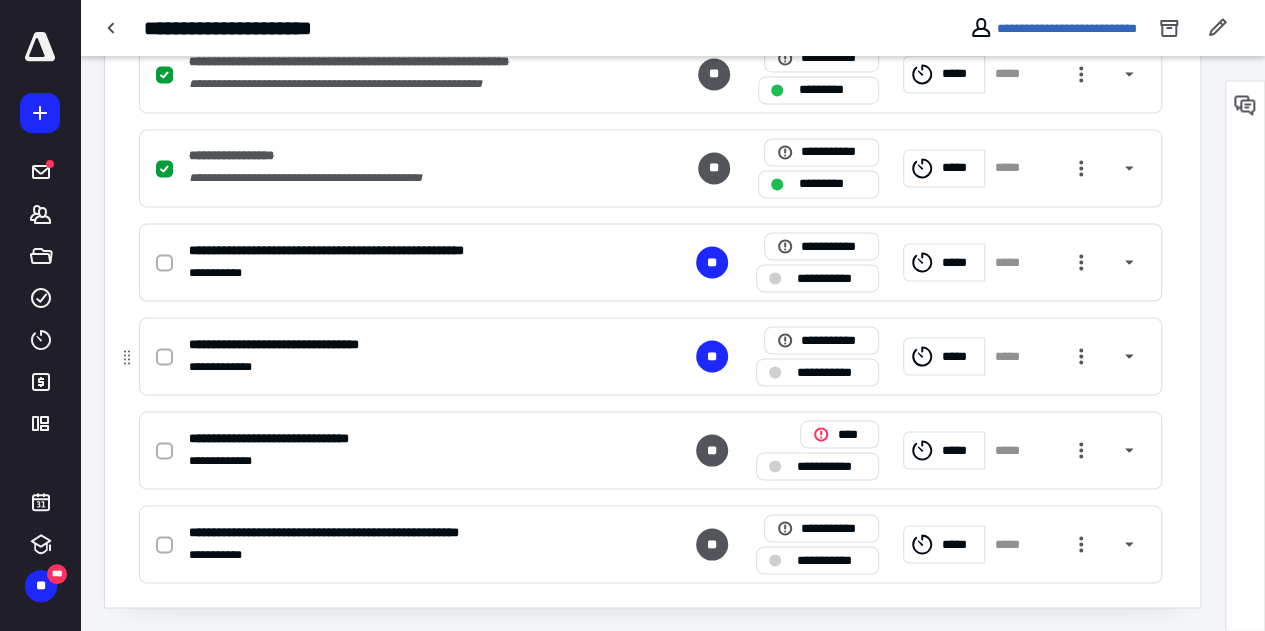 click at bounding box center (168, 356) 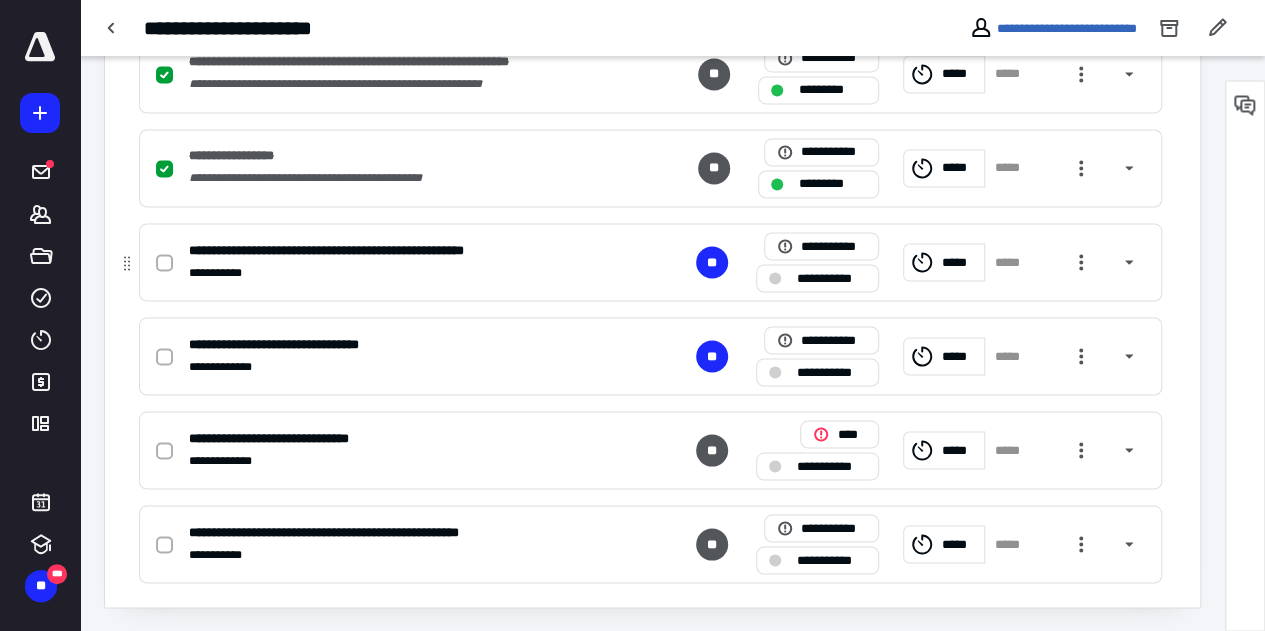 click at bounding box center (168, 262) 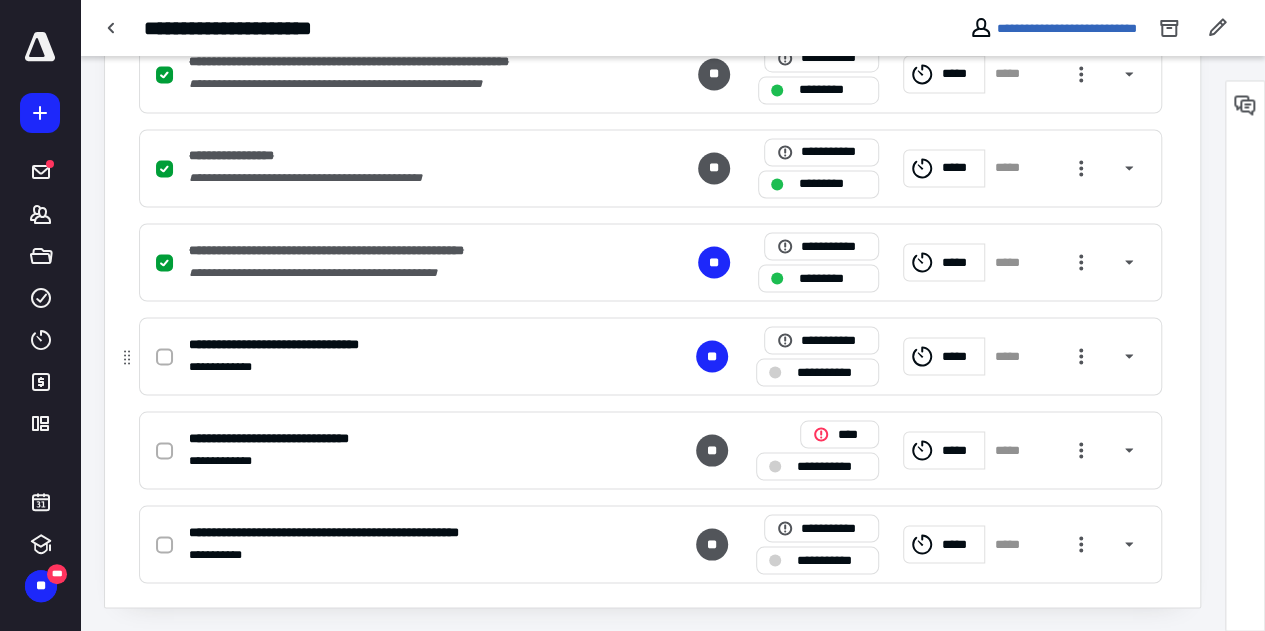 click 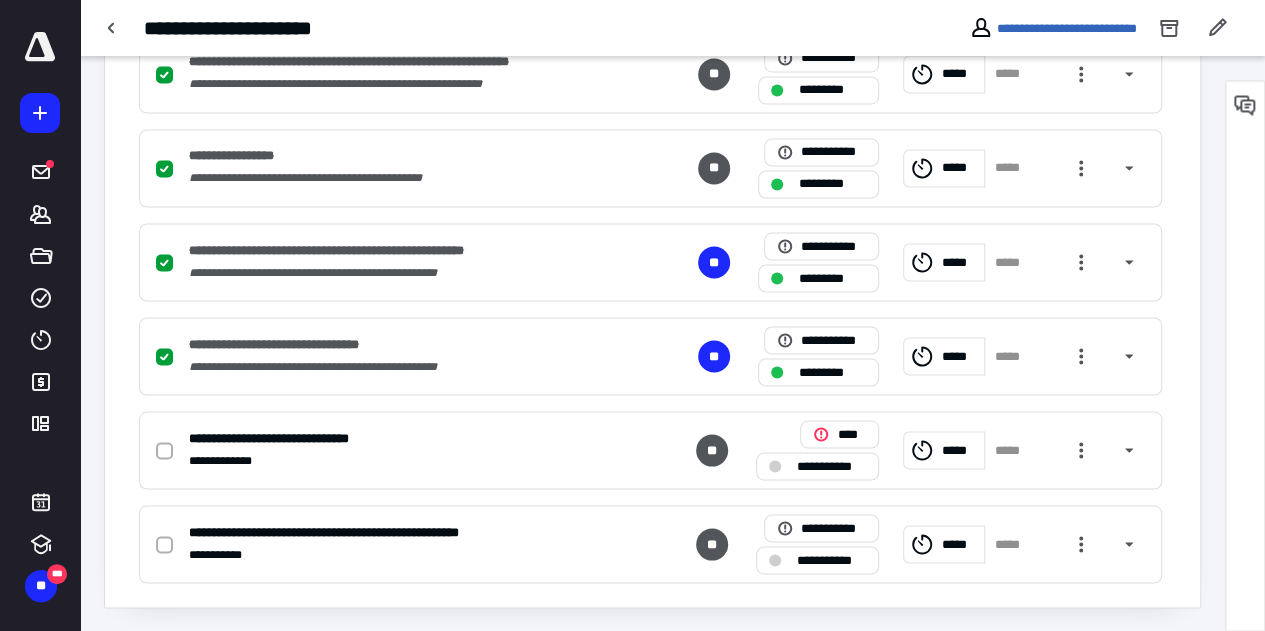 click on "**********" at bounding box center (1109, 28) 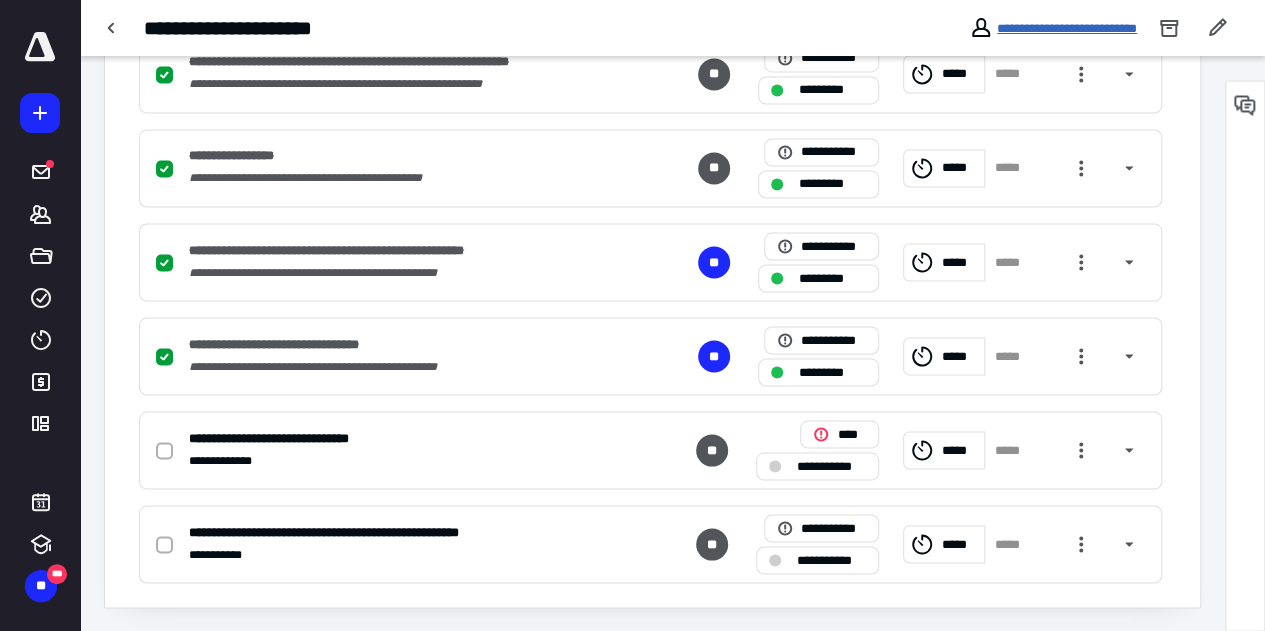 click on "**********" at bounding box center (1067, 28) 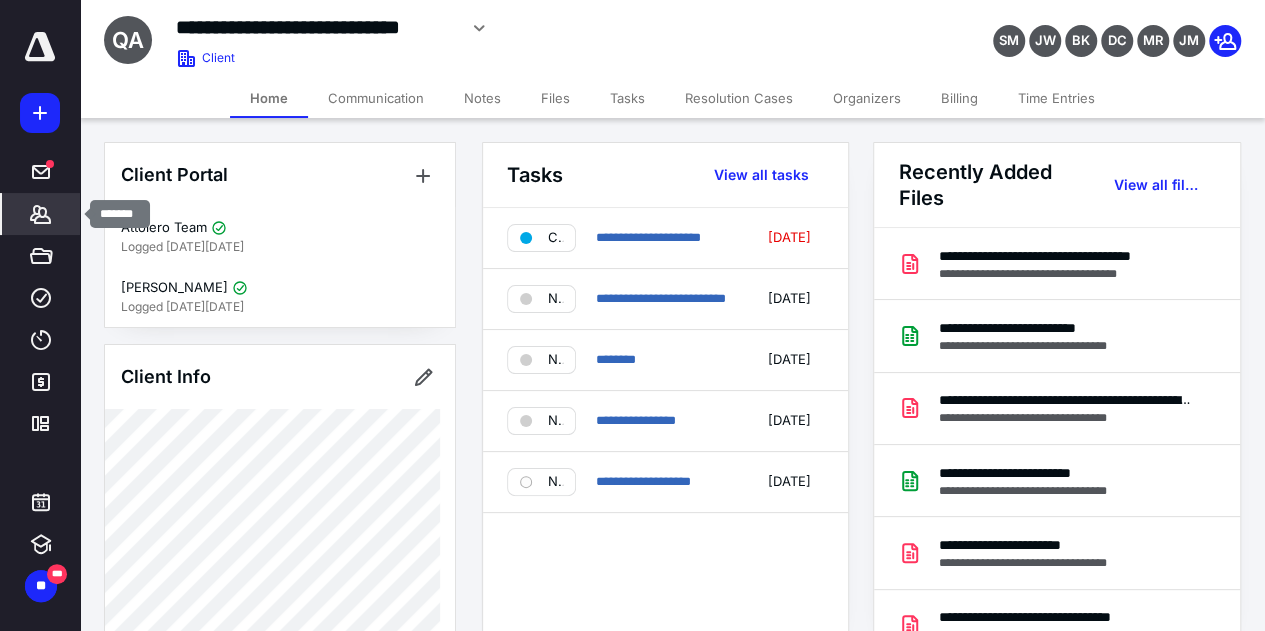 click 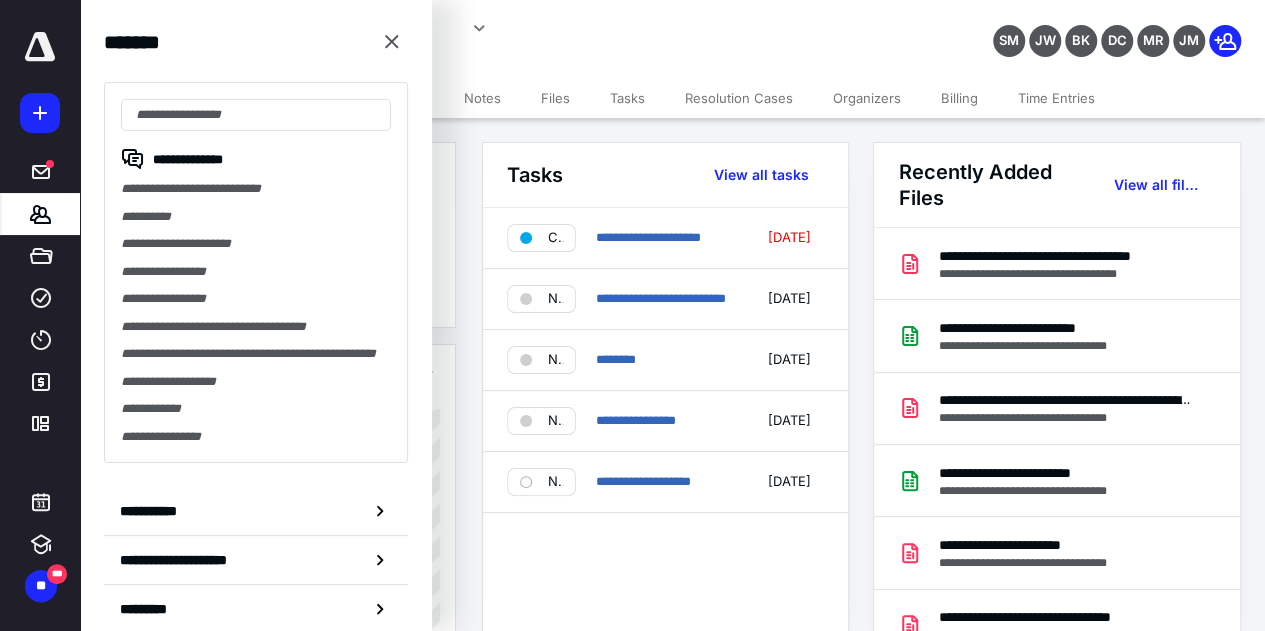 click on "Tasks View all tasks" at bounding box center (665, 175) 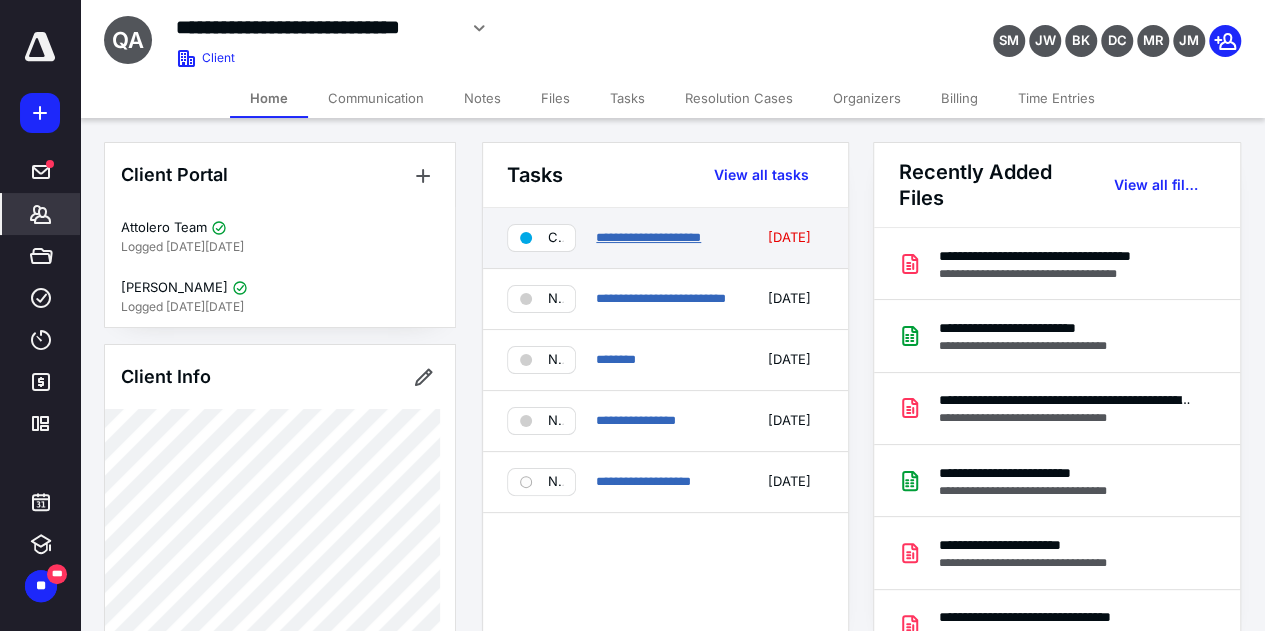 click on "**********" at bounding box center [648, 237] 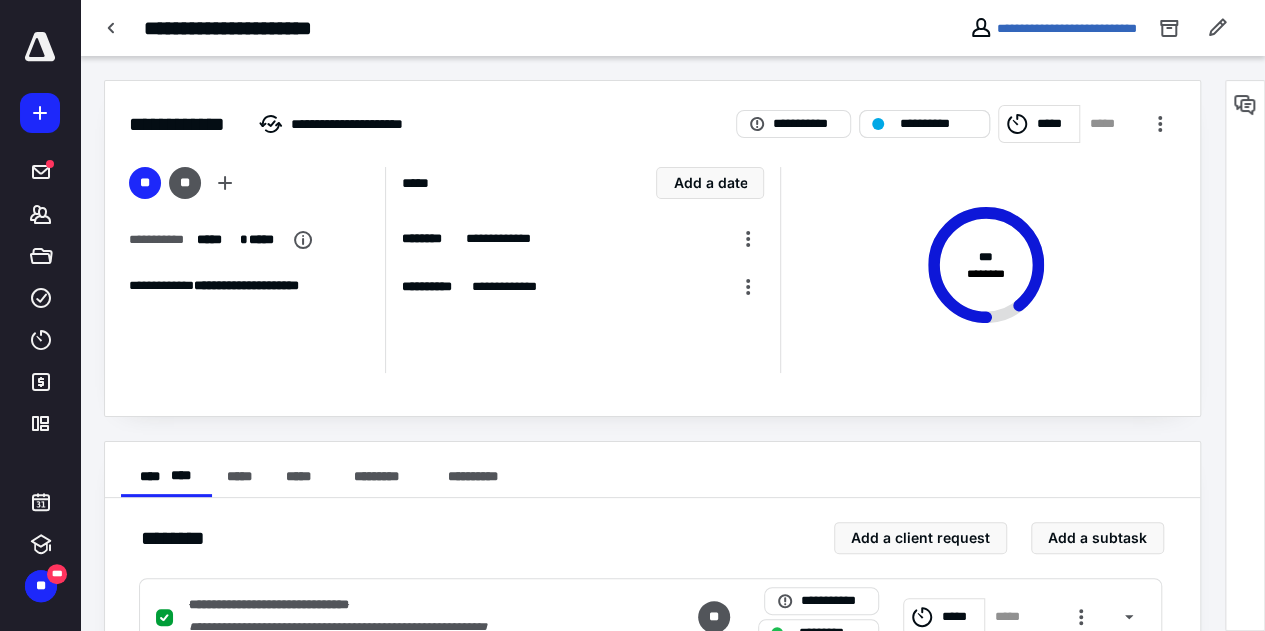 click on "**********" at bounding box center [938, 124] 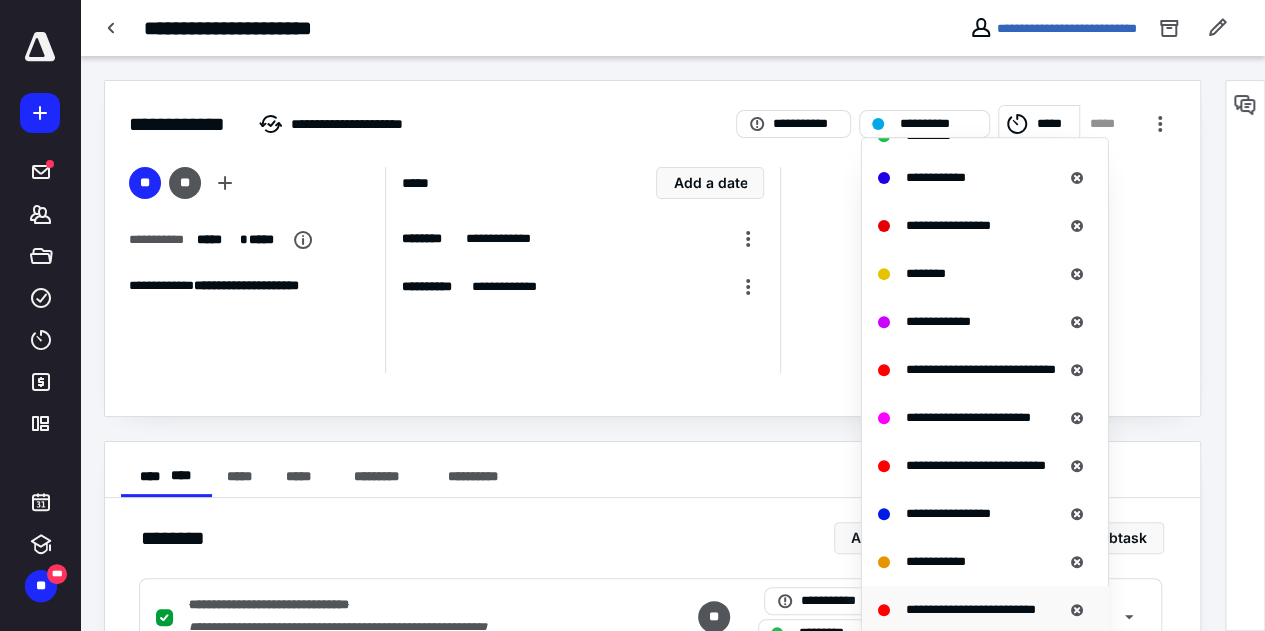 scroll, scrollTop: 400, scrollLeft: 0, axis: vertical 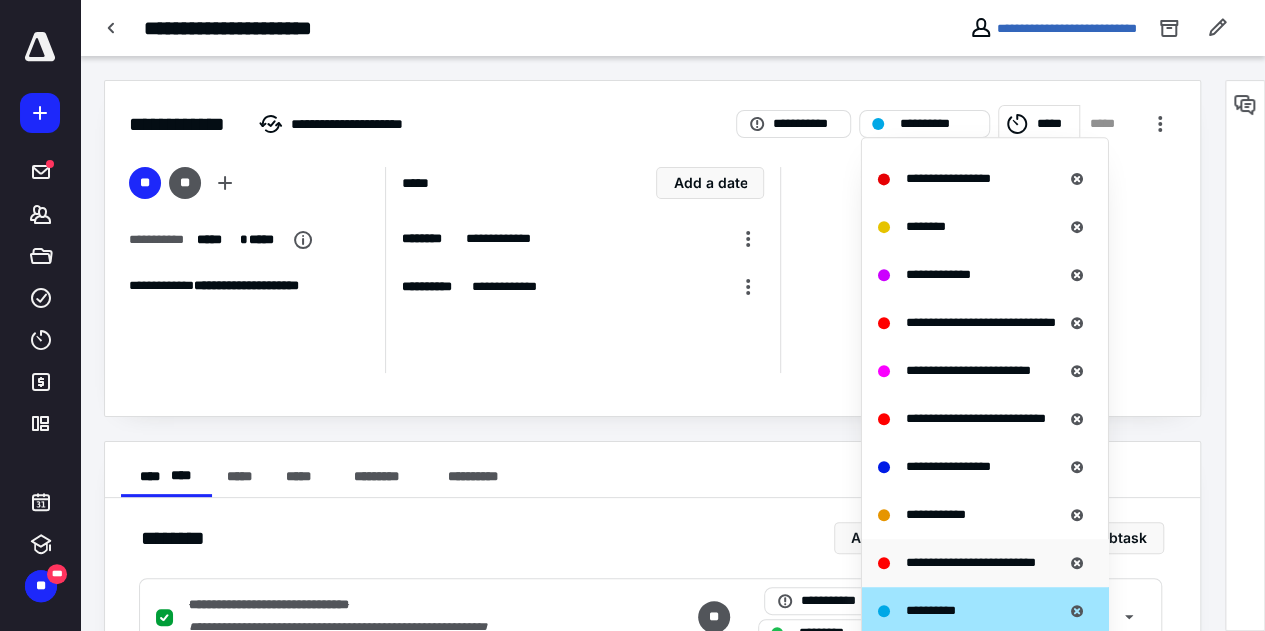 click on "**********" at bounding box center (971, 562) 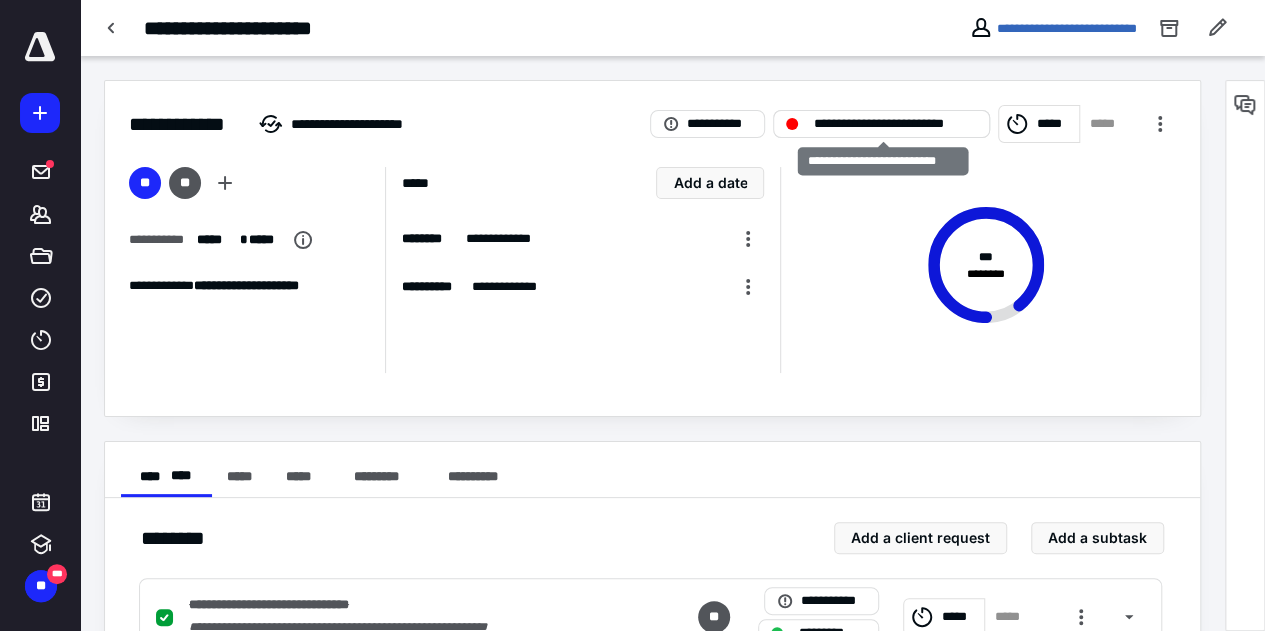 click on "**********" at bounding box center (895, 124) 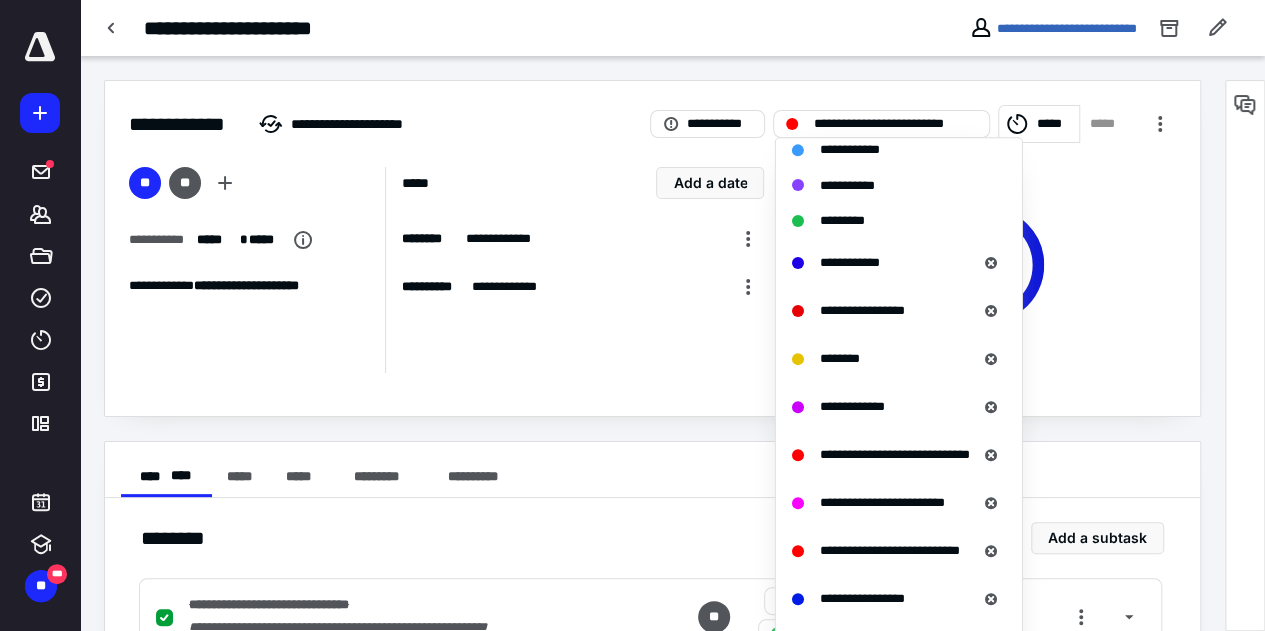 scroll, scrollTop: 300, scrollLeft: 0, axis: vertical 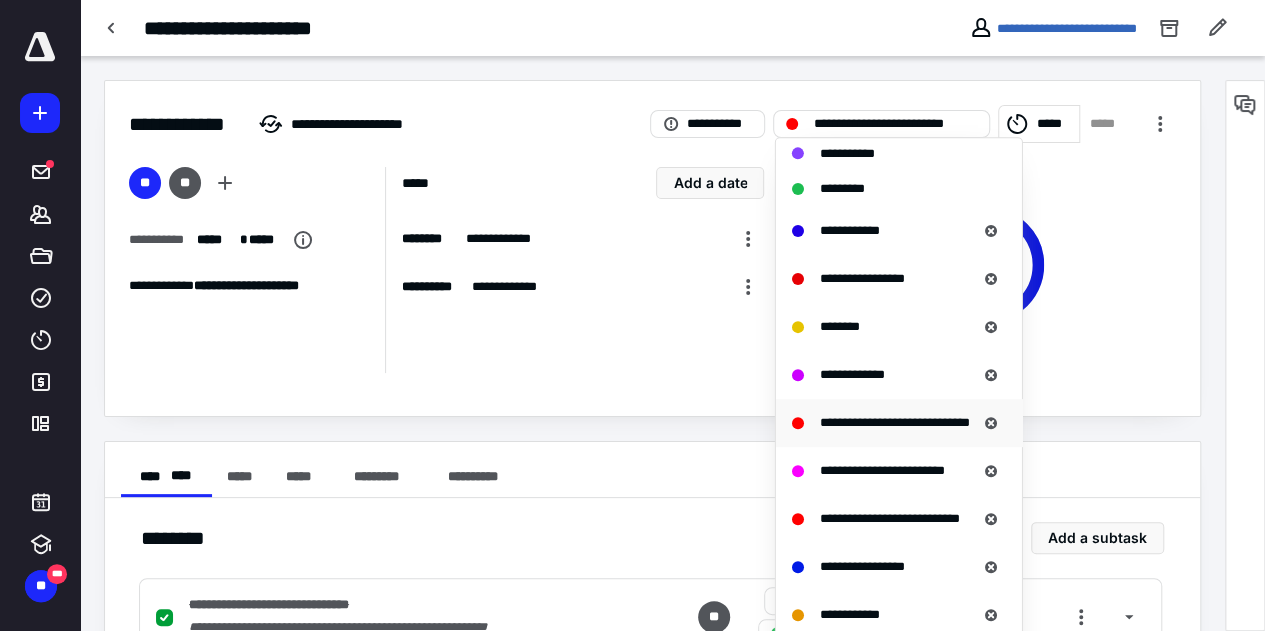 click on "**********" at bounding box center (895, 422) 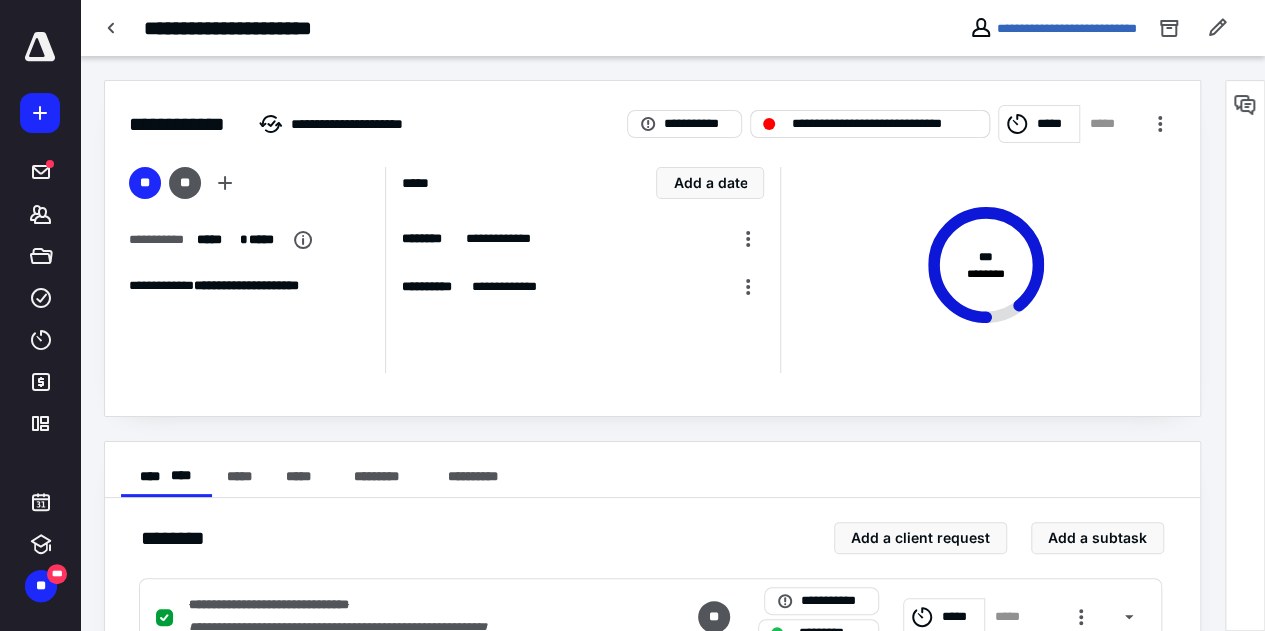 click on "**********" at bounding box center [884, 124] 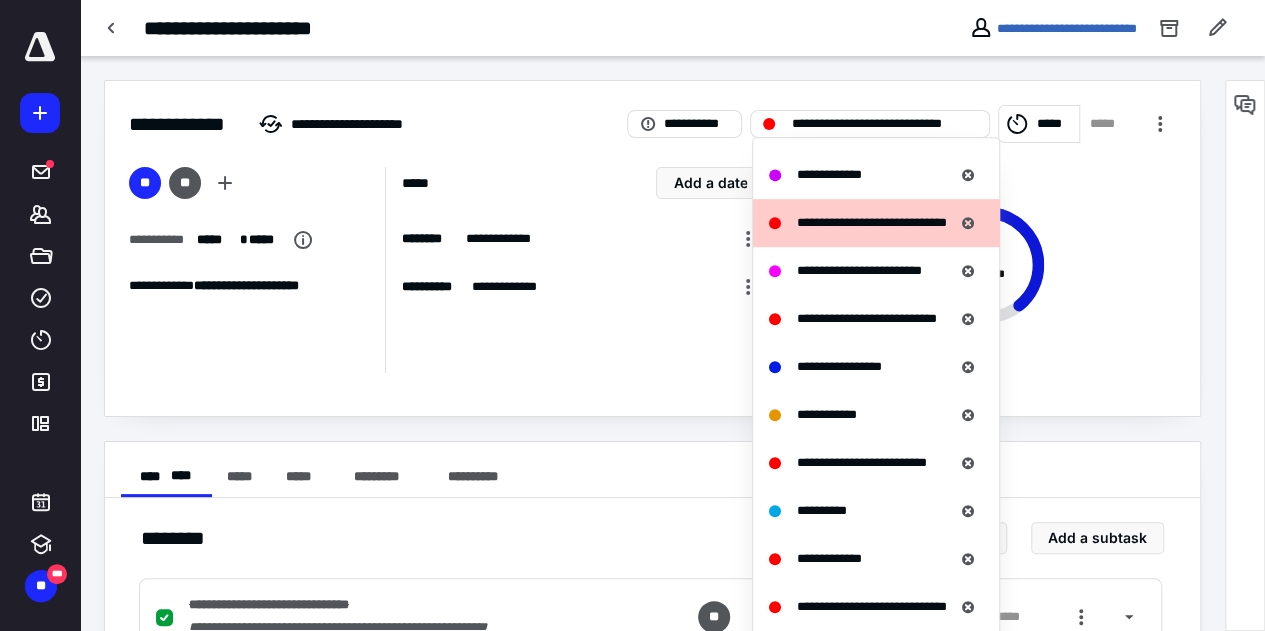 scroll, scrollTop: 568, scrollLeft: 0, axis: vertical 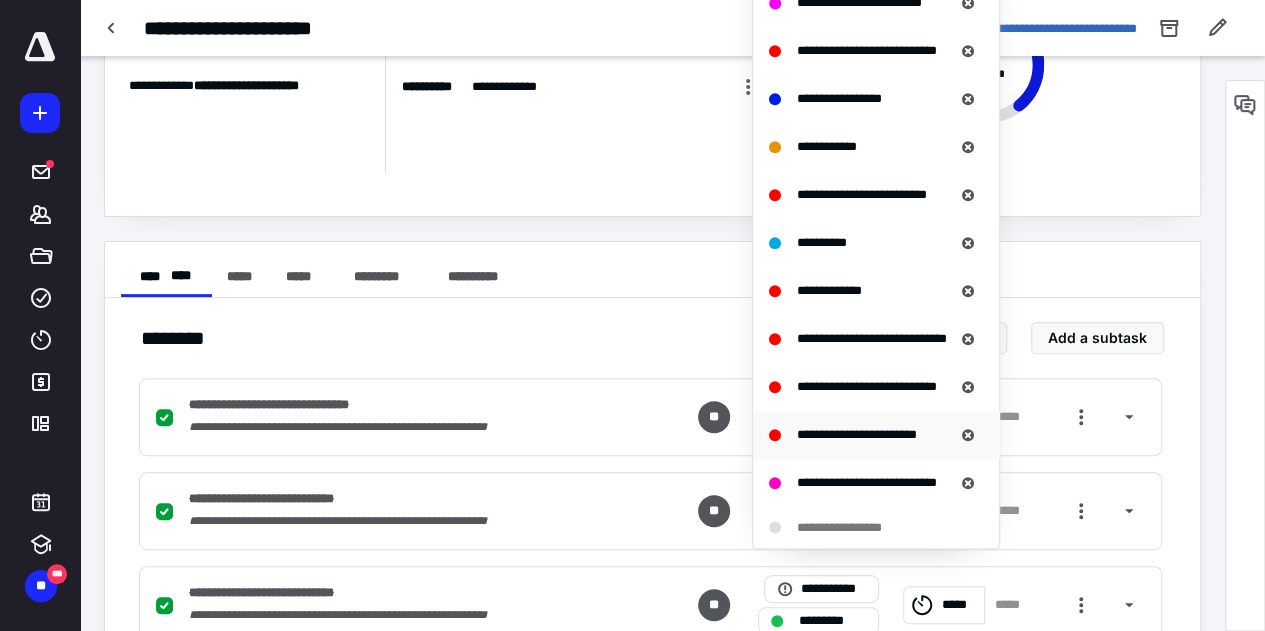 click on "**********" at bounding box center [857, 434] 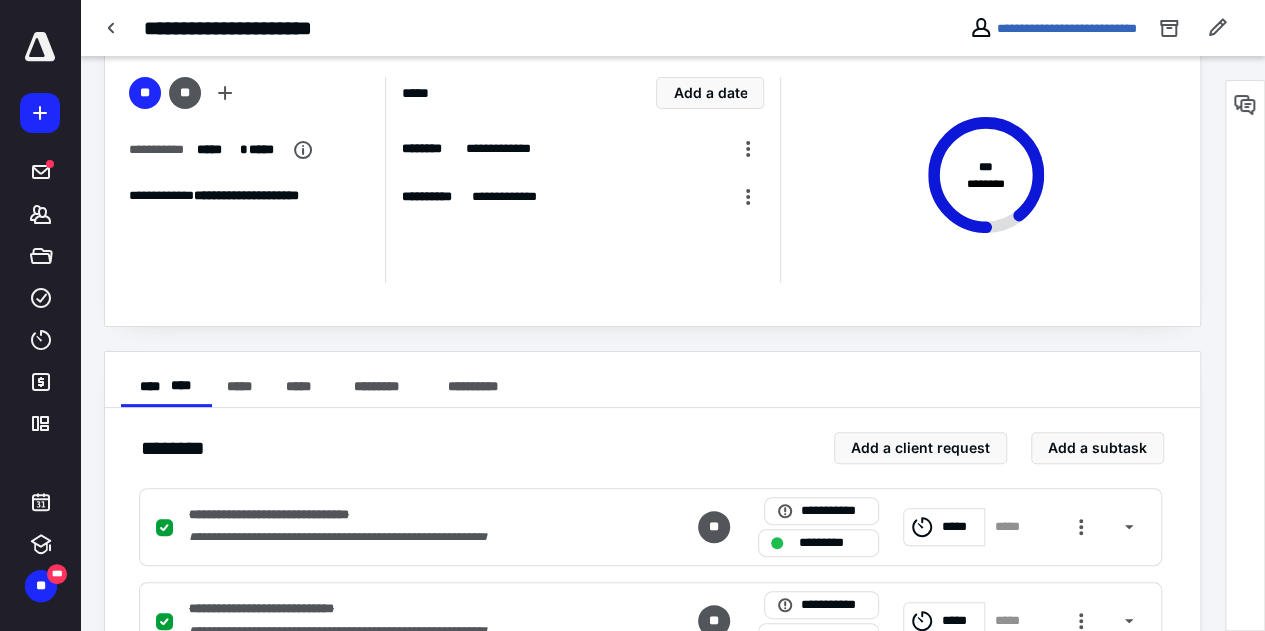 scroll, scrollTop: 0, scrollLeft: 0, axis: both 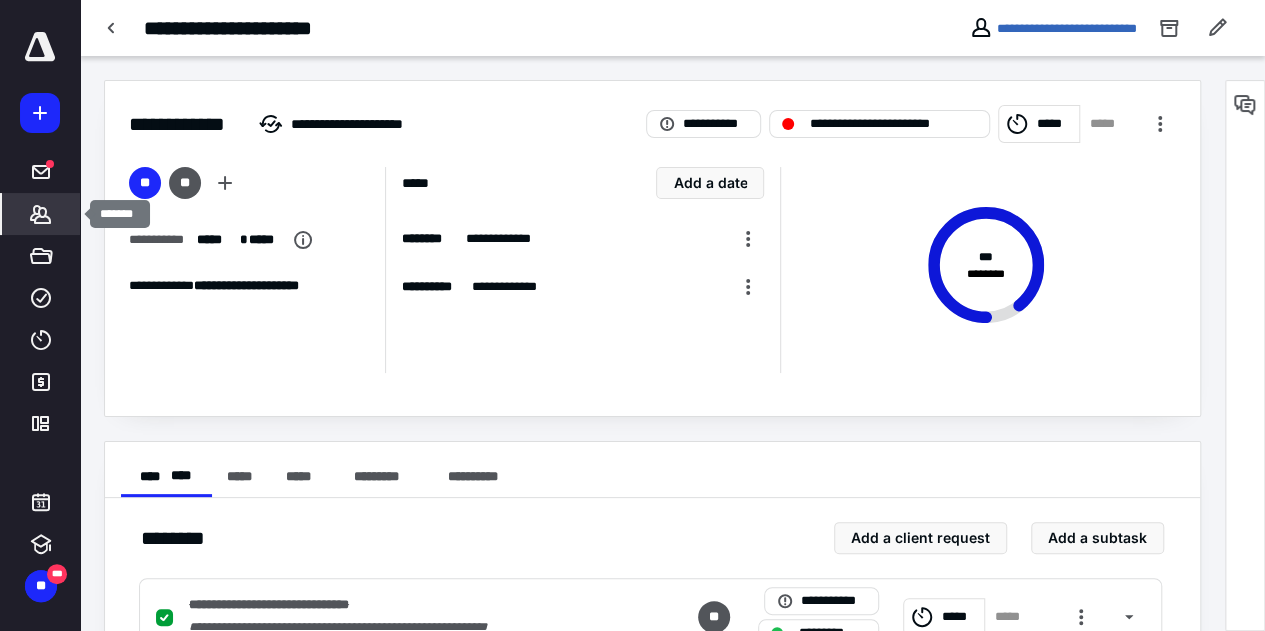 click 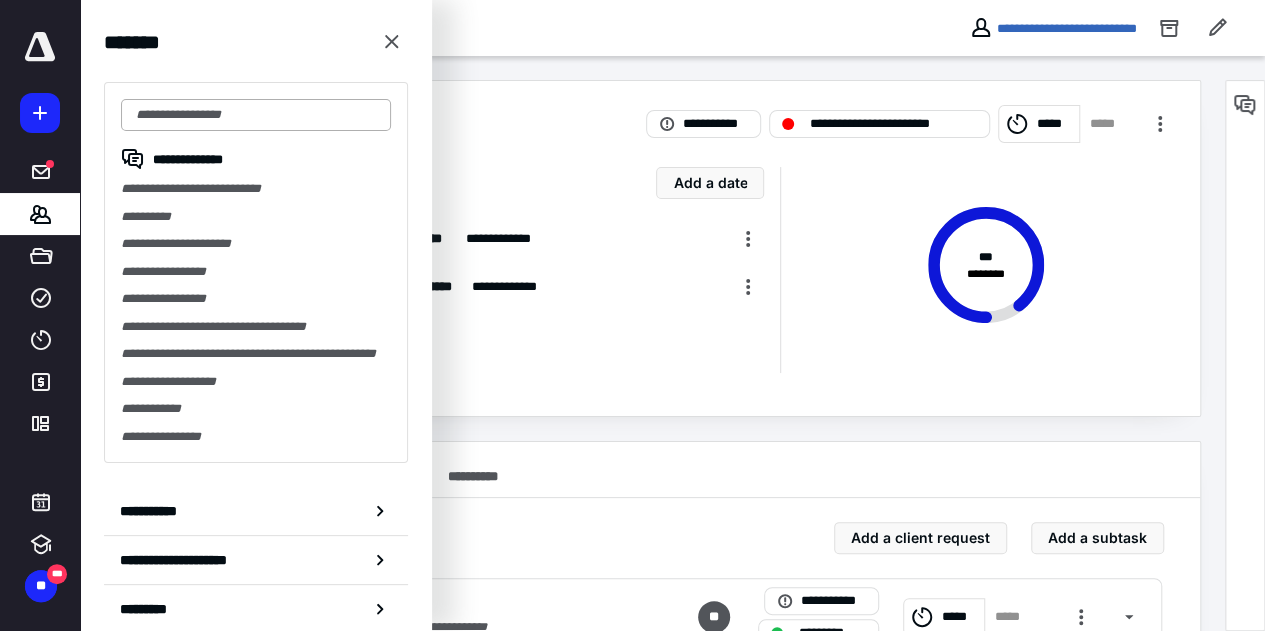 click at bounding box center [256, 115] 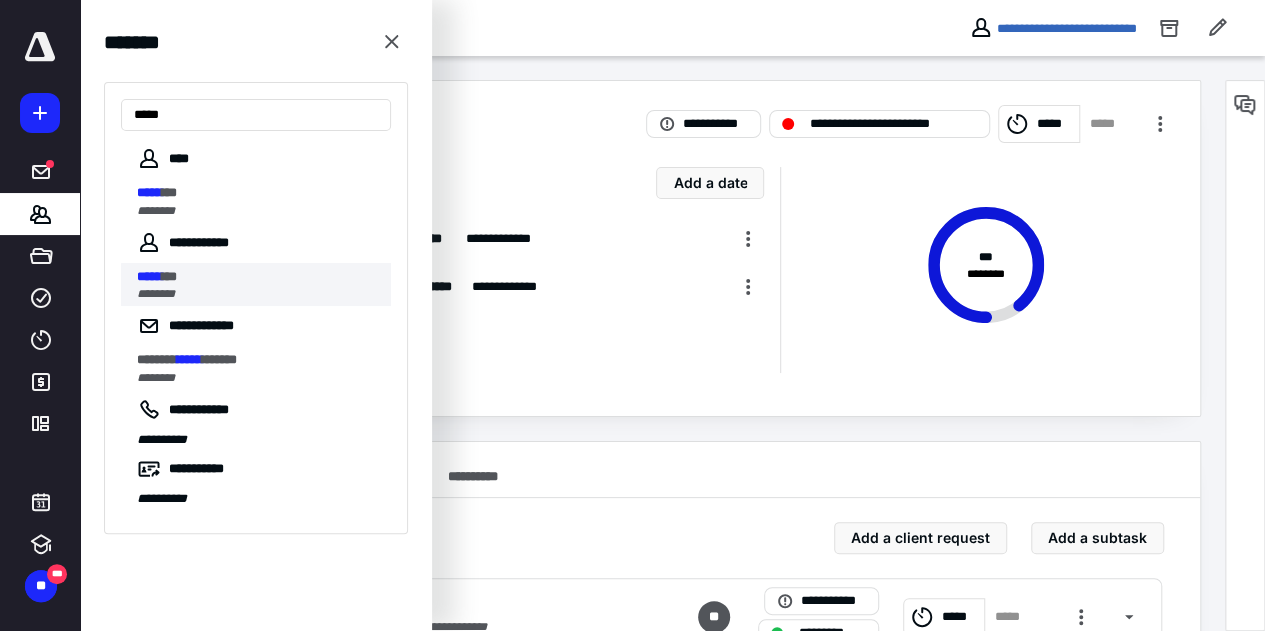 type on "*****" 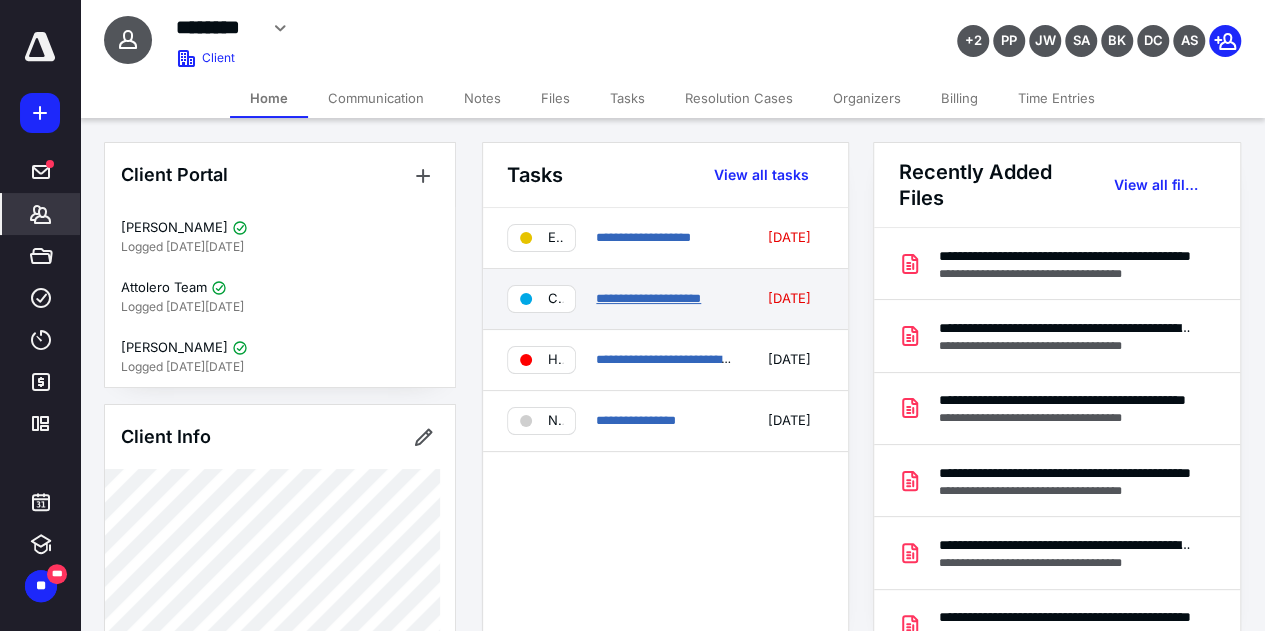 click on "**********" at bounding box center (648, 298) 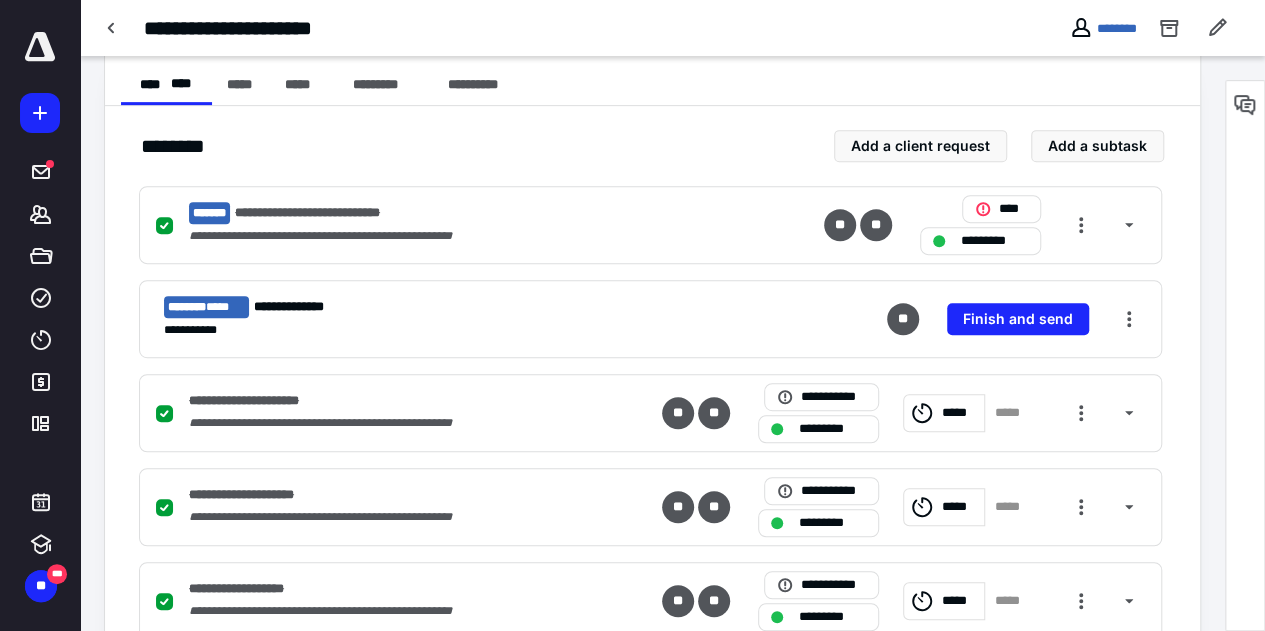 scroll, scrollTop: 500, scrollLeft: 0, axis: vertical 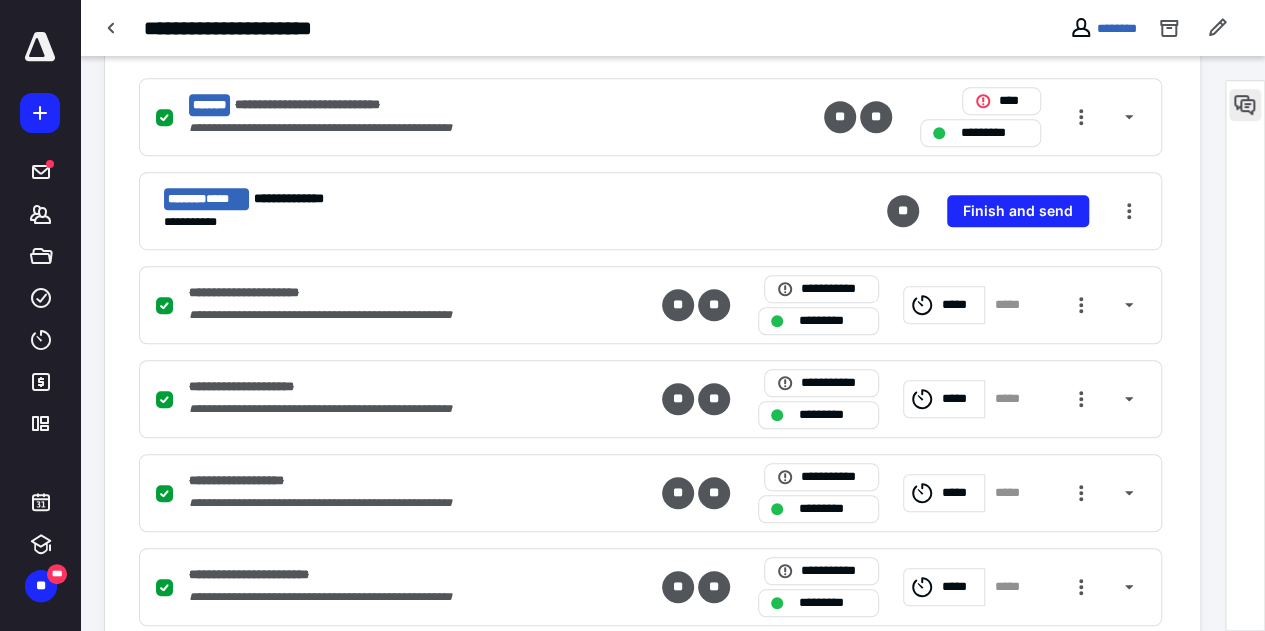 click at bounding box center (1245, 105) 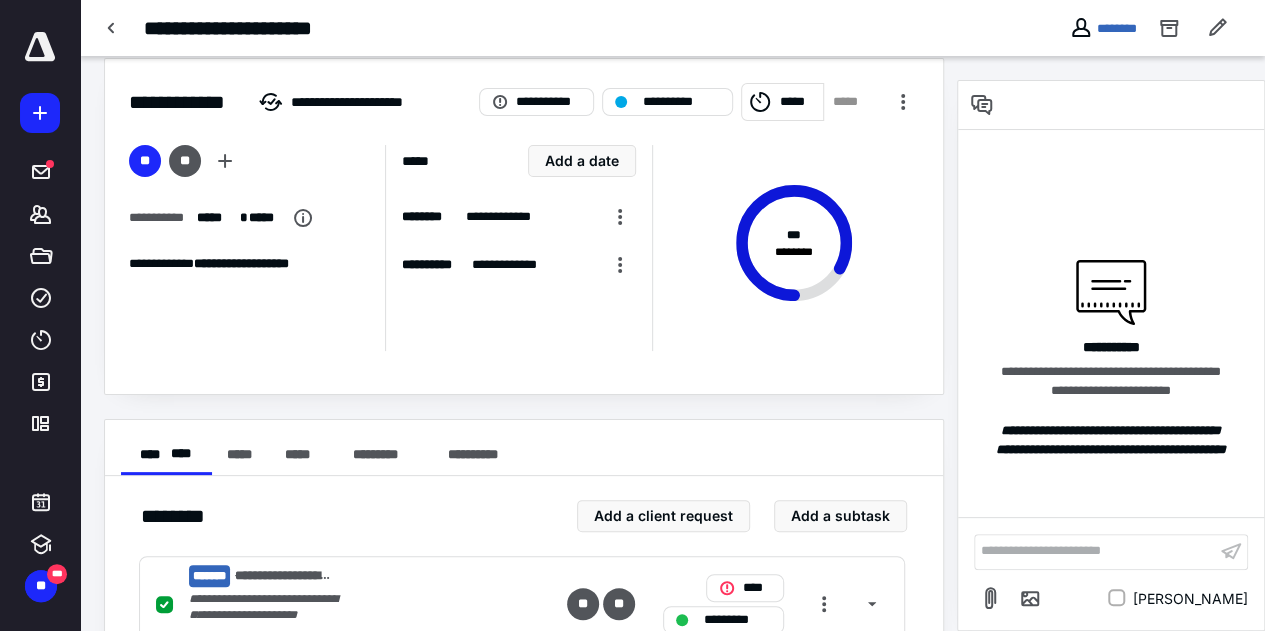 scroll, scrollTop: 0, scrollLeft: 0, axis: both 